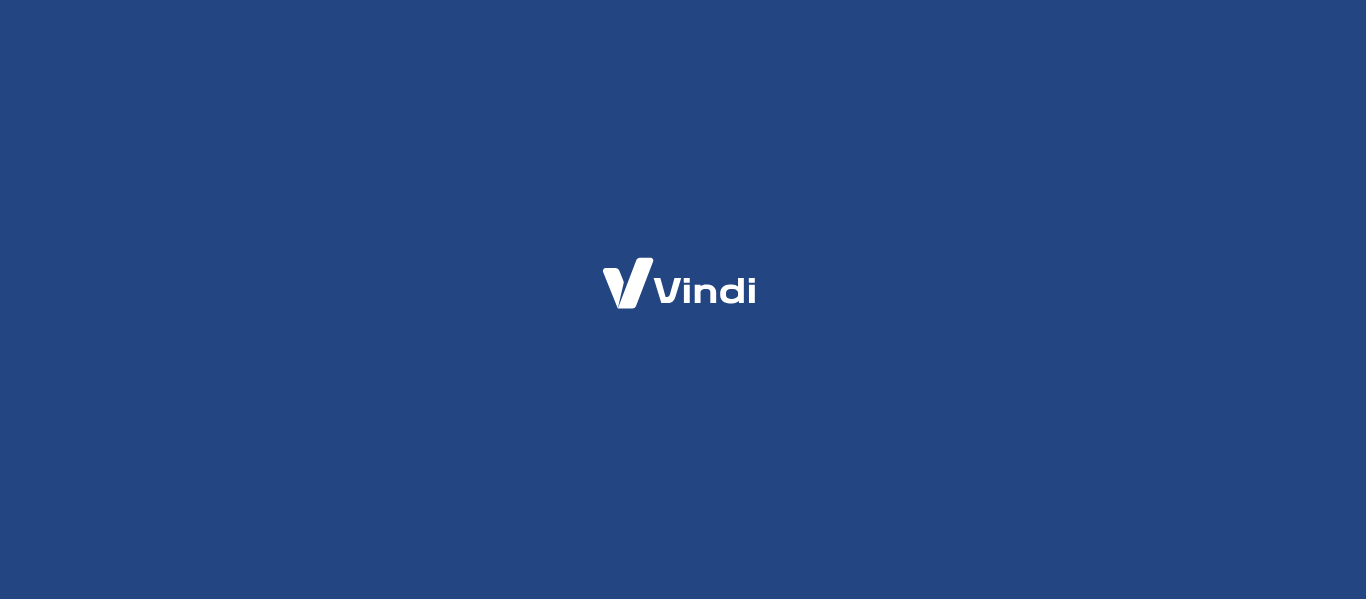 scroll, scrollTop: 0, scrollLeft: 0, axis: both 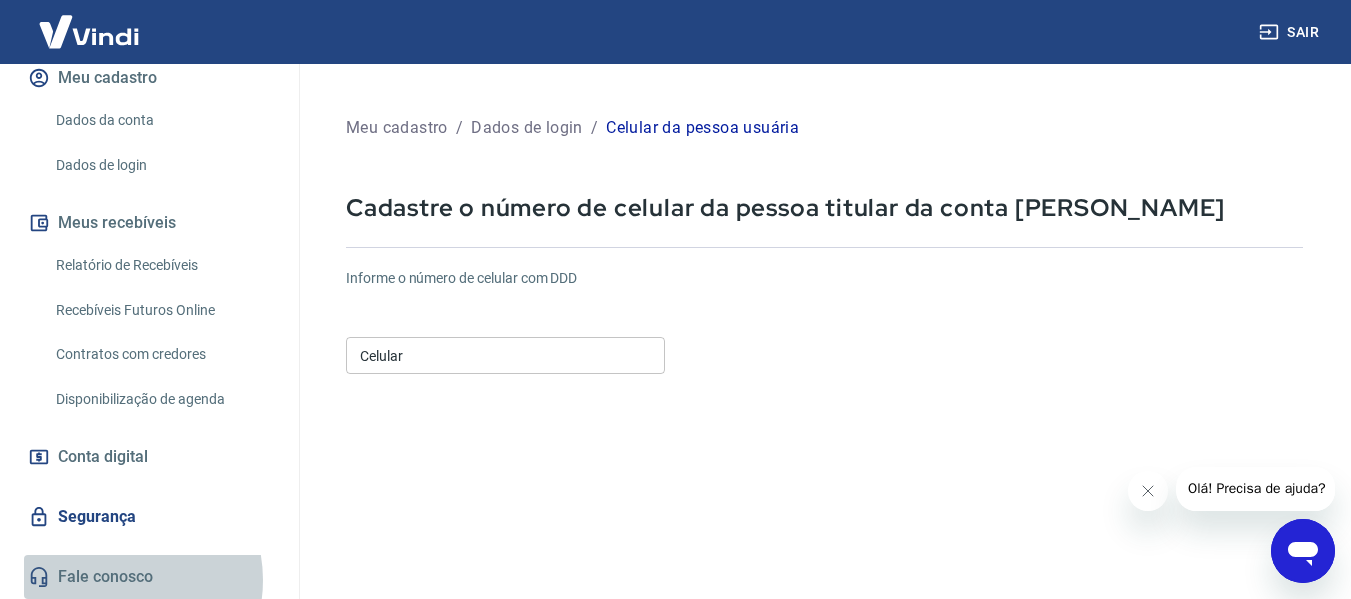 click on "Fale conosco" at bounding box center [149, 577] 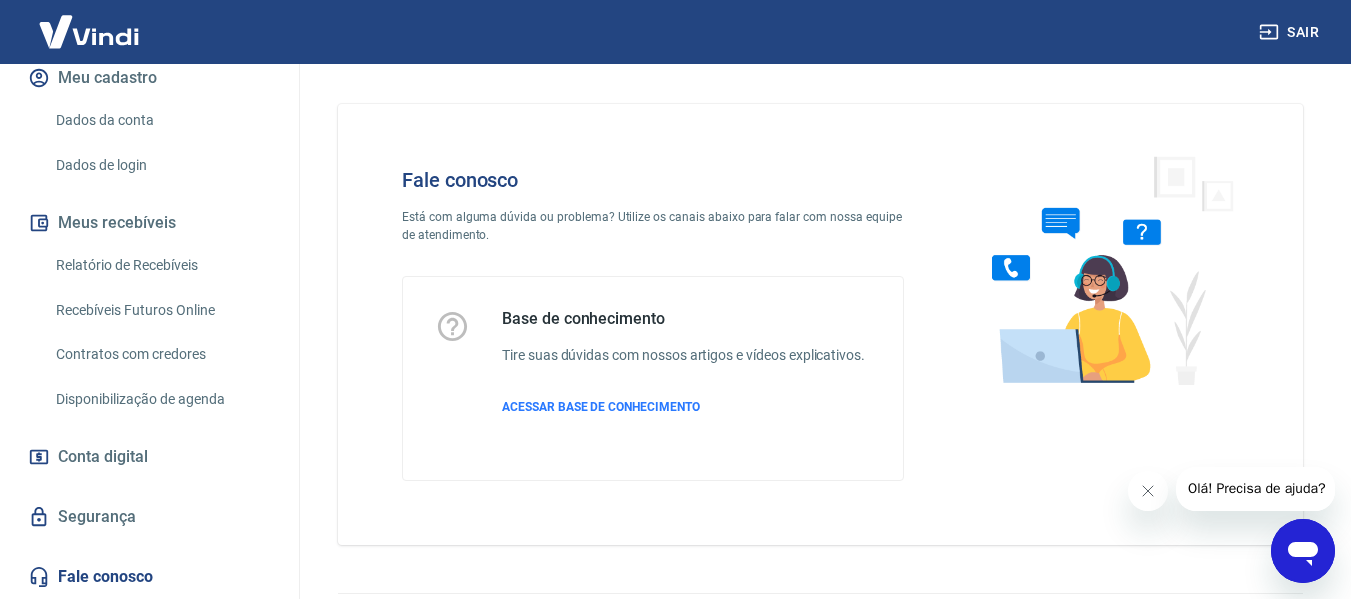 scroll, scrollTop: 76, scrollLeft: 0, axis: vertical 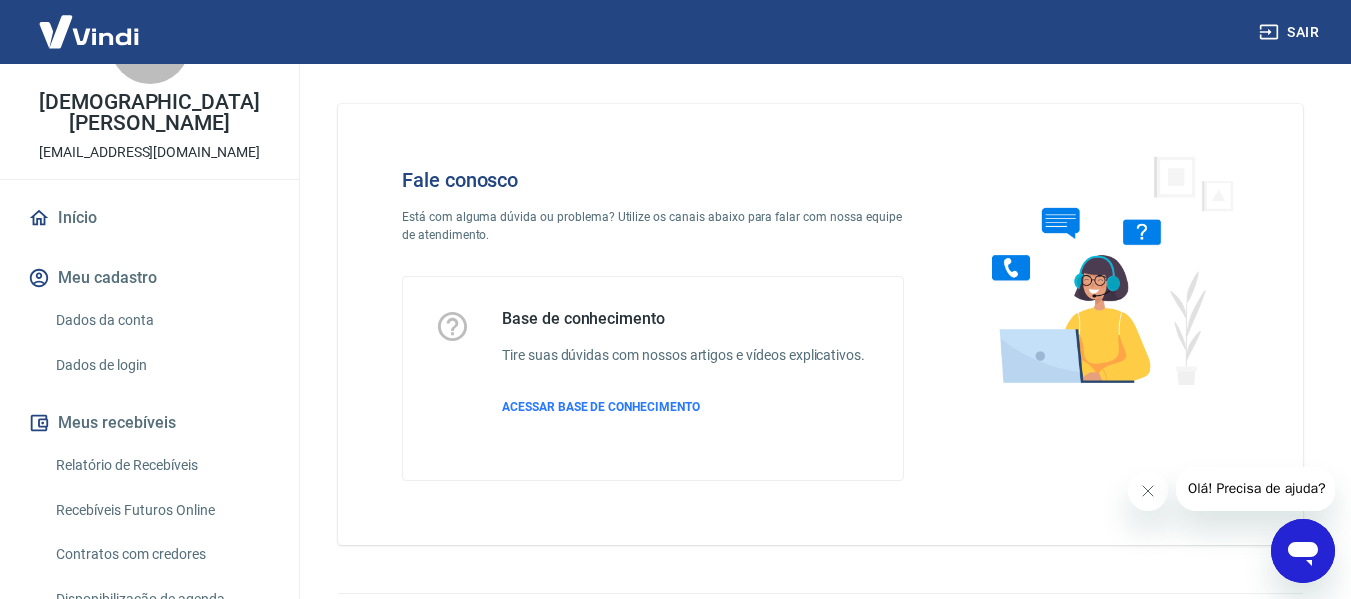 click 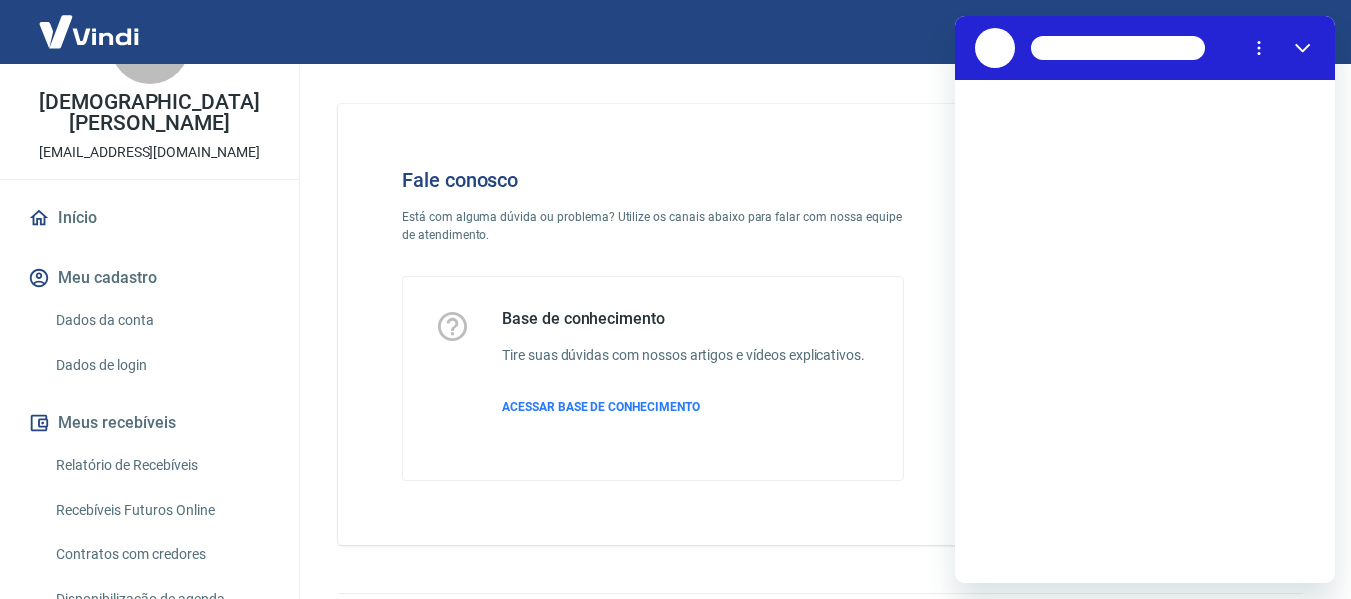scroll, scrollTop: 0, scrollLeft: 0, axis: both 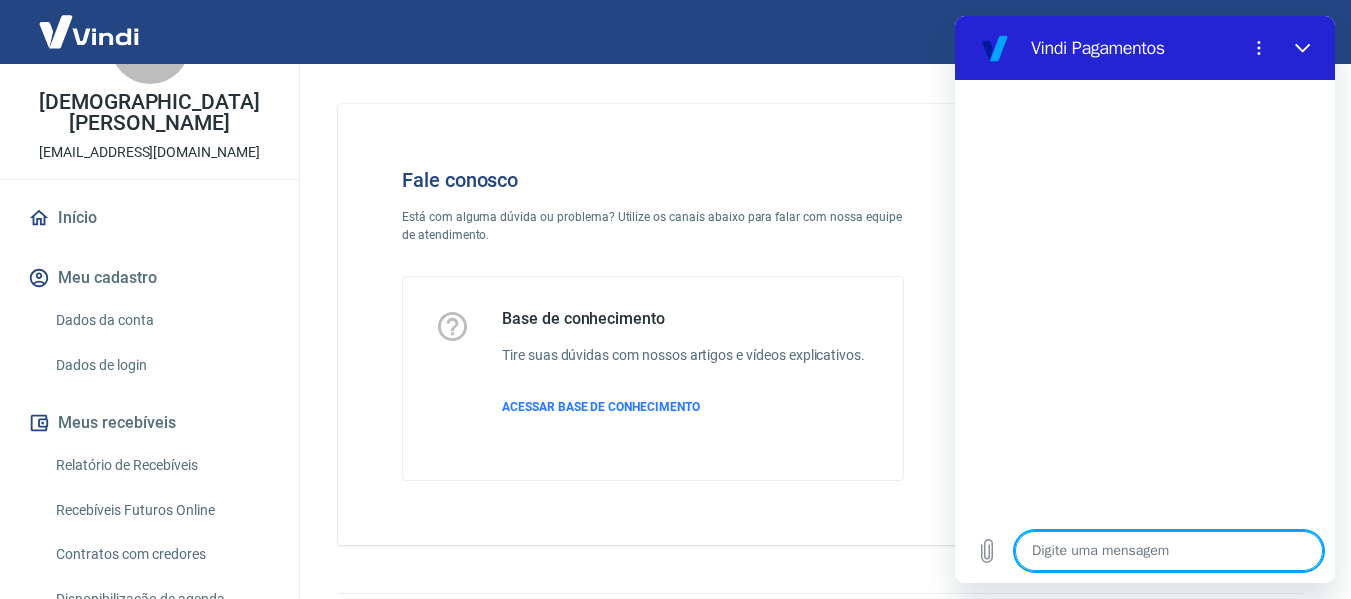 type on "b" 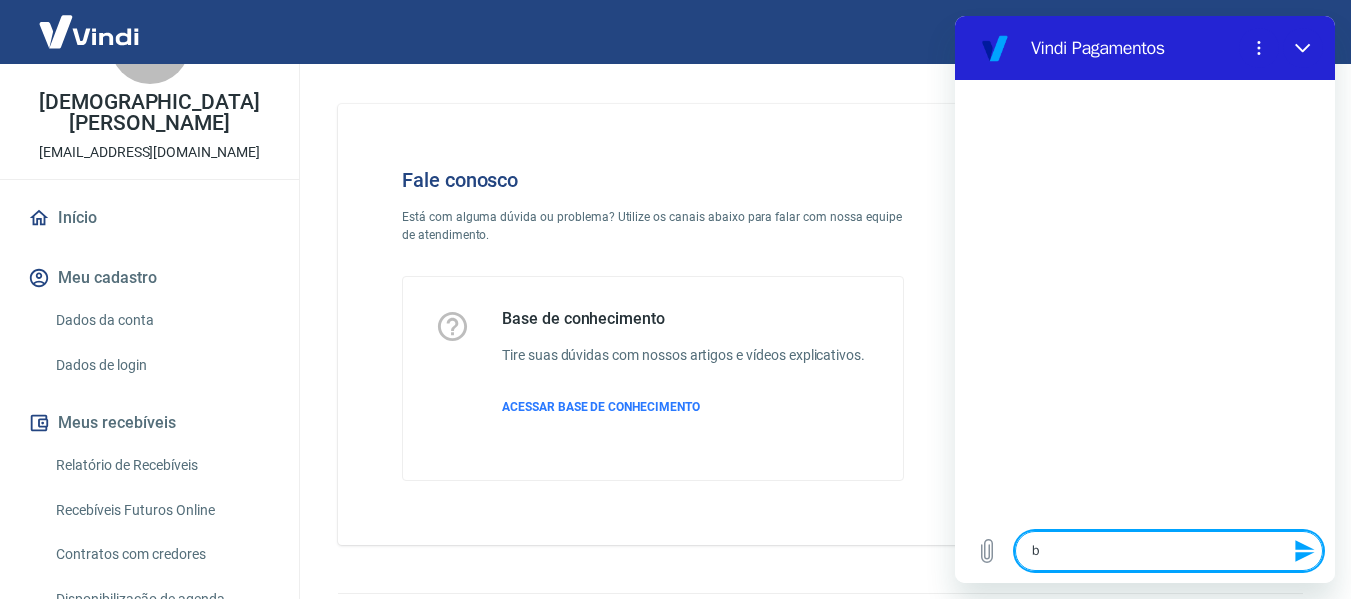 type on "bo" 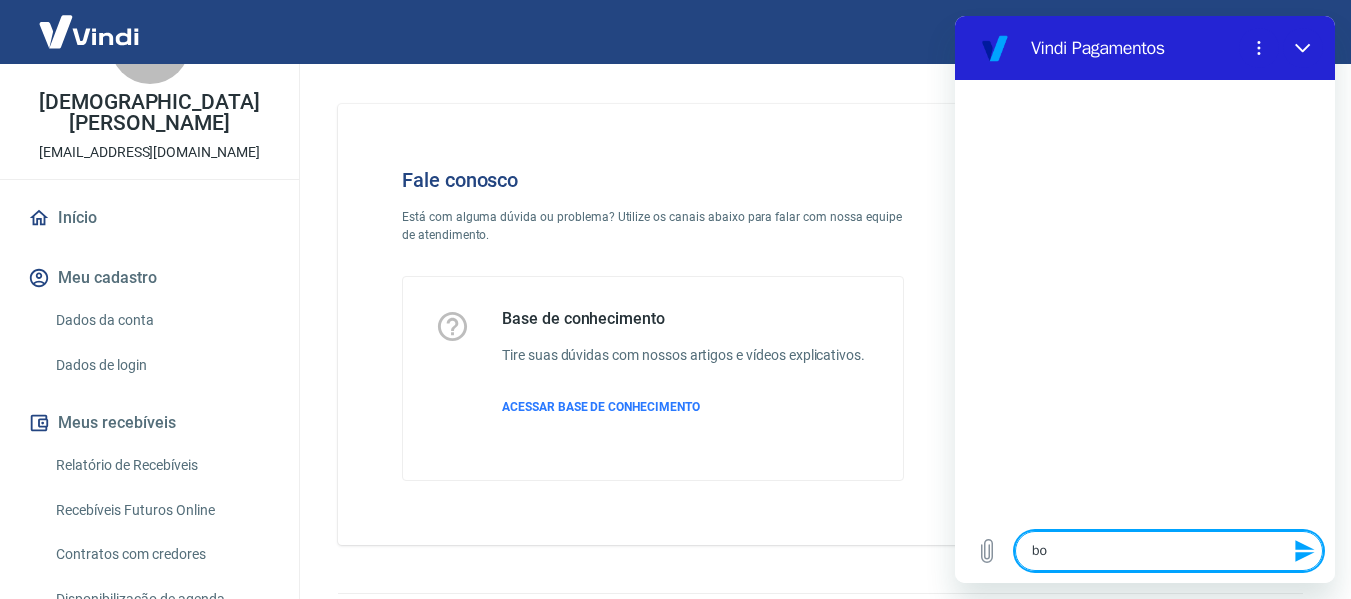 type on "boa" 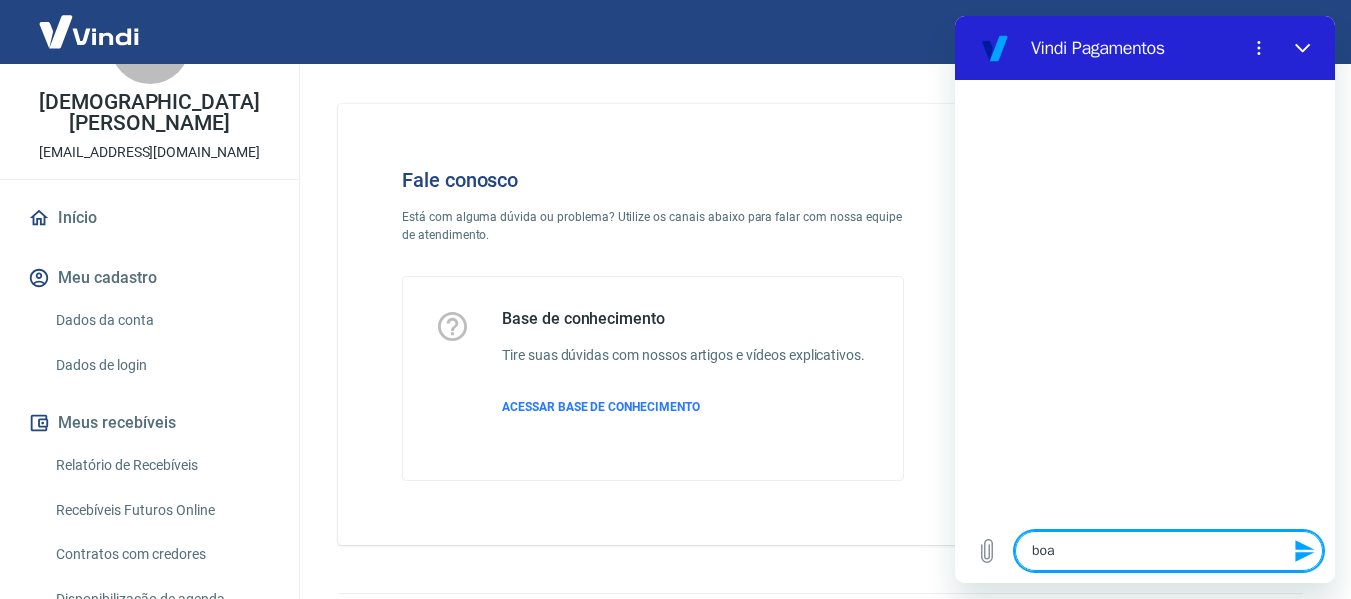type on "boa" 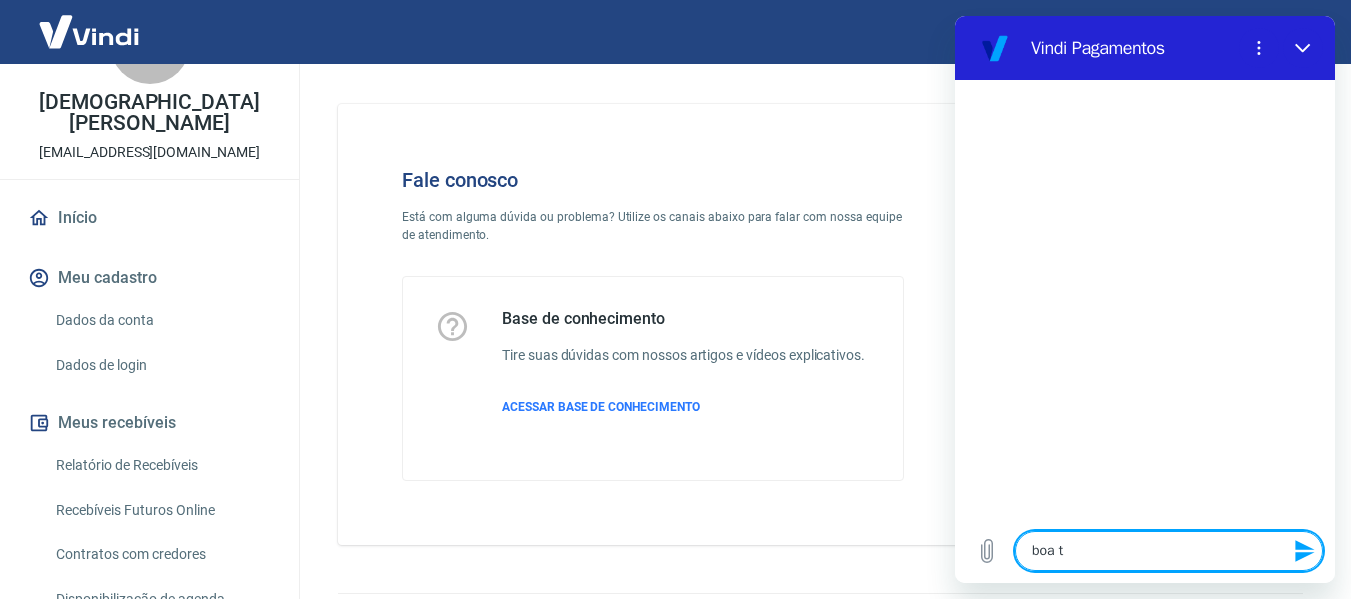 type on "boa ta" 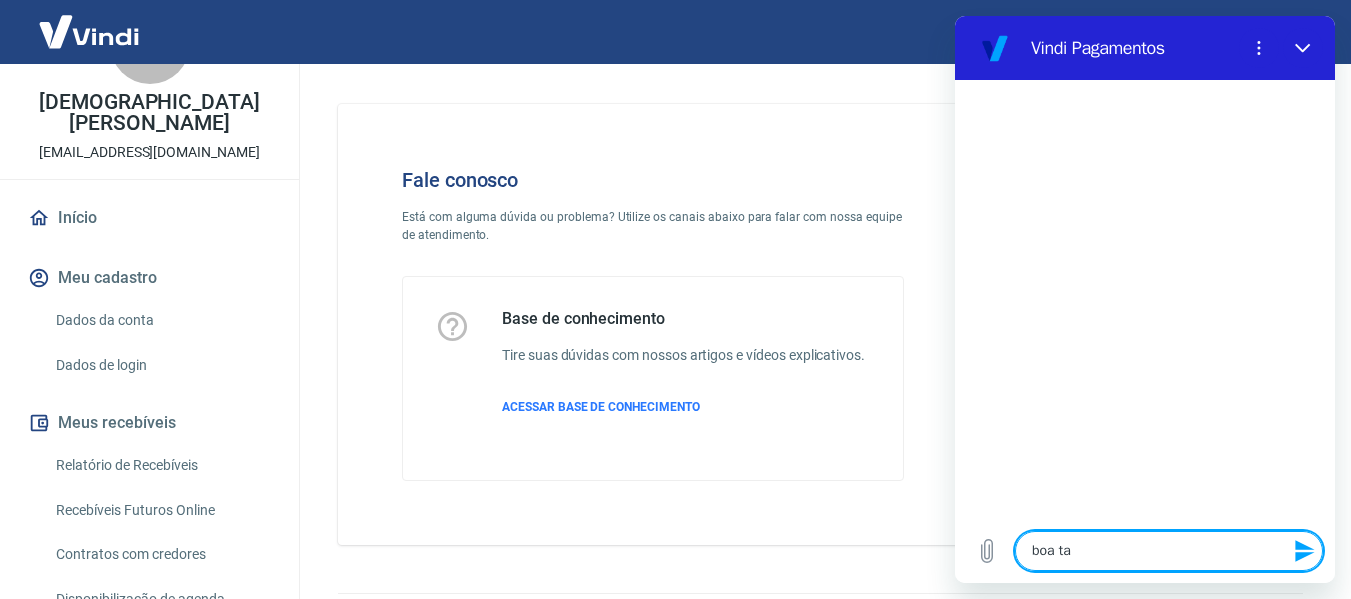type on "boa tar" 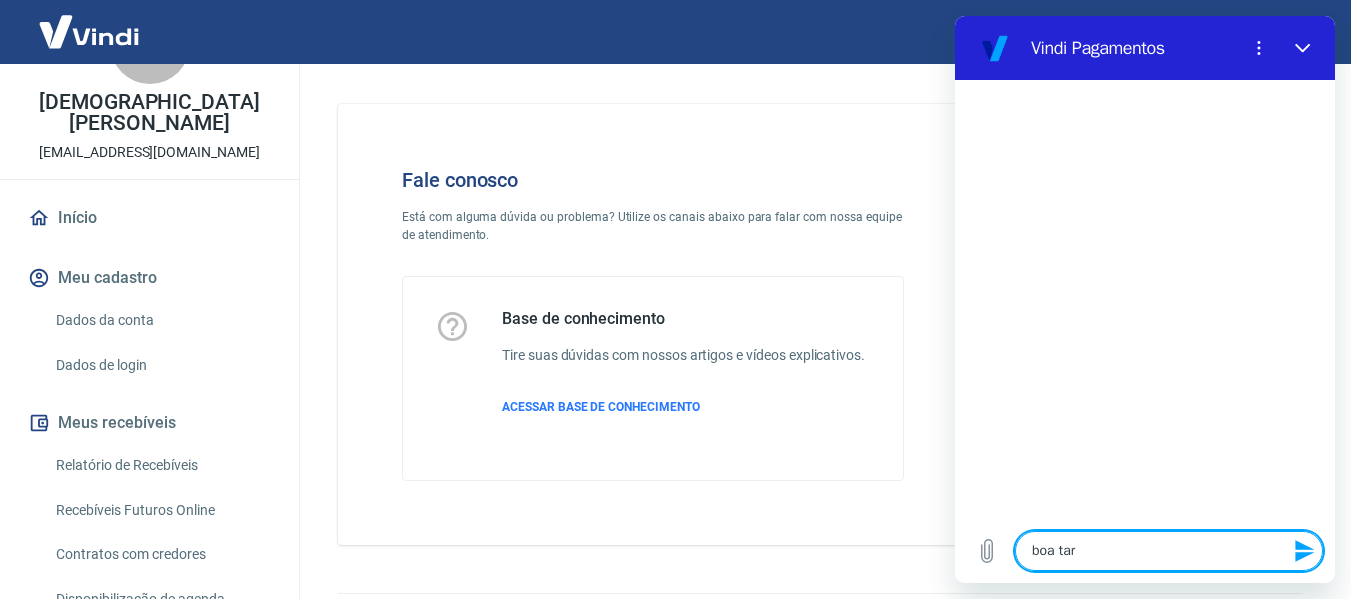 type on "boa tard" 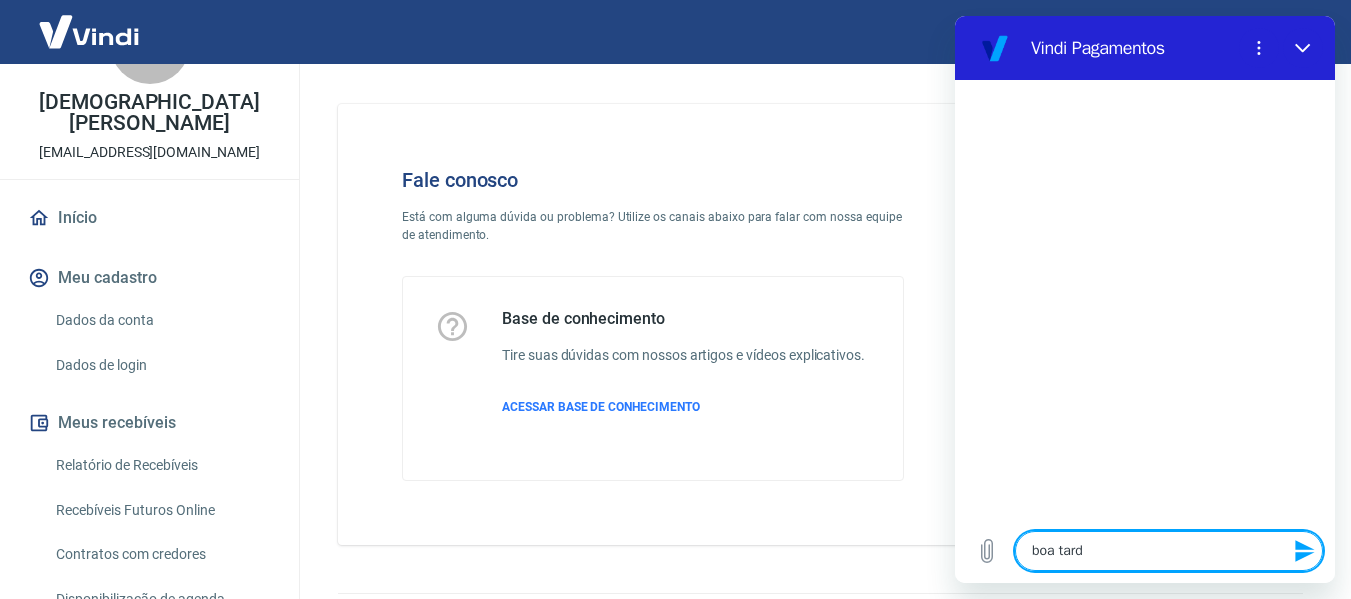 type on "boa tarde" 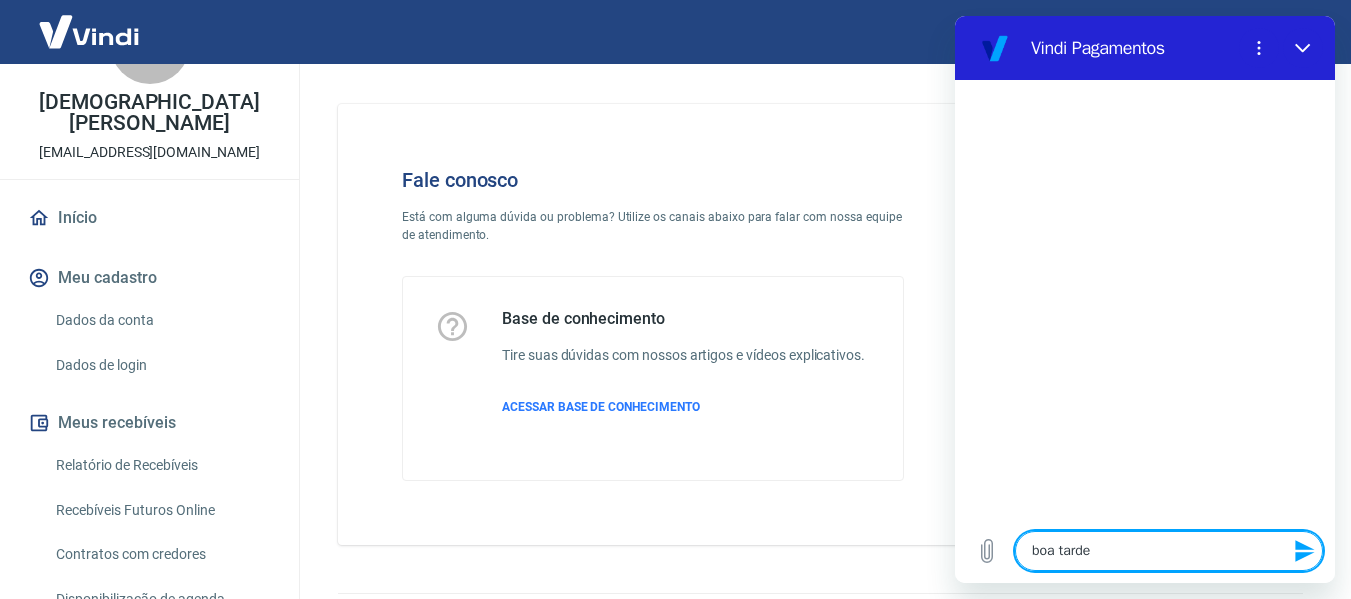 type 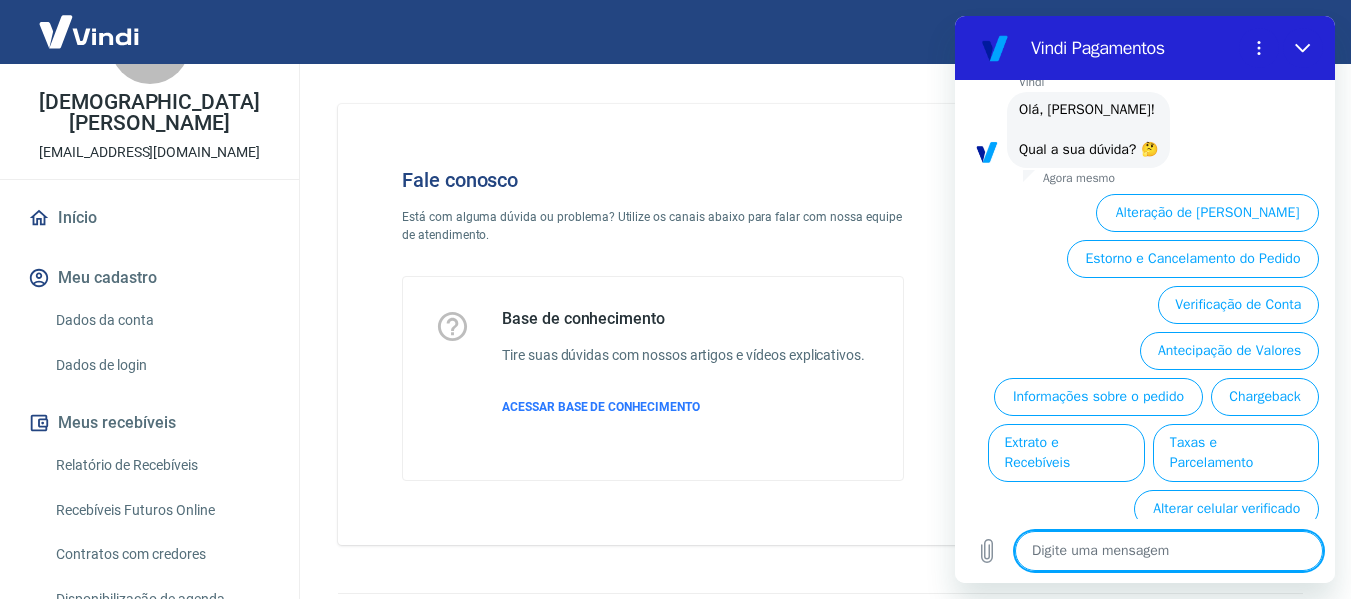 scroll, scrollTop: 154, scrollLeft: 0, axis: vertical 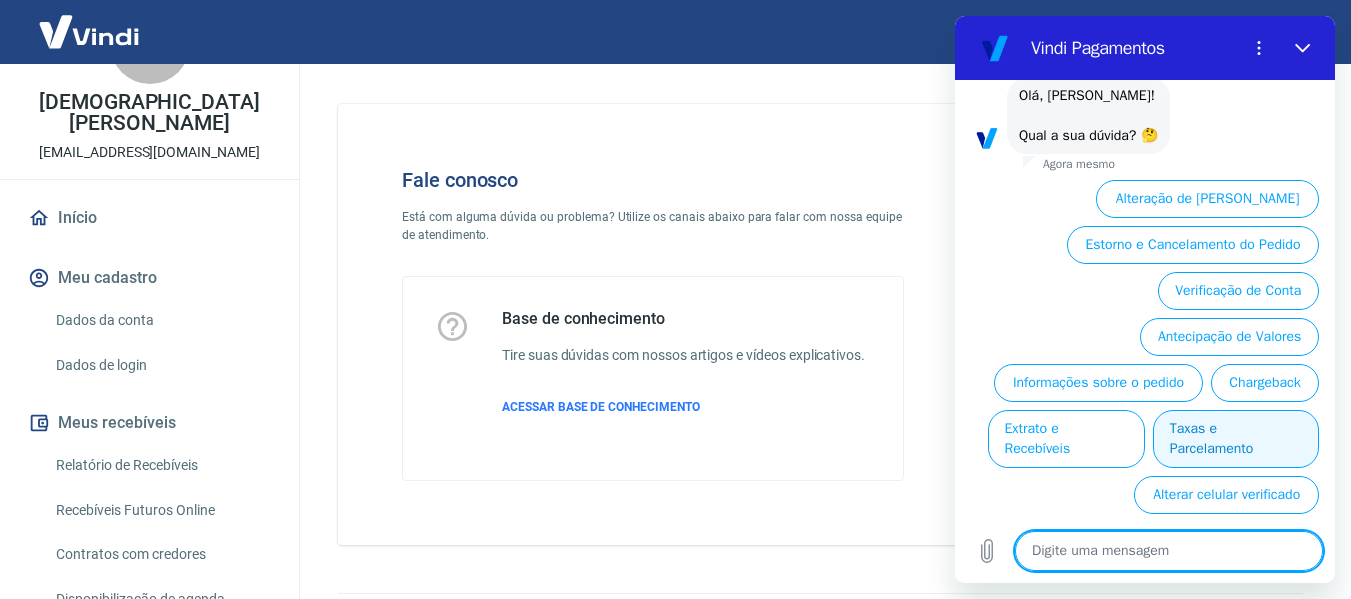 click on "Taxas e Parcelamento" at bounding box center [1236, 439] 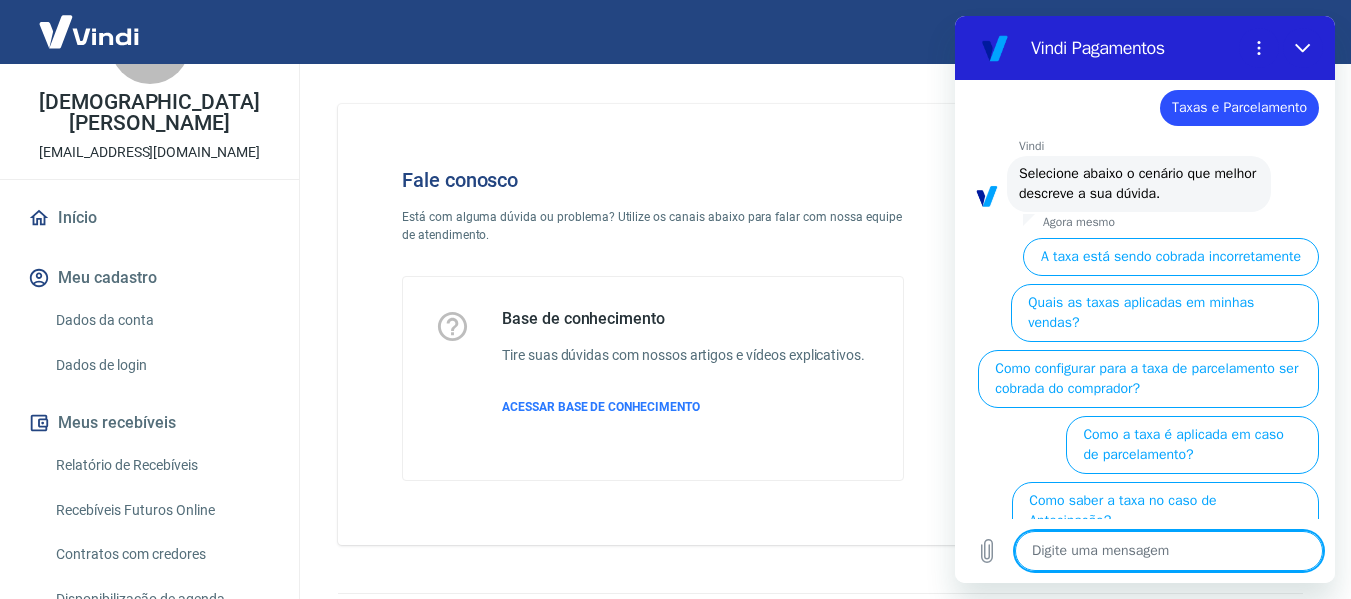 scroll, scrollTop: 190, scrollLeft: 0, axis: vertical 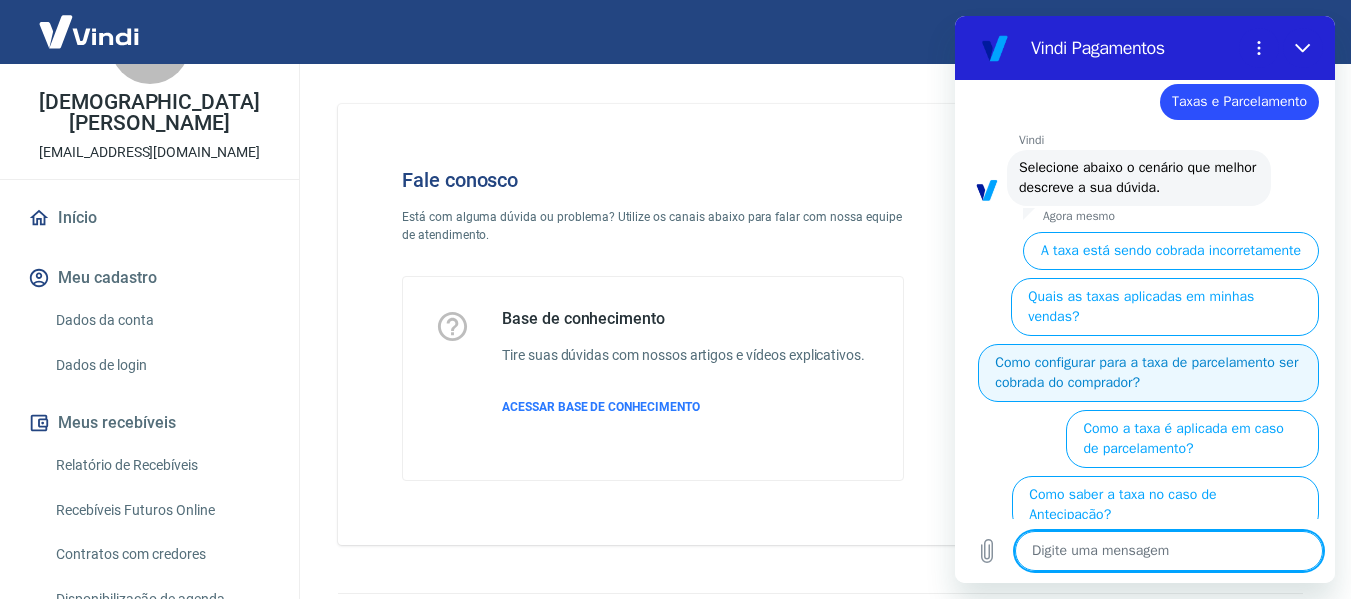 click on "Como configurar para a taxa de parcelamento ser cobrada do comprador?" at bounding box center (1148, 373) 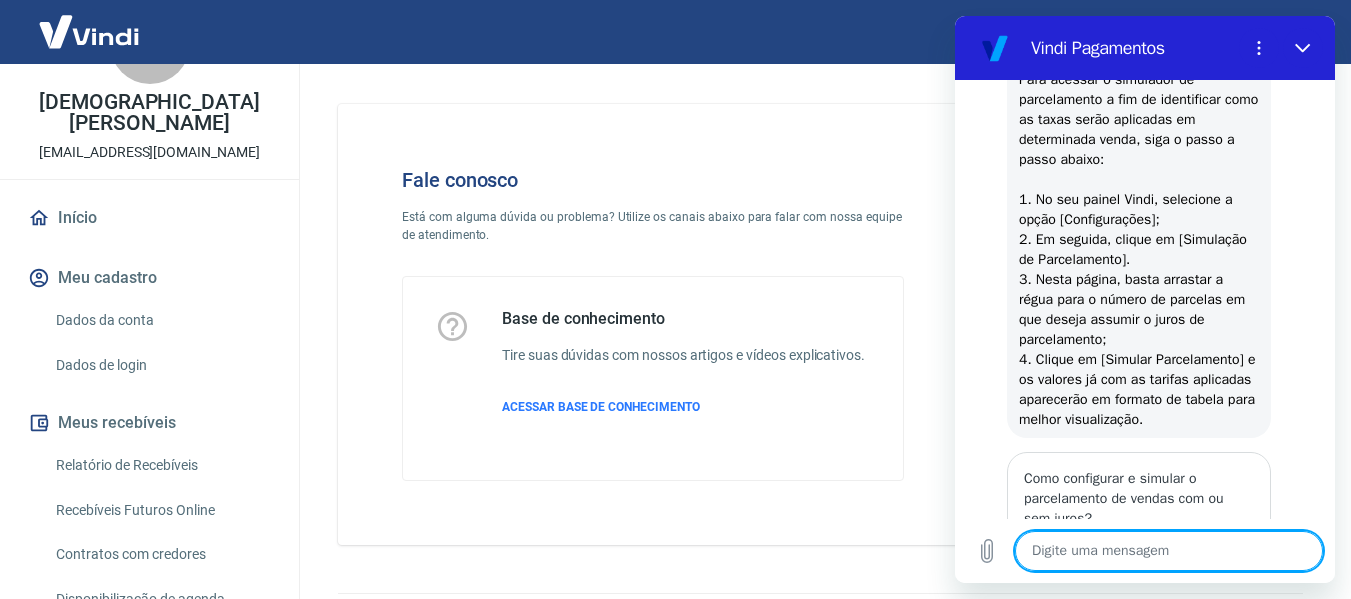 scroll, scrollTop: 912, scrollLeft: 0, axis: vertical 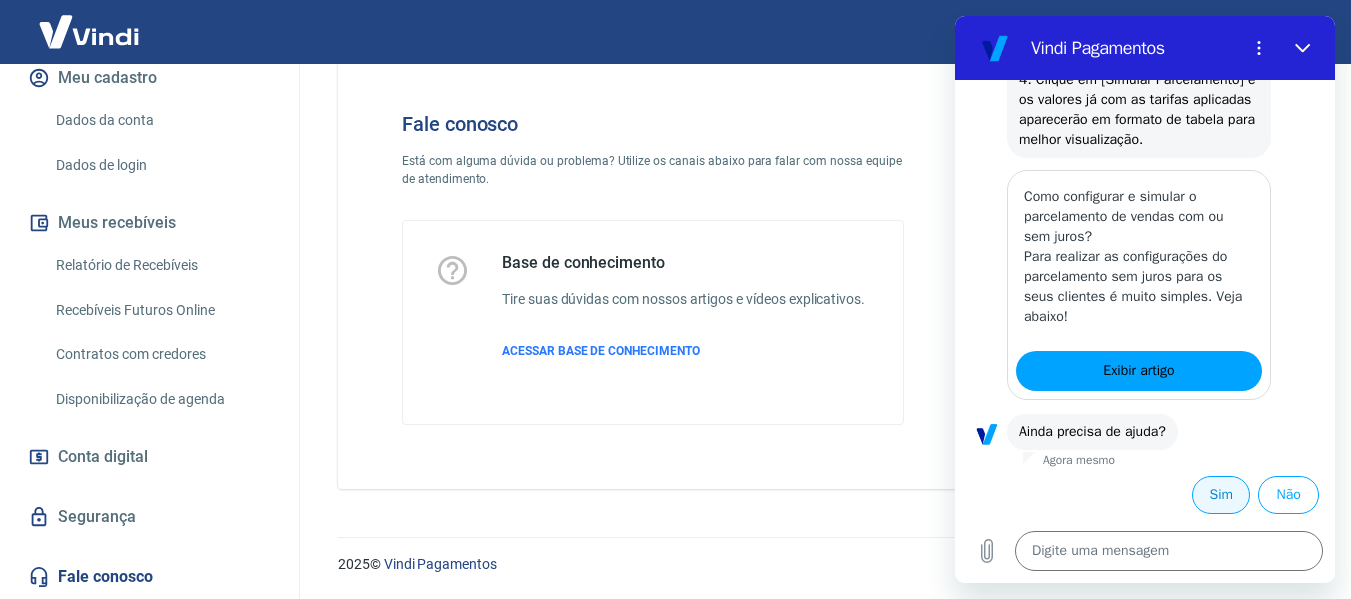 click on "Sim" at bounding box center (1221, 495) 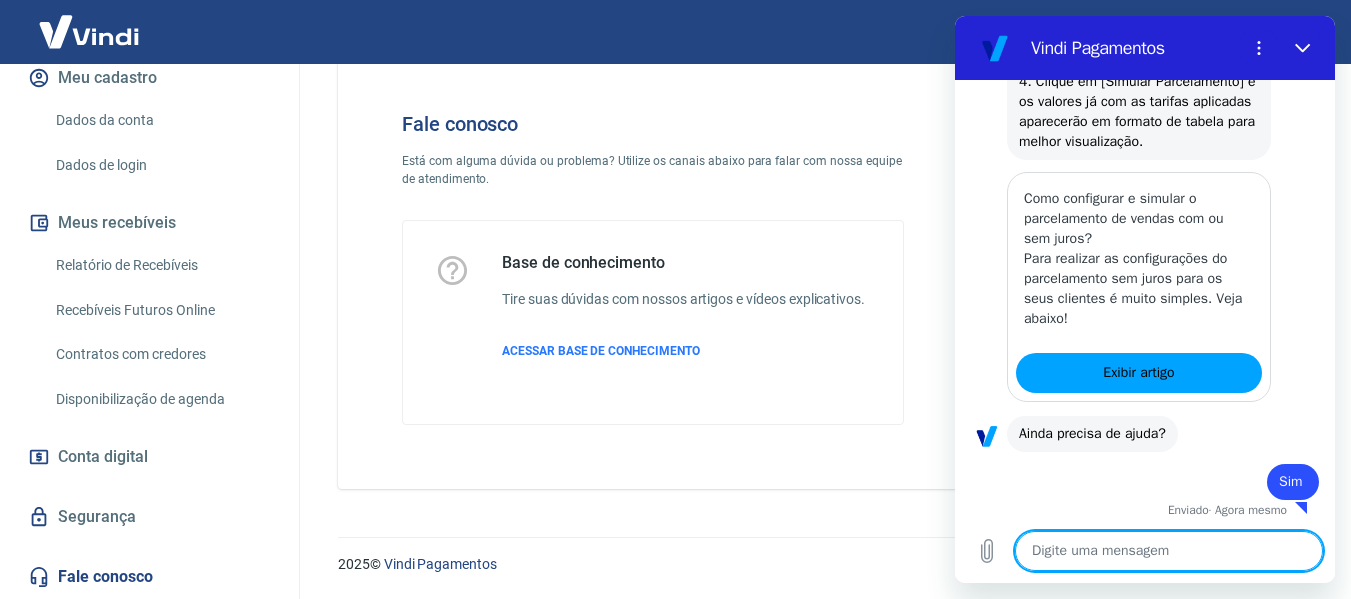 scroll, scrollTop: 1254, scrollLeft: 0, axis: vertical 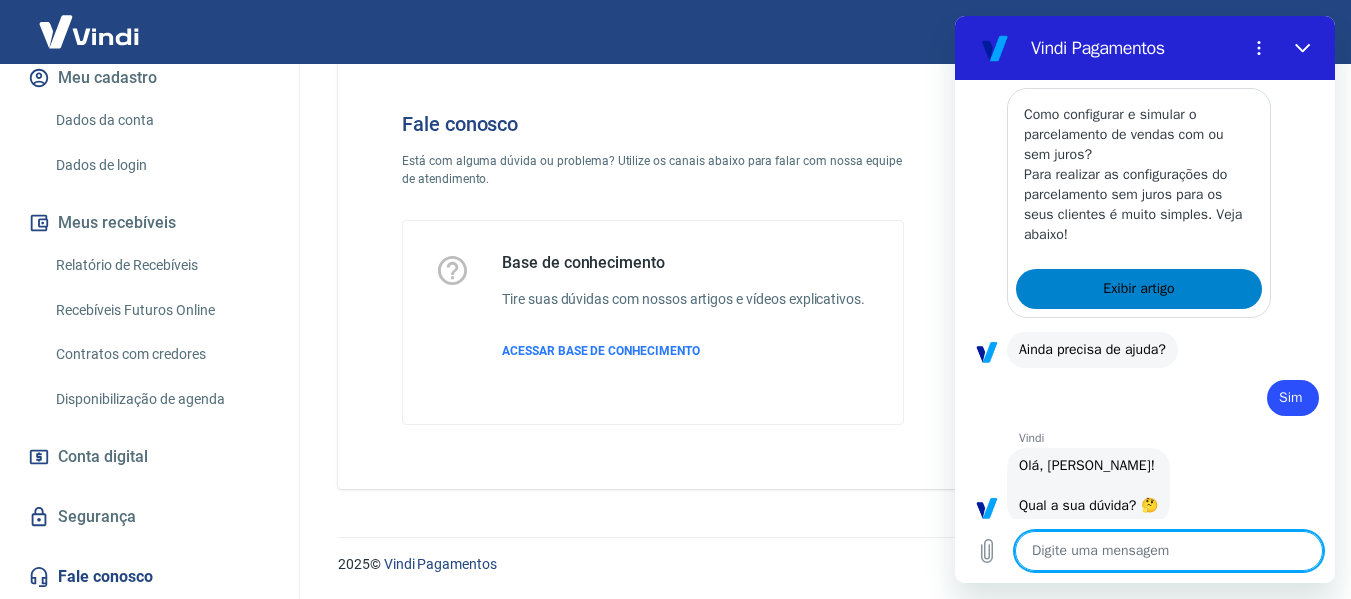 type on "x" 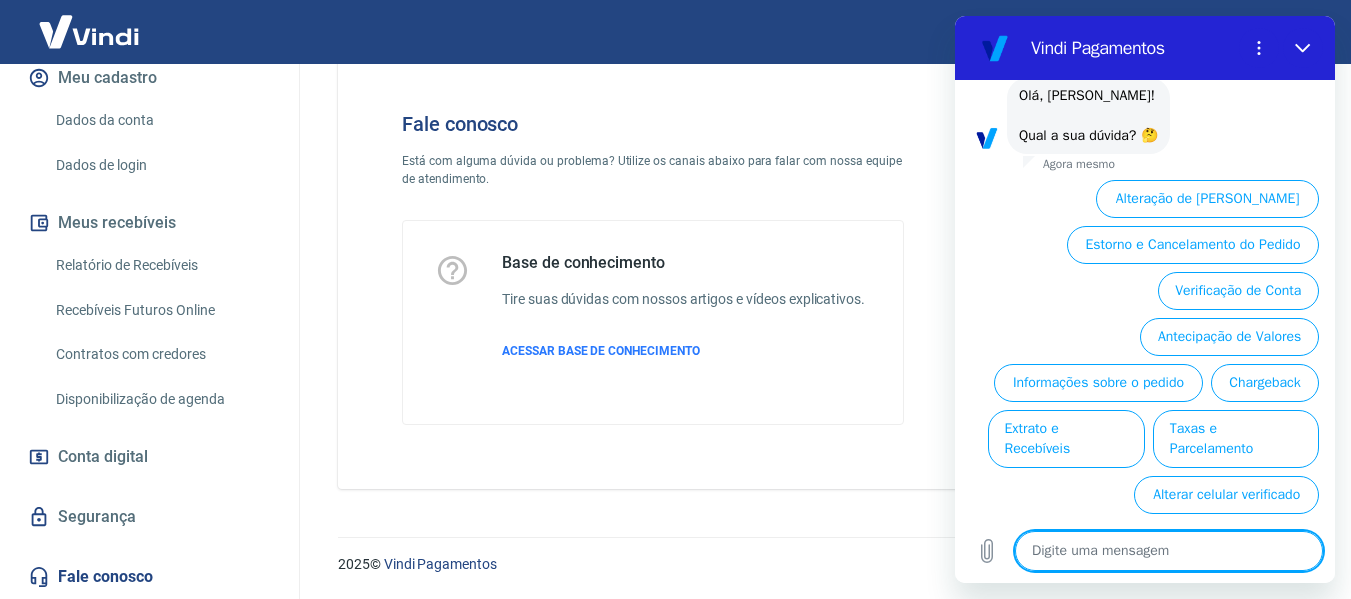scroll, scrollTop: 1748, scrollLeft: 0, axis: vertical 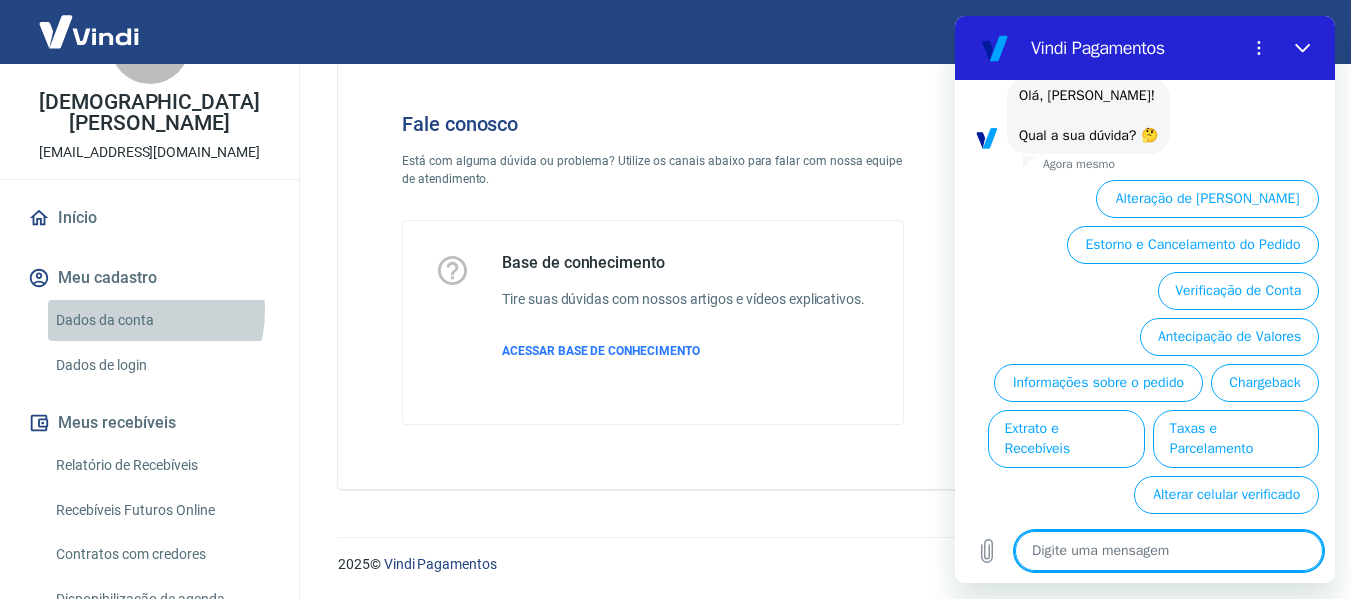 click on "Dados da conta" at bounding box center [161, 320] 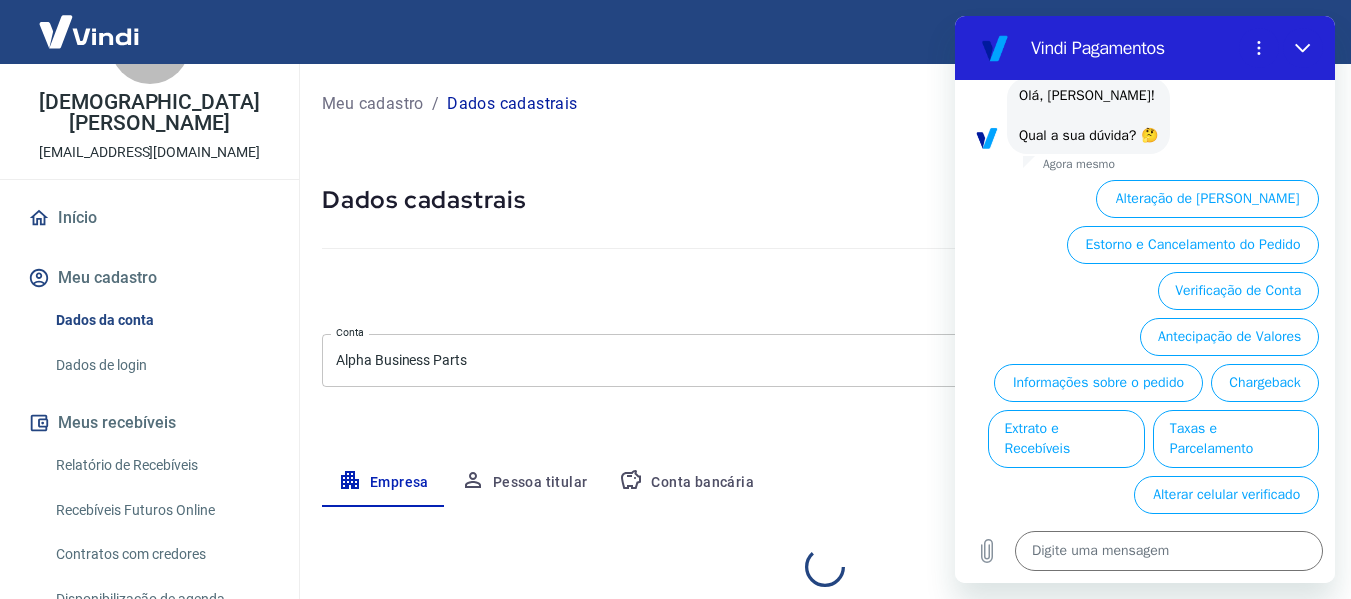 select on "SP" 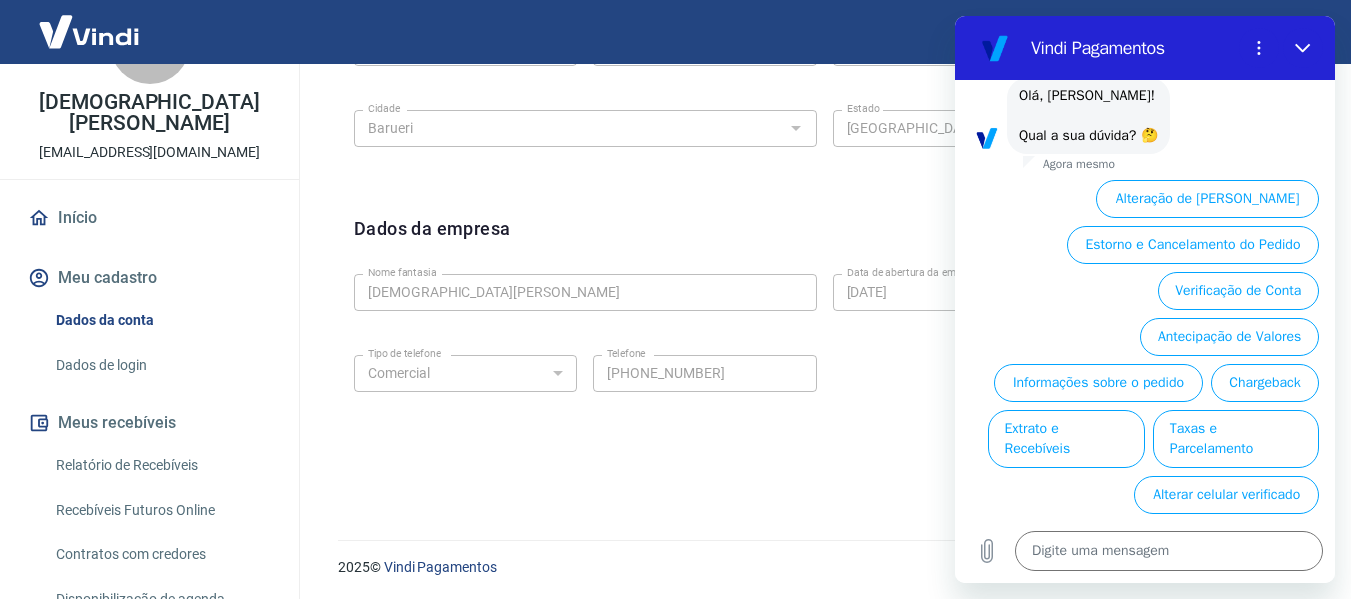 scroll, scrollTop: 843, scrollLeft: 0, axis: vertical 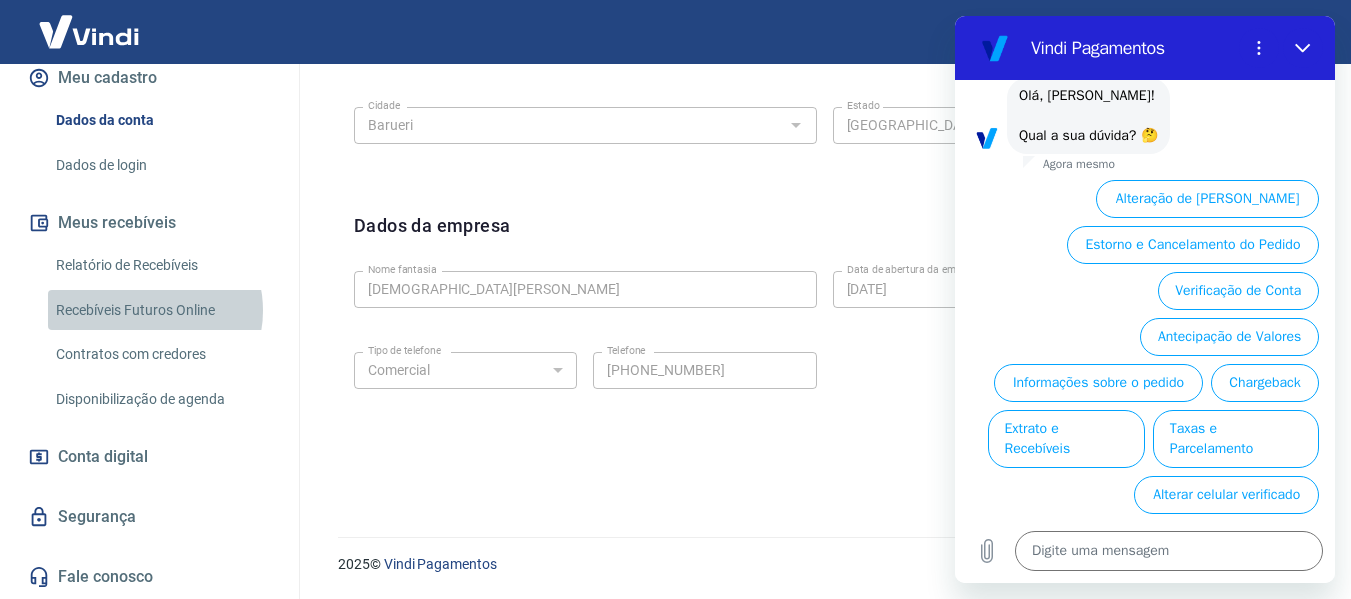 click on "Recebíveis Futuros Online" at bounding box center [161, 310] 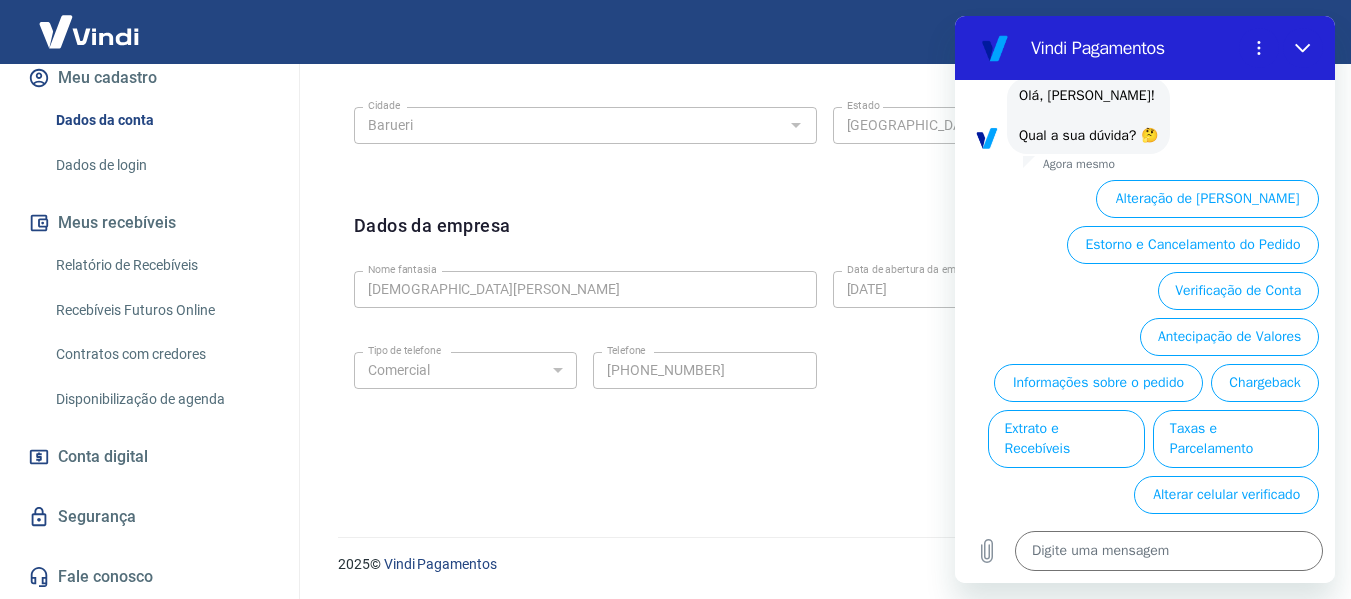 click on "Relatório de Recebíveis" at bounding box center (161, 265) 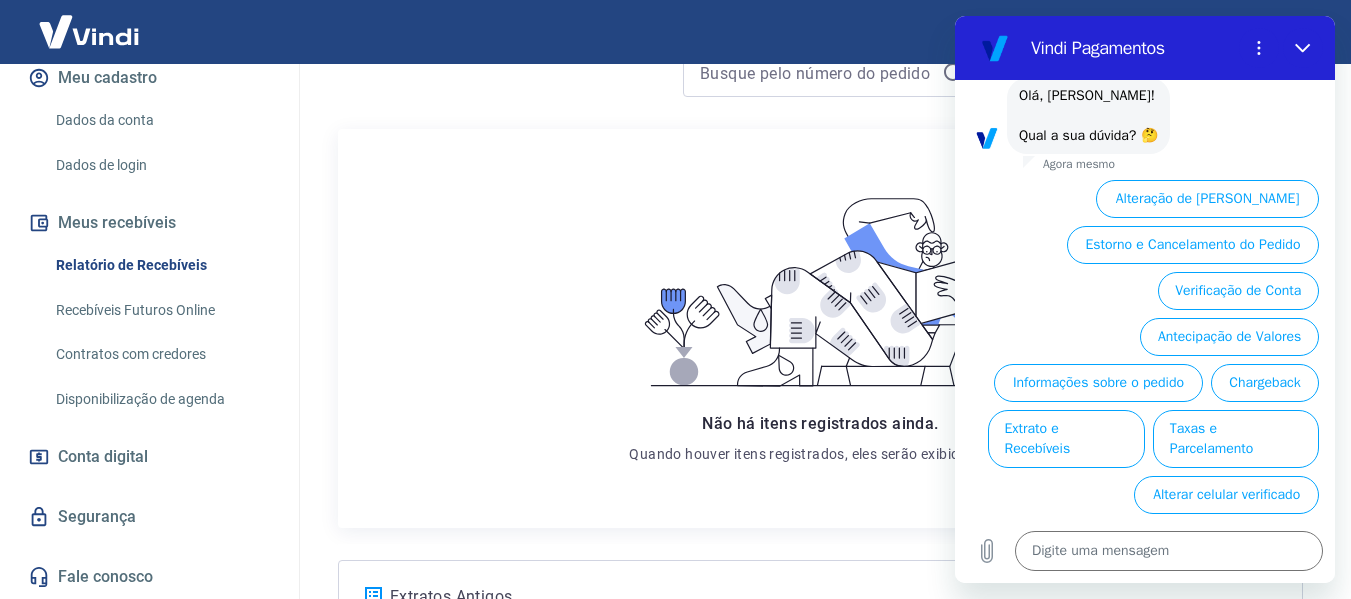 scroll, scrollTop: 394, scrollLeft: 0, axis: vertical 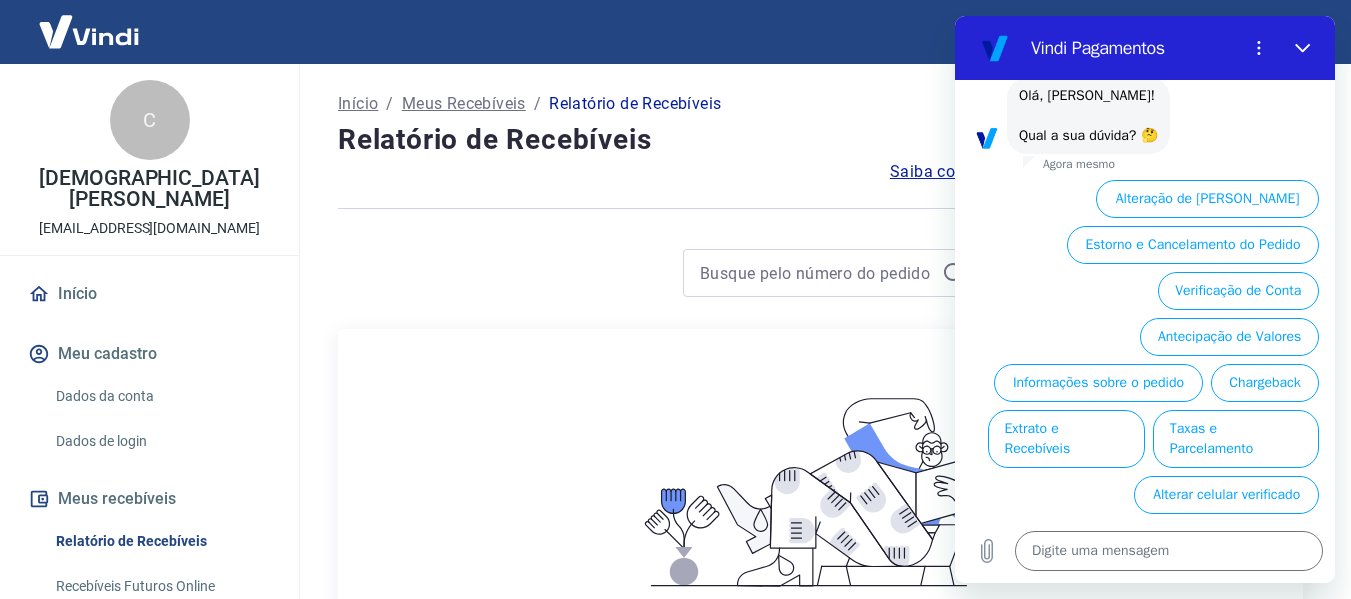 click on "Início" at bounding box center (149, 294) 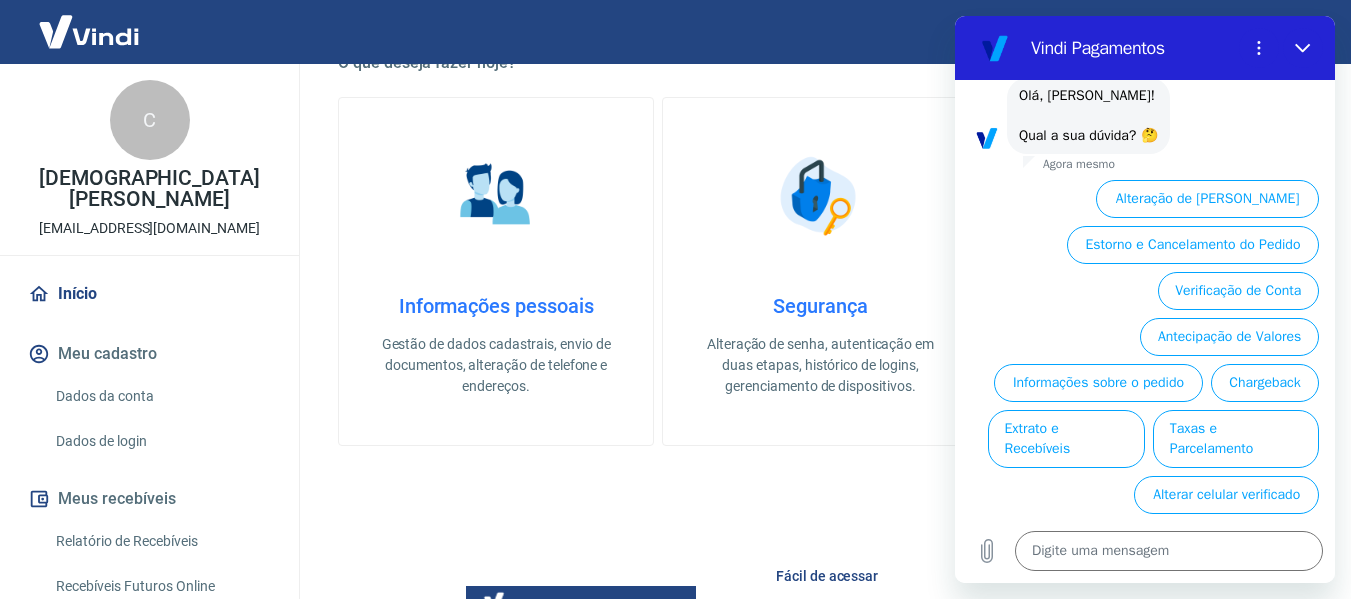 scroll, scrollTop: 800, scrollLeft: 0, axis: vertical 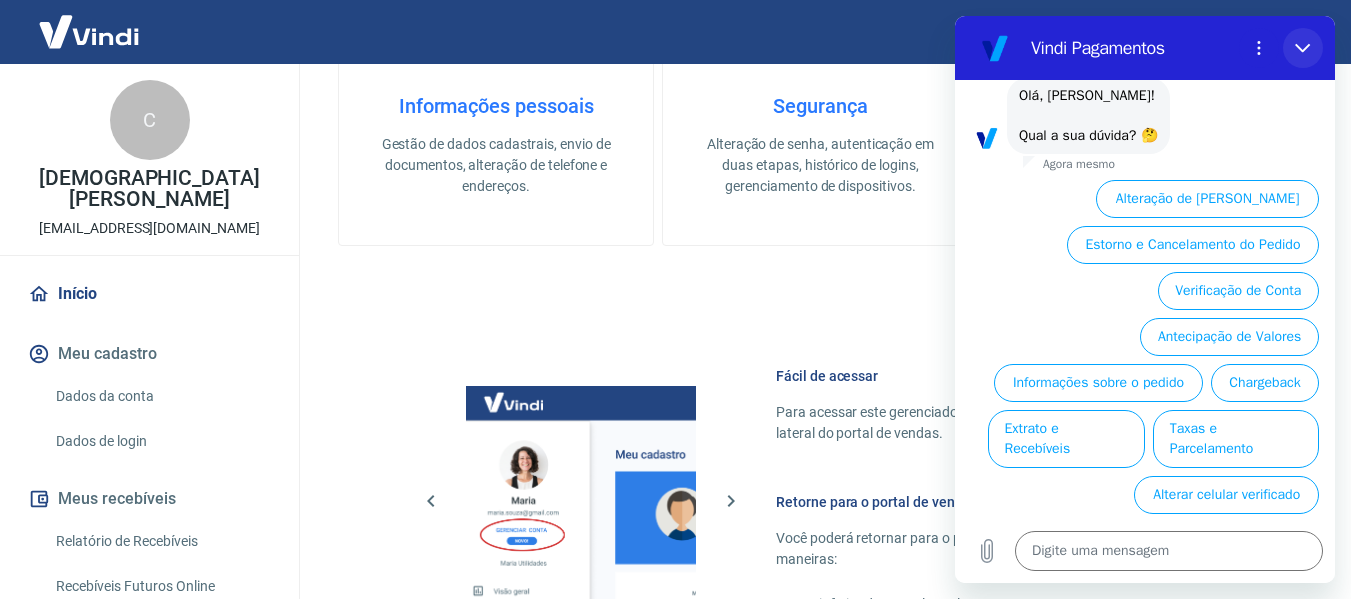 click 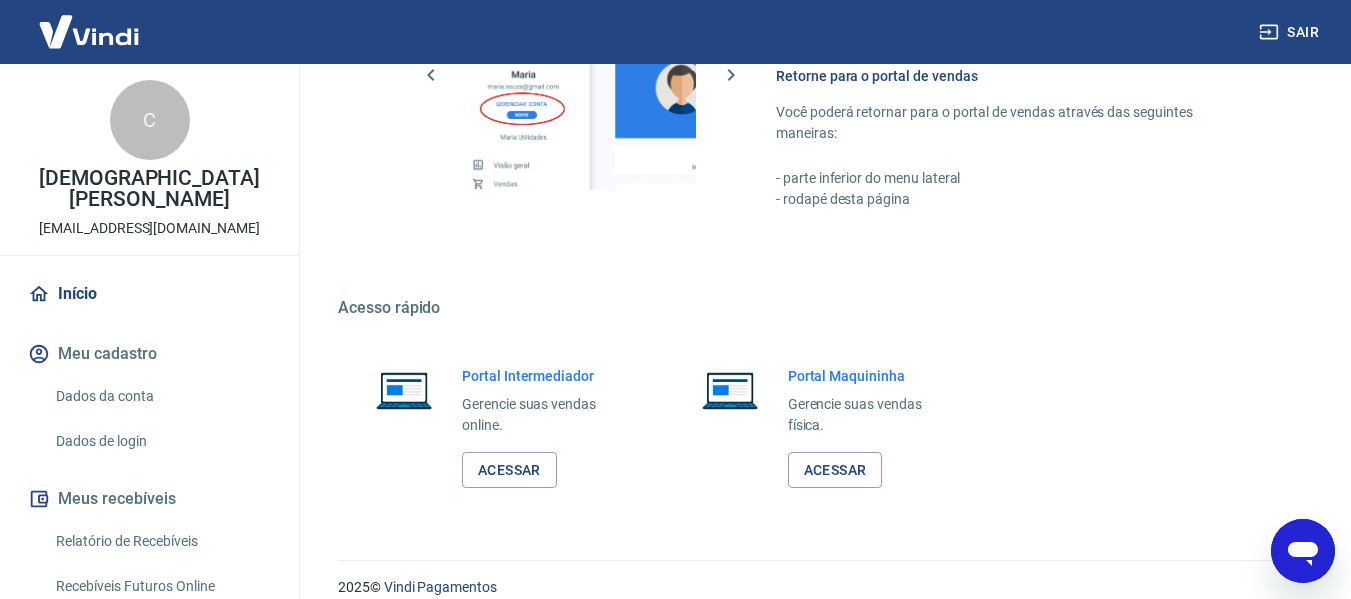 scroll, scrollTop: 1249, scrollLeft: 0, axis: vertical 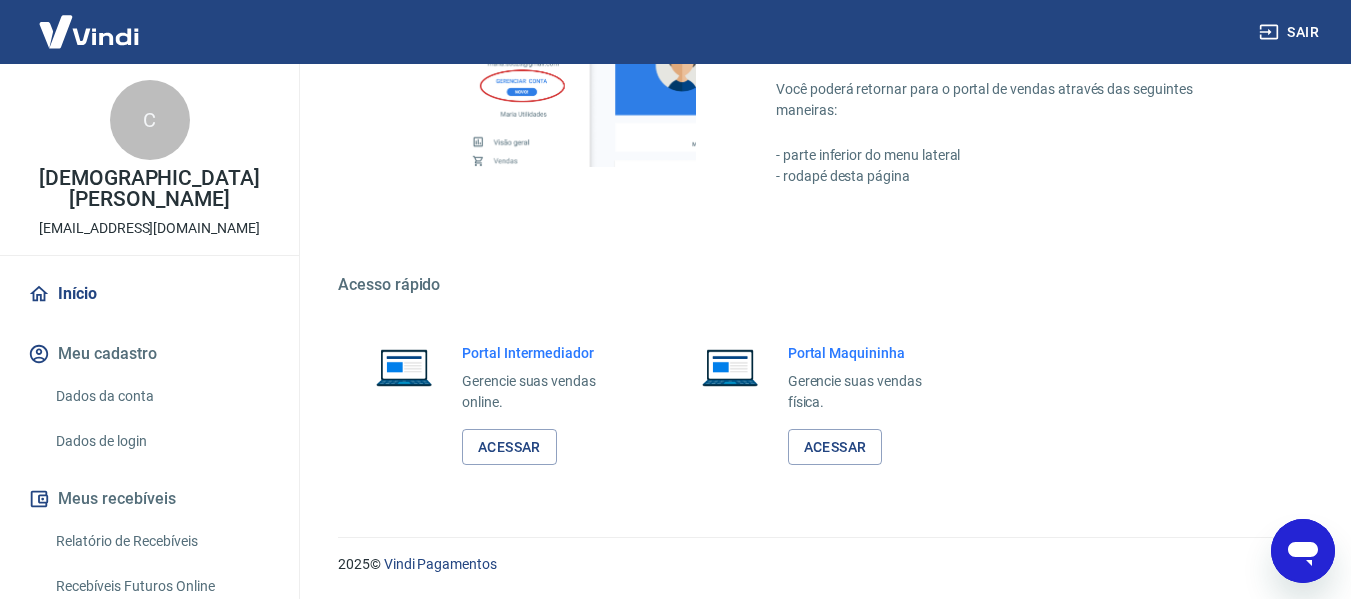 click 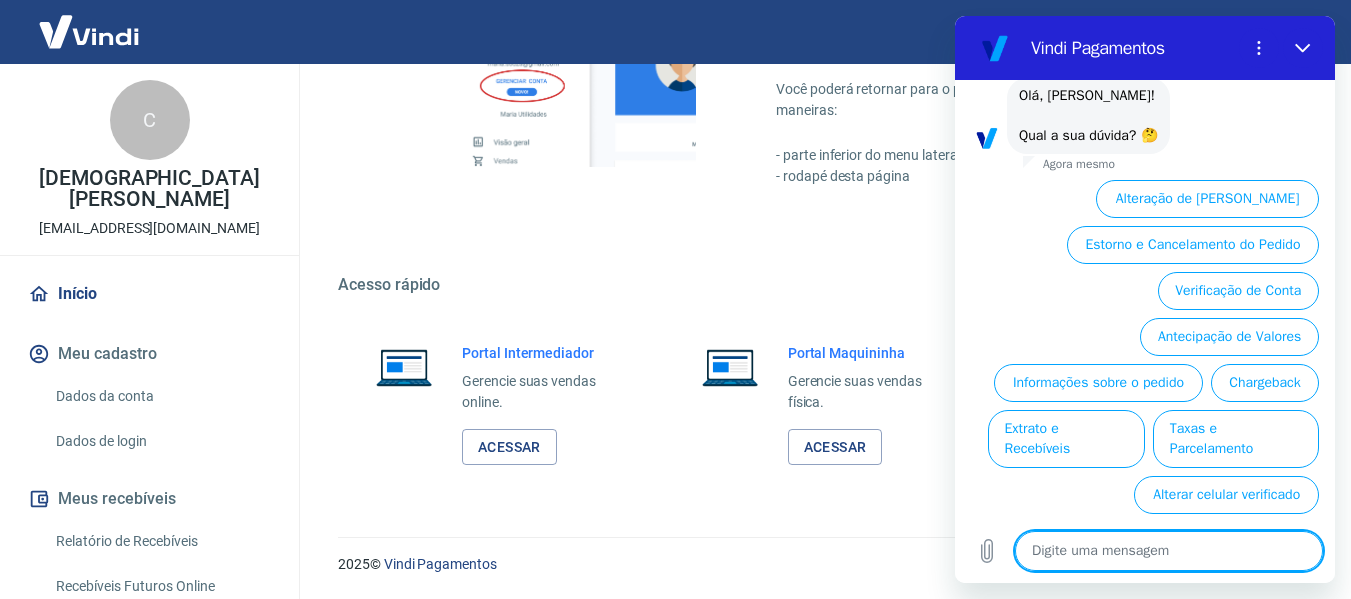type on "f" 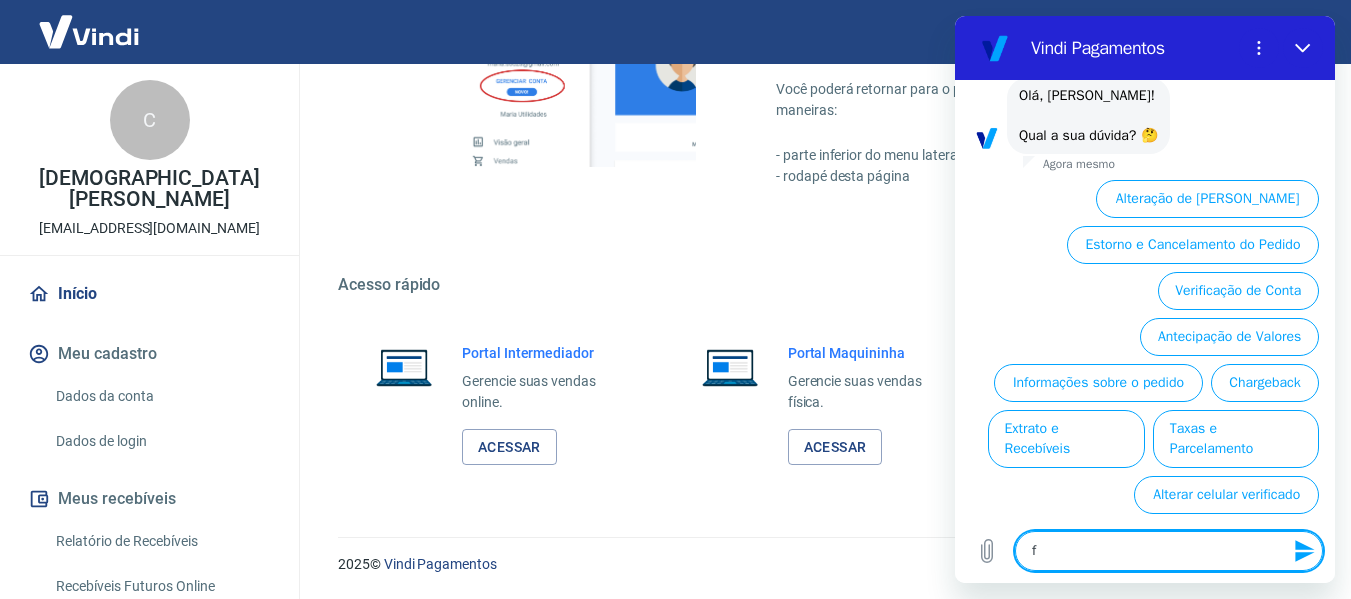 type on "fa" 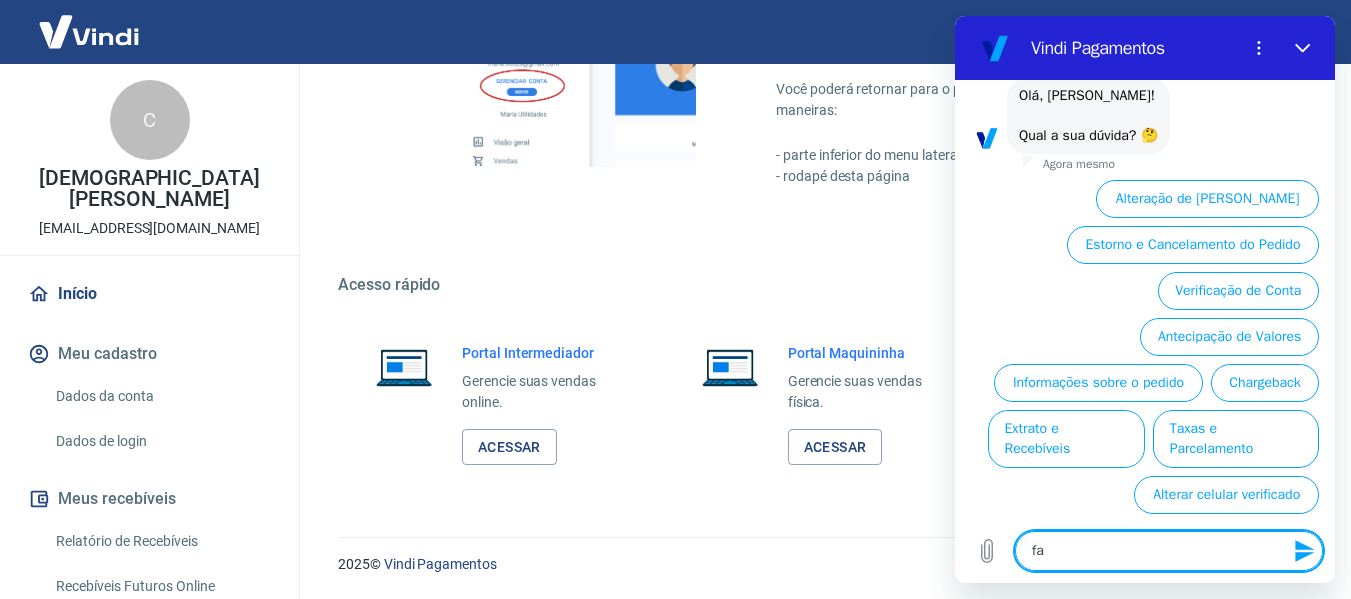 type on "fal" 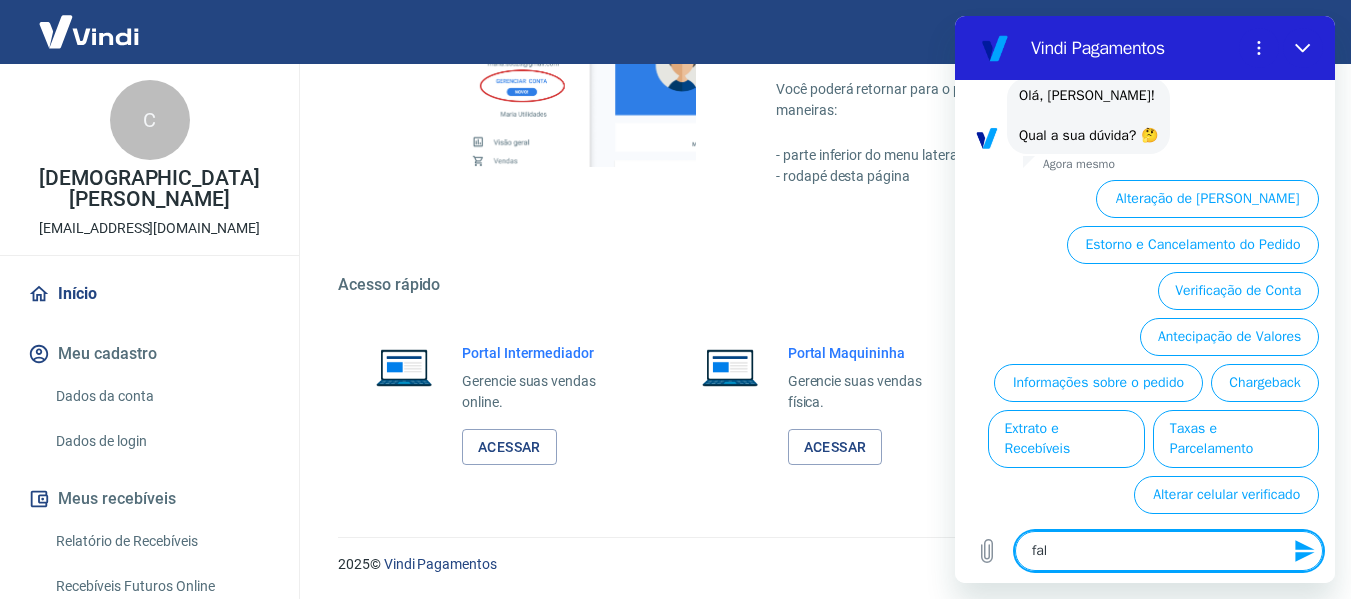 type on "fala" 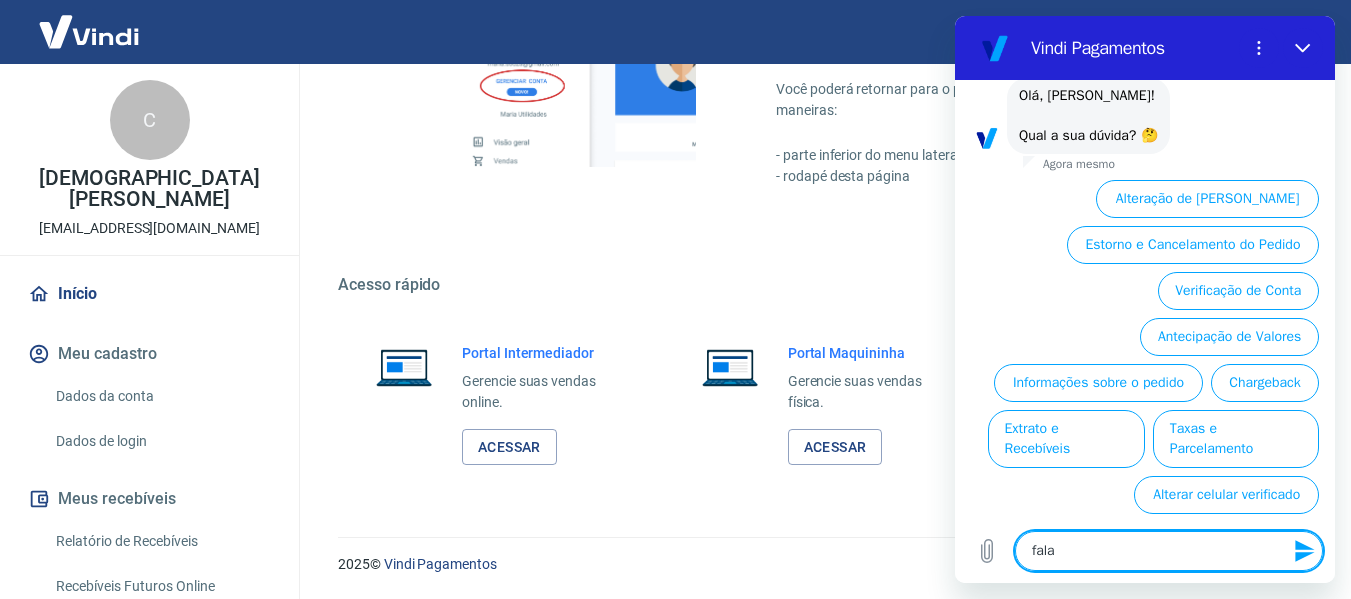 type on "fala" 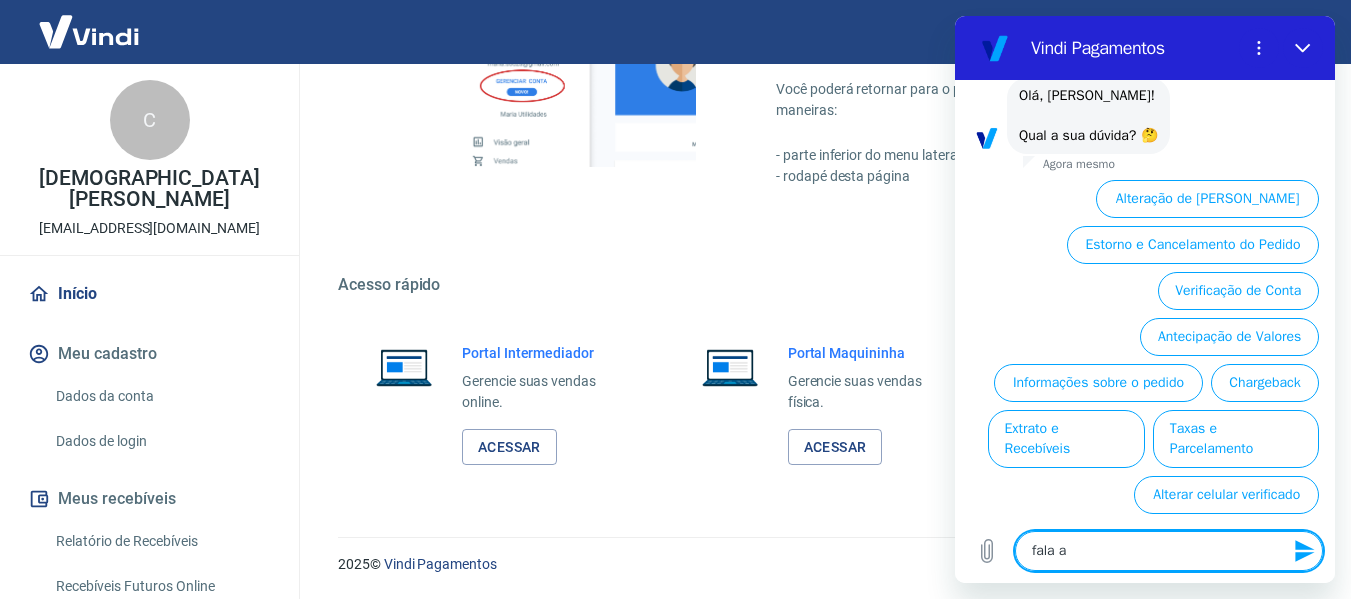 type on "fala" 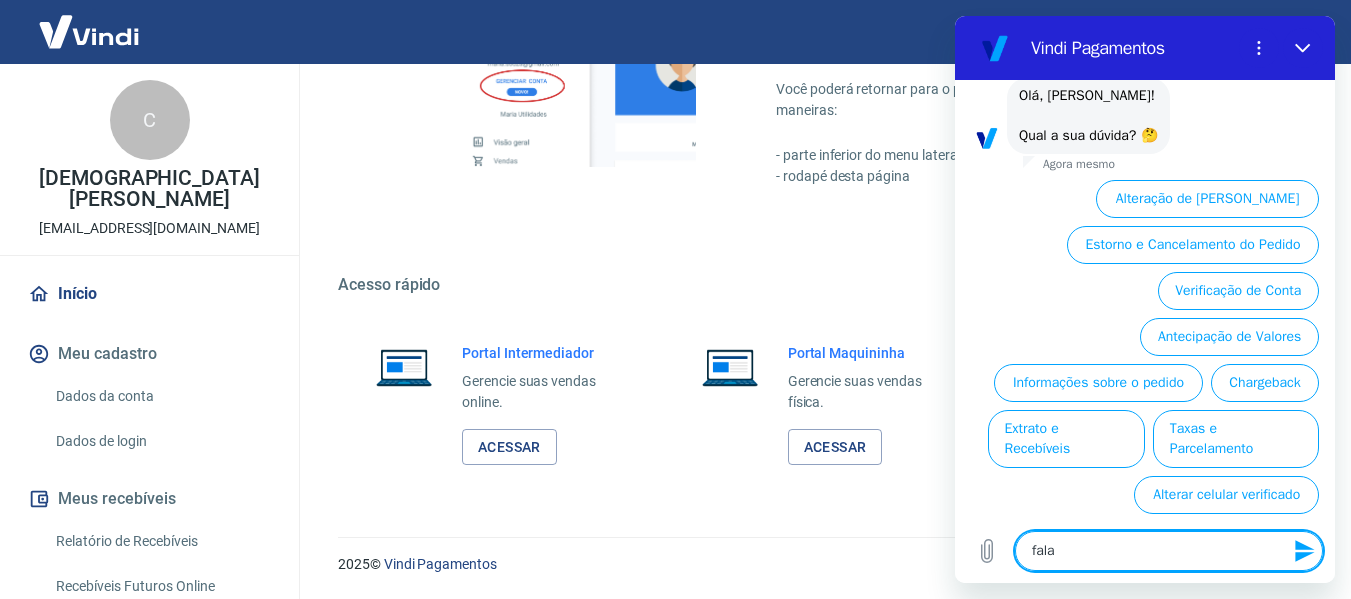 type on "x" 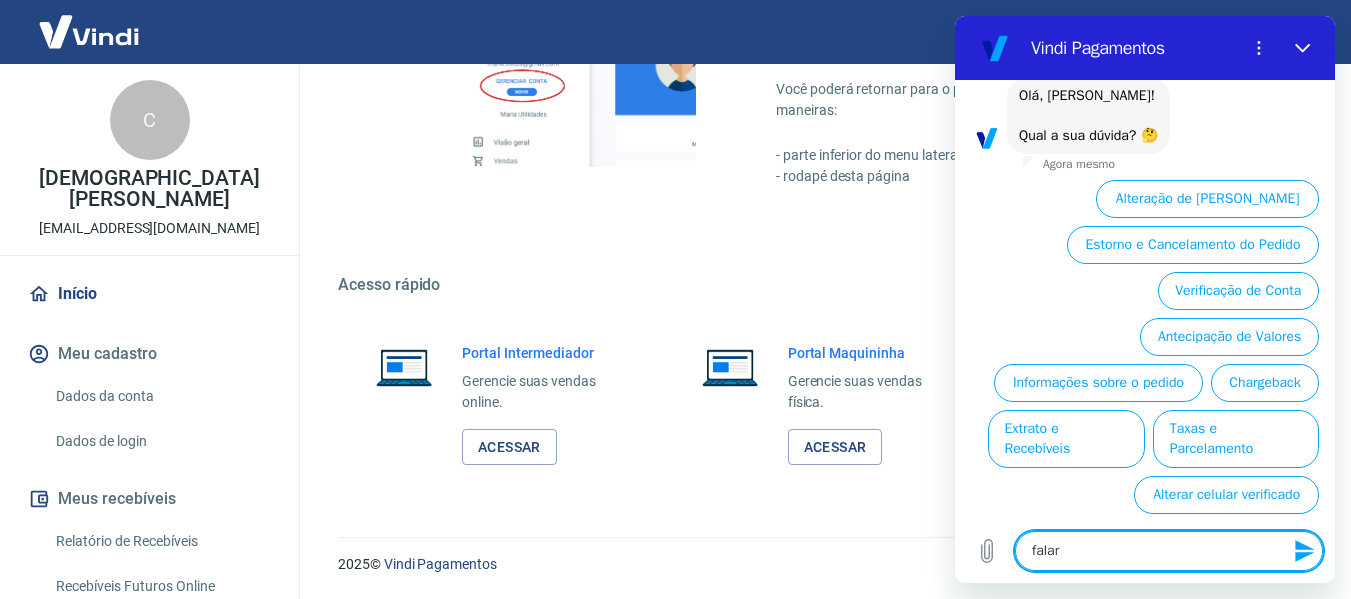 type on "falar" 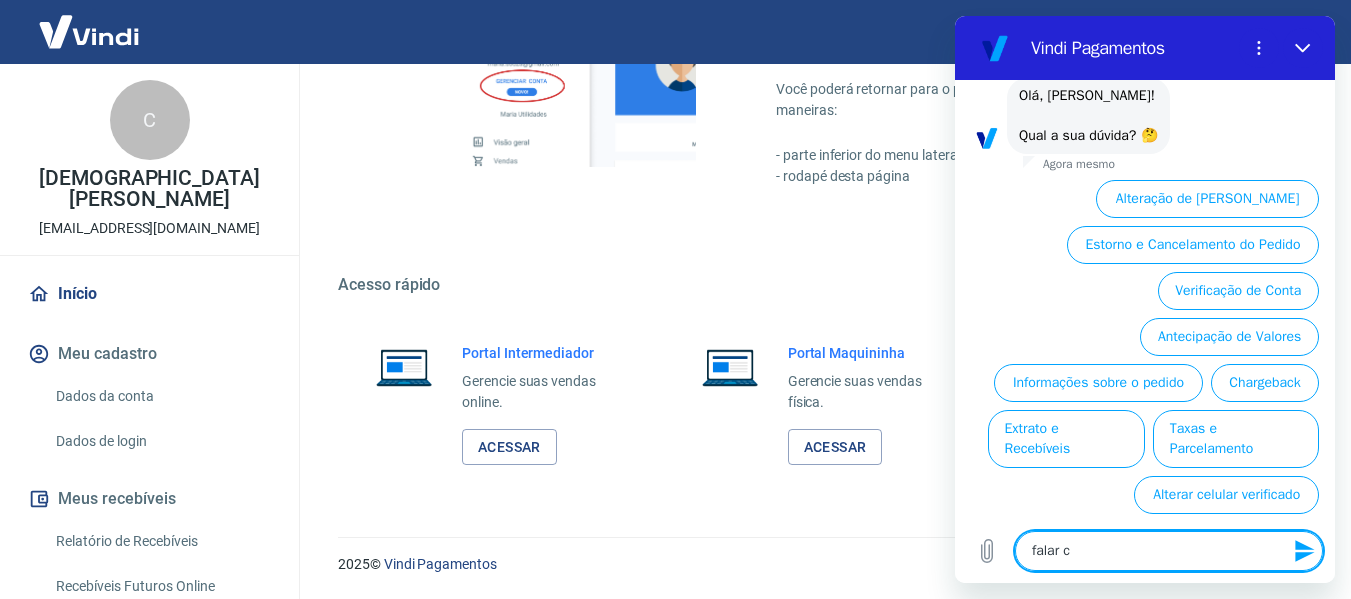 type on "falar co" 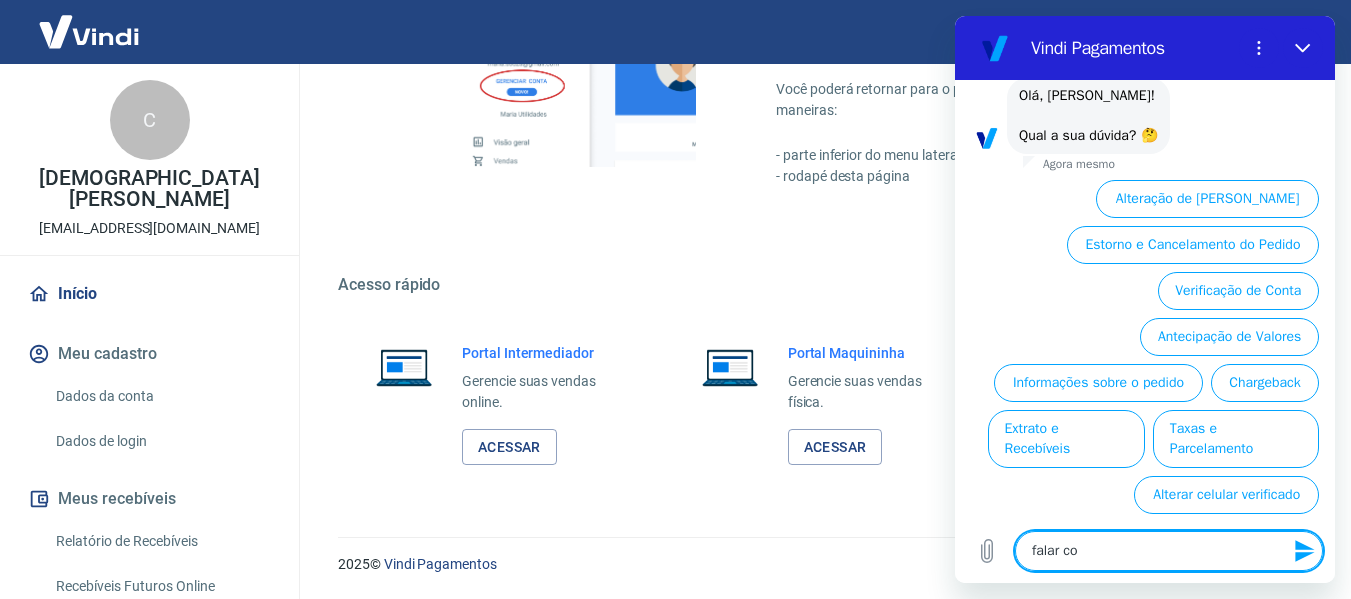 type on "falar com" 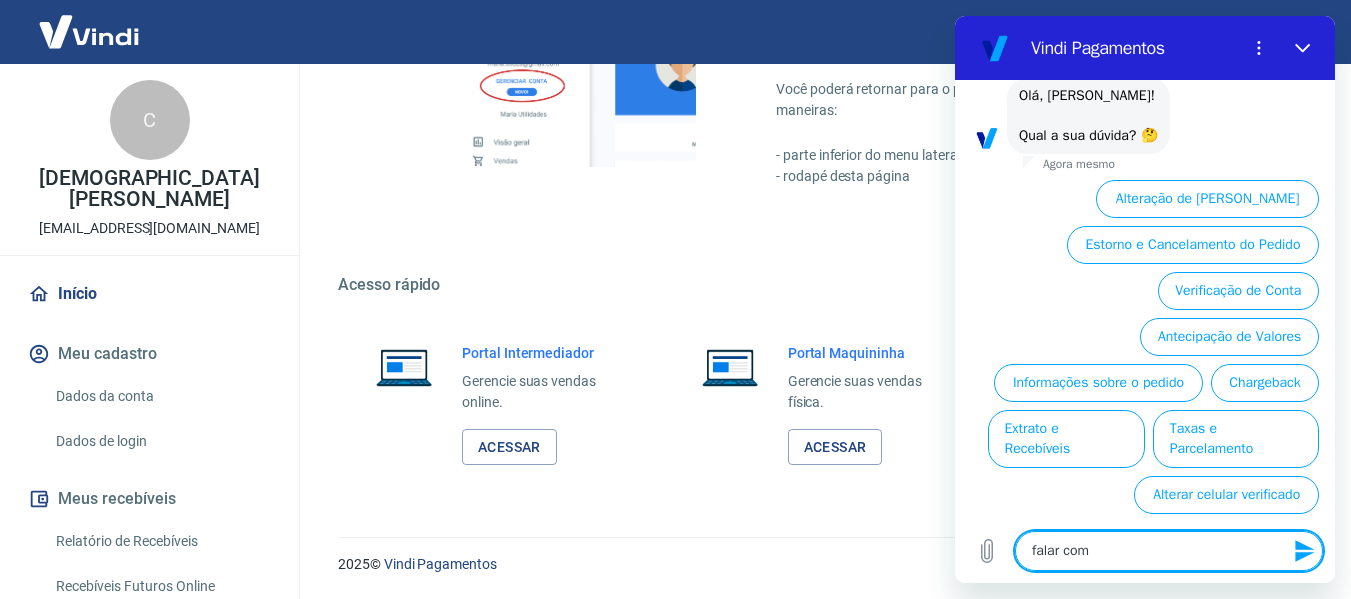 type on "falar com" 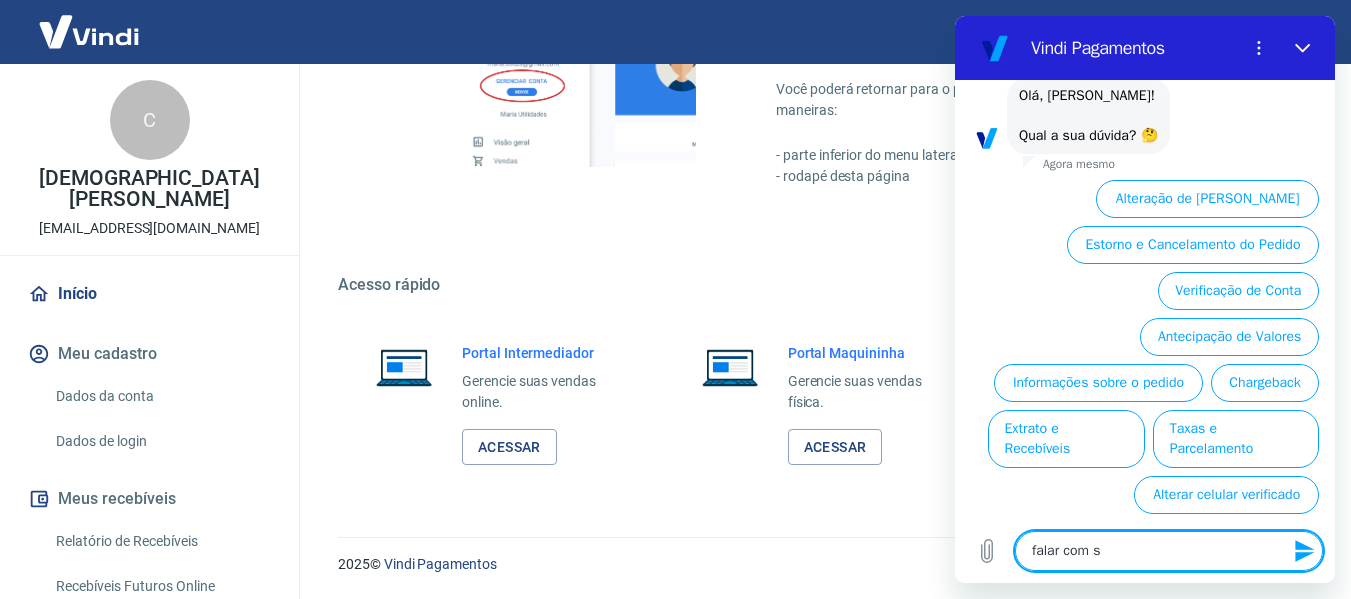 type on "falar com su" 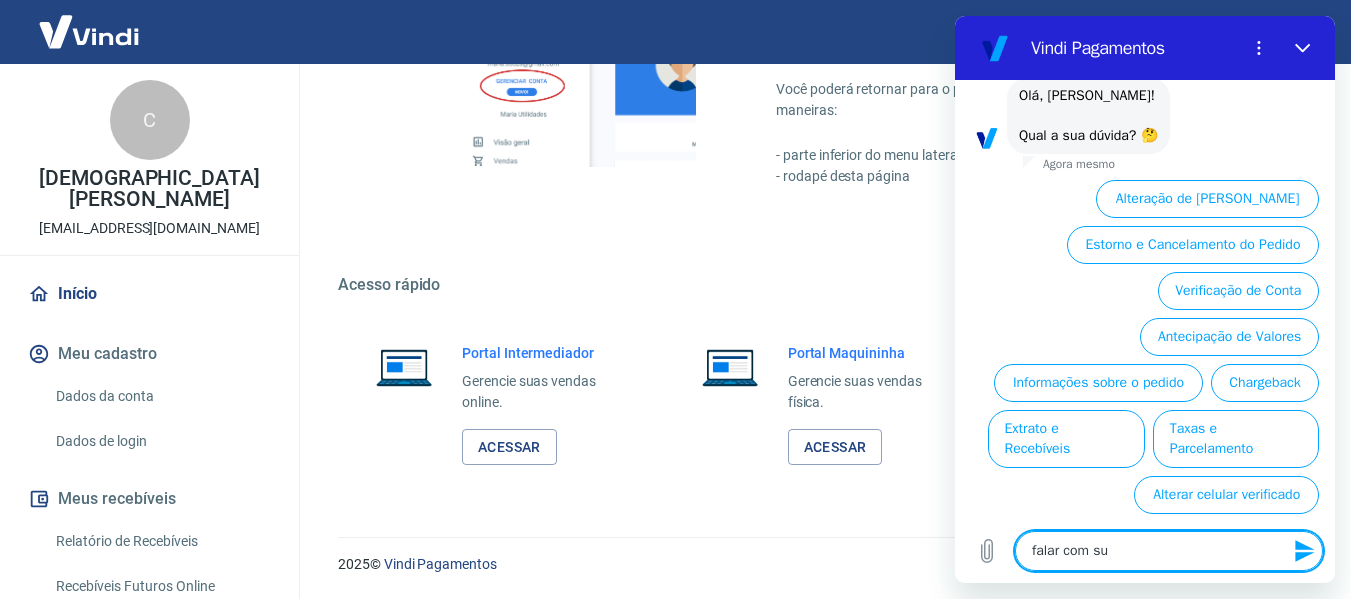 type on "falar com sup" 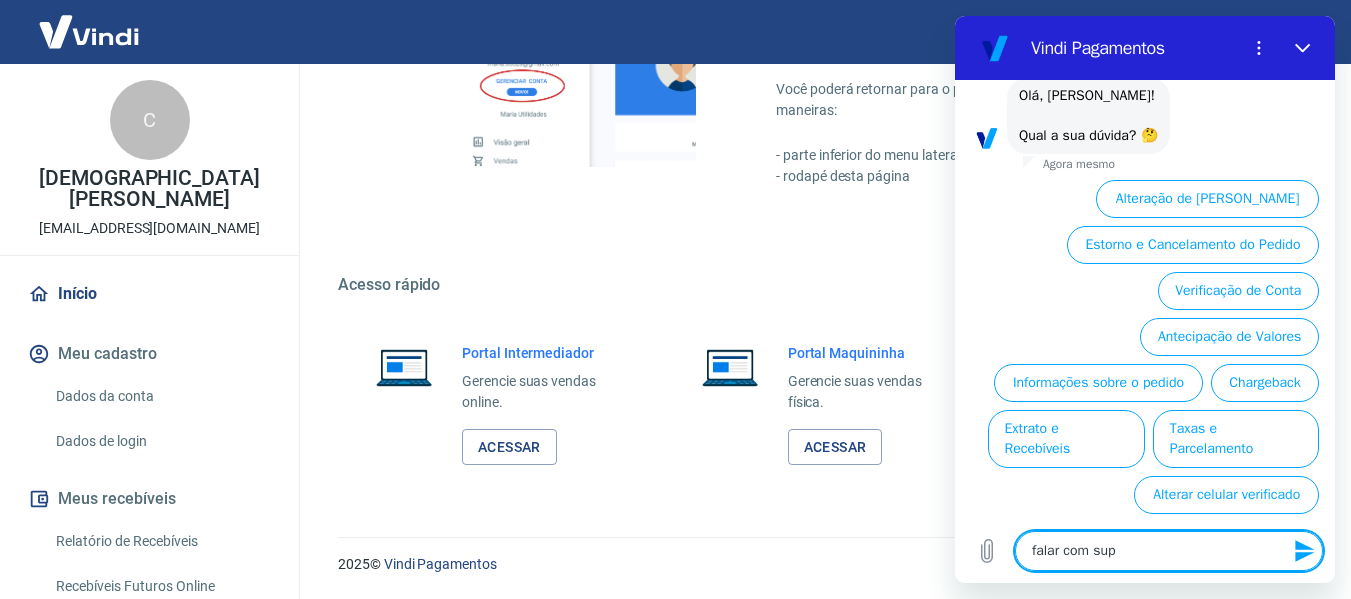 type on "falar com supo" 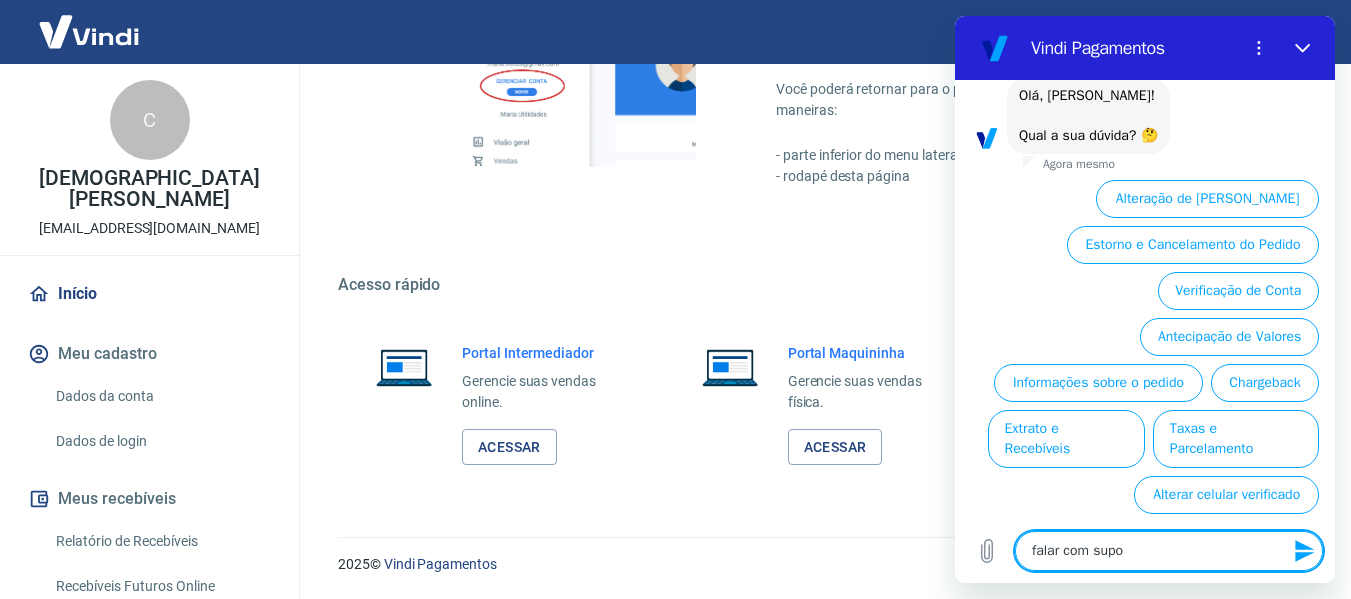 type on "falar com supor" 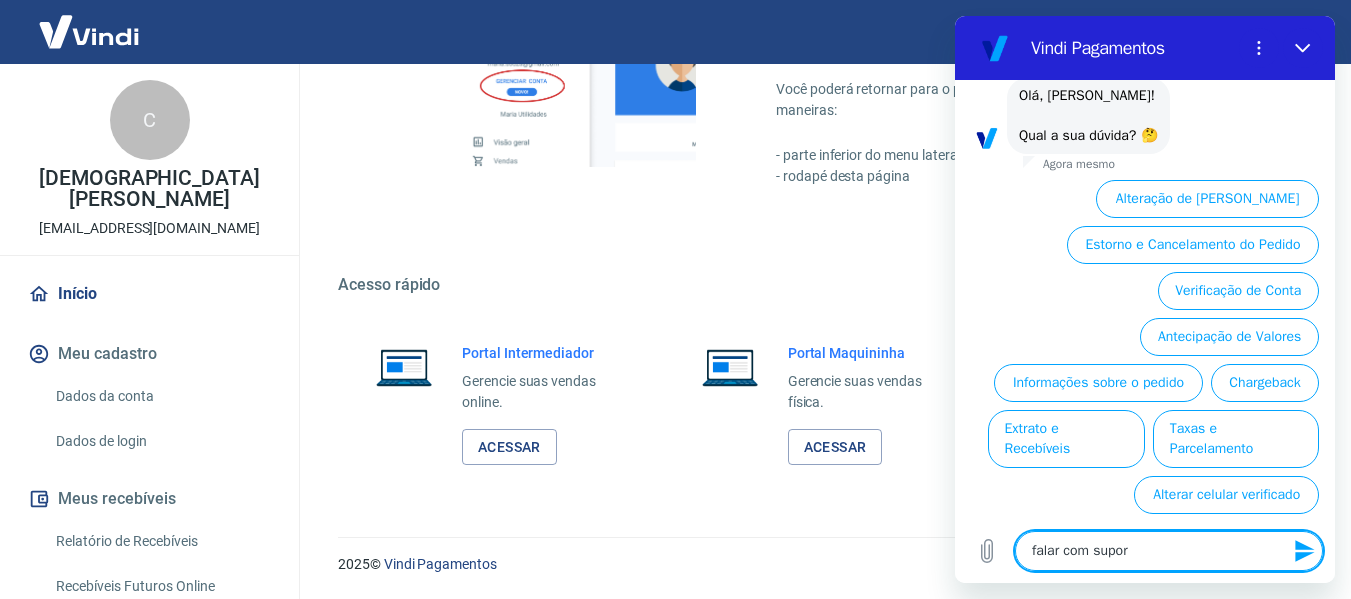 type on "falar com suport" 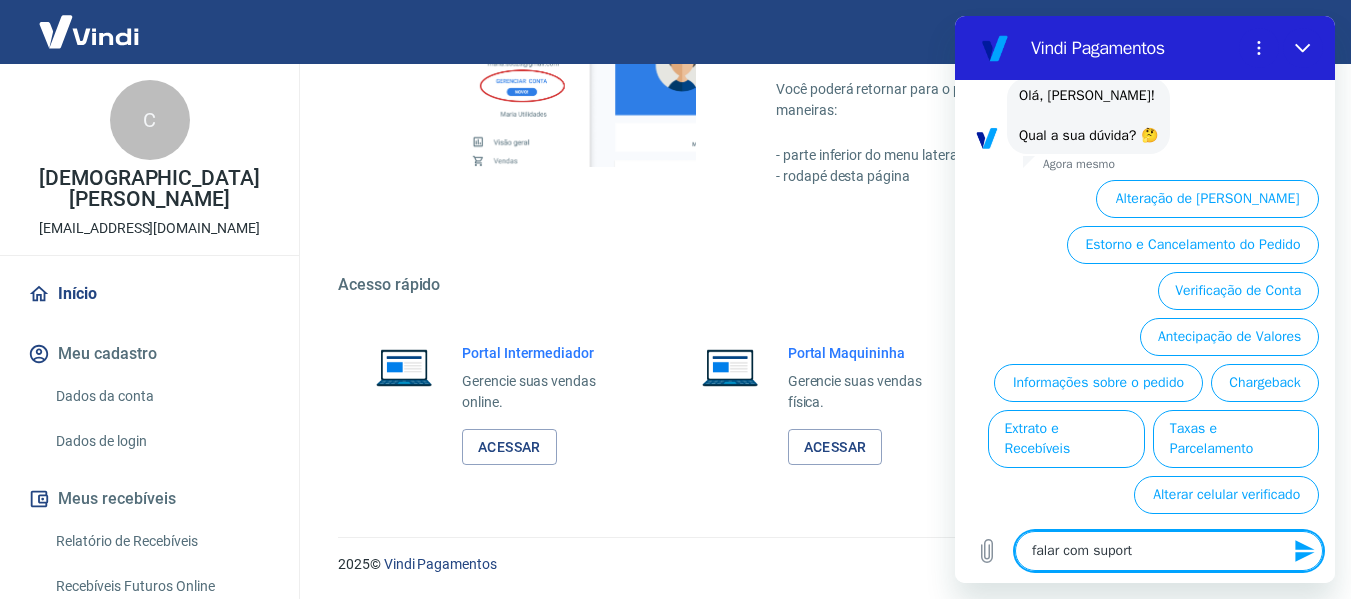 type on "falar com suporte" 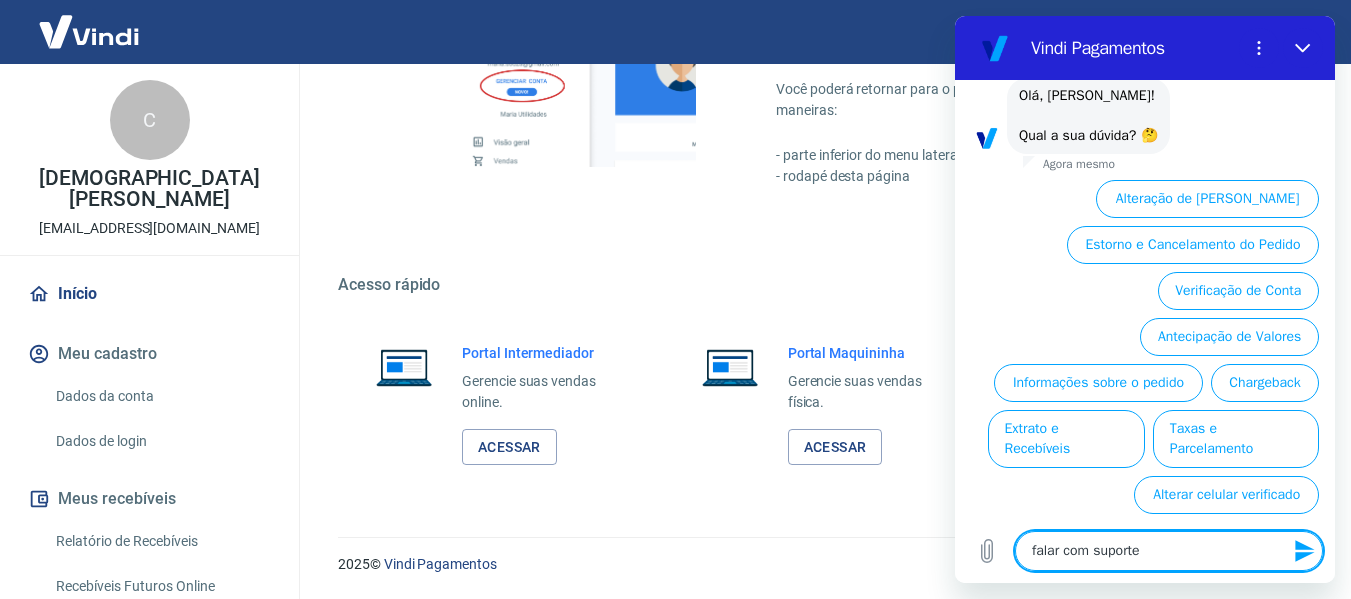 type 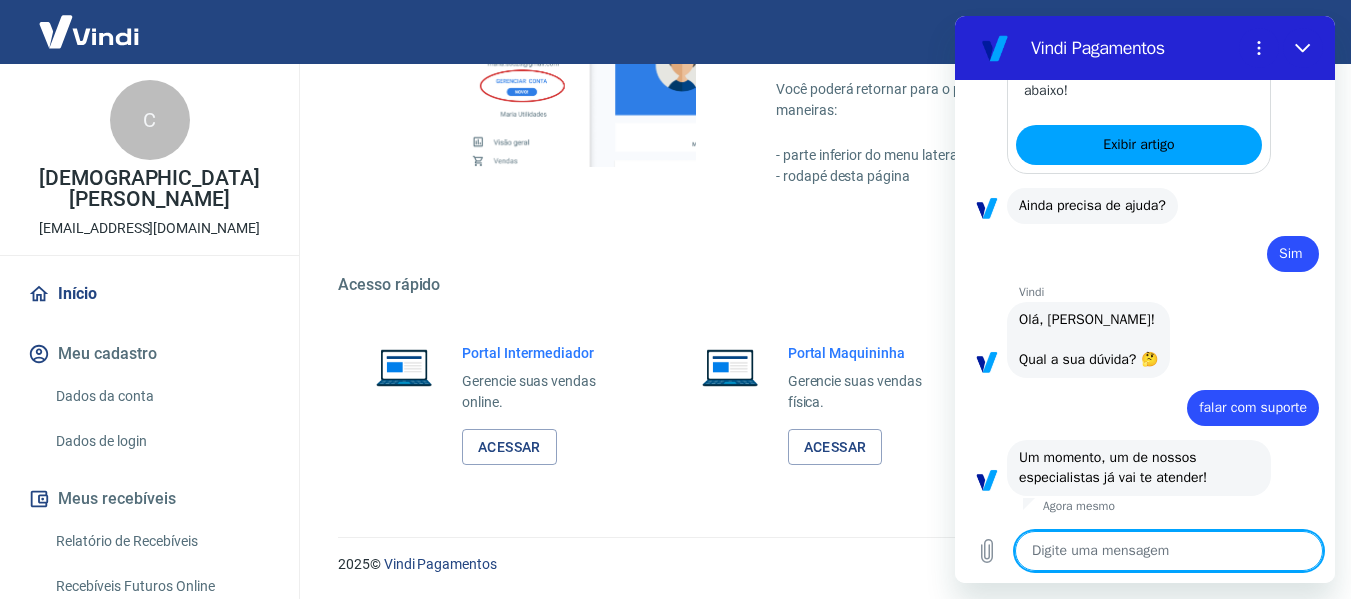 scroll, scrollTop: 1588, scrollLeft: 0, axis: vertical 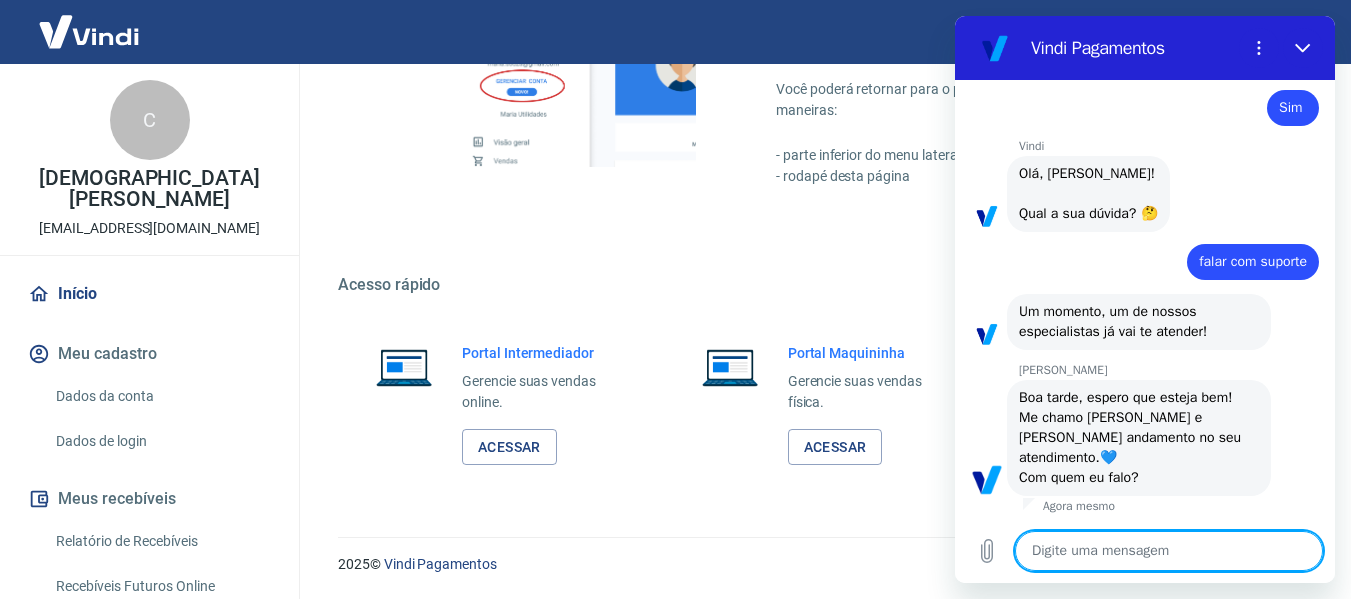 type on "x" 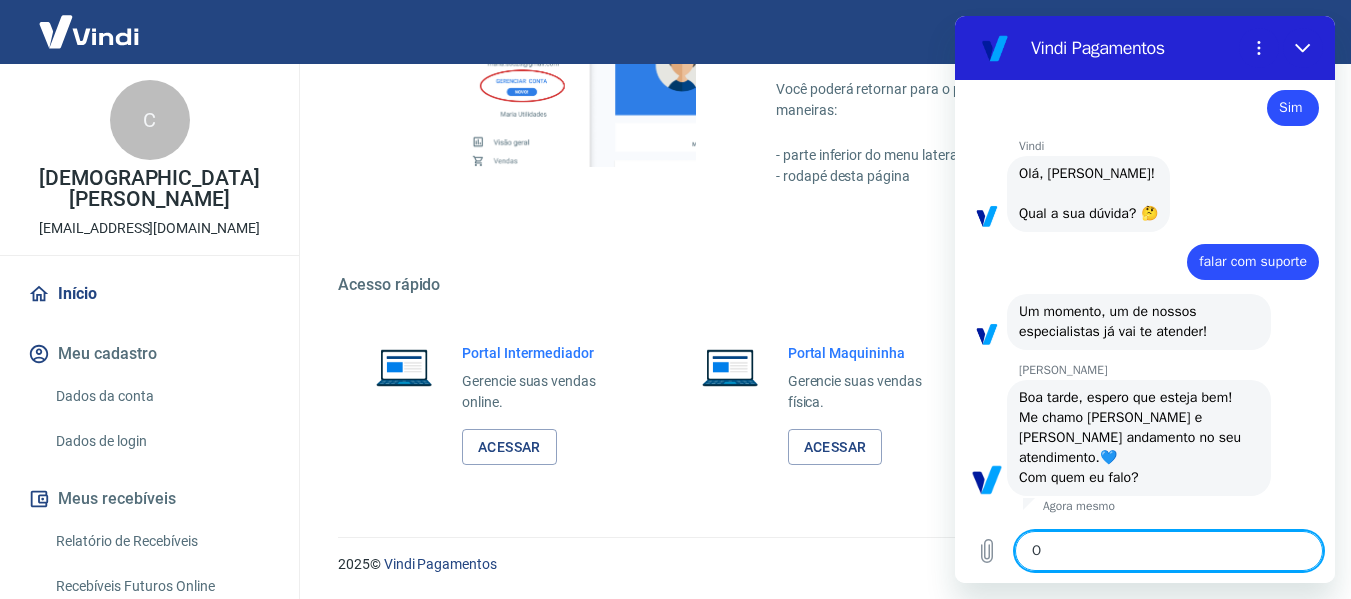 type on "Oi" 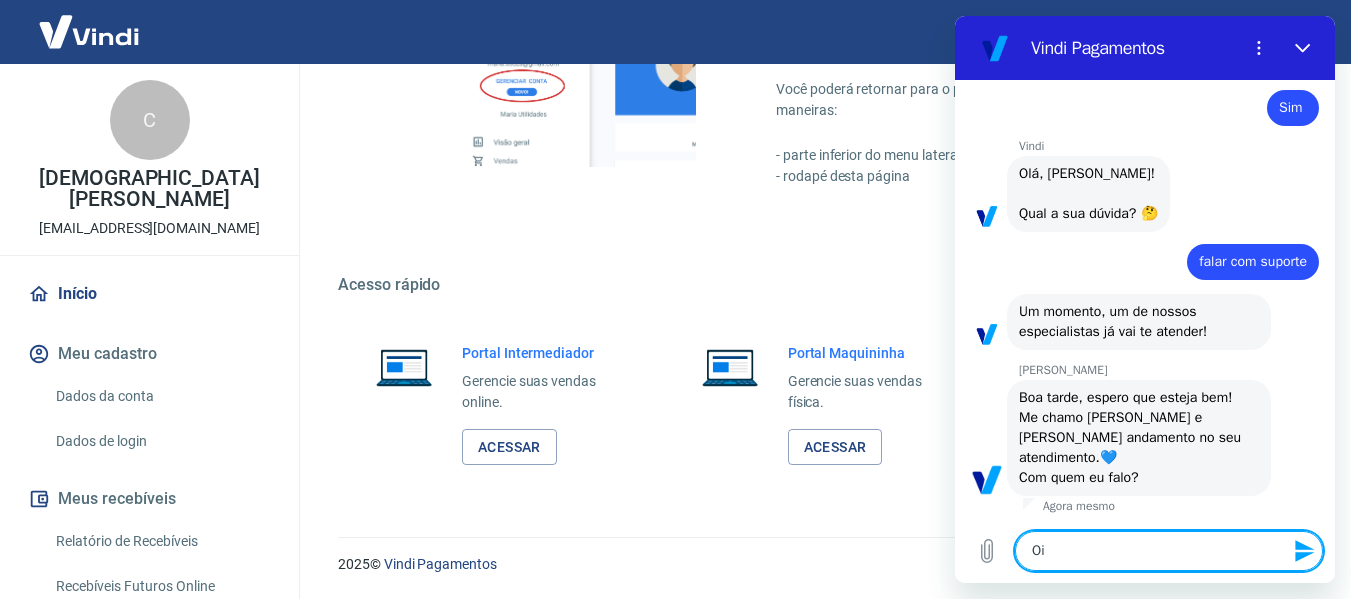 type 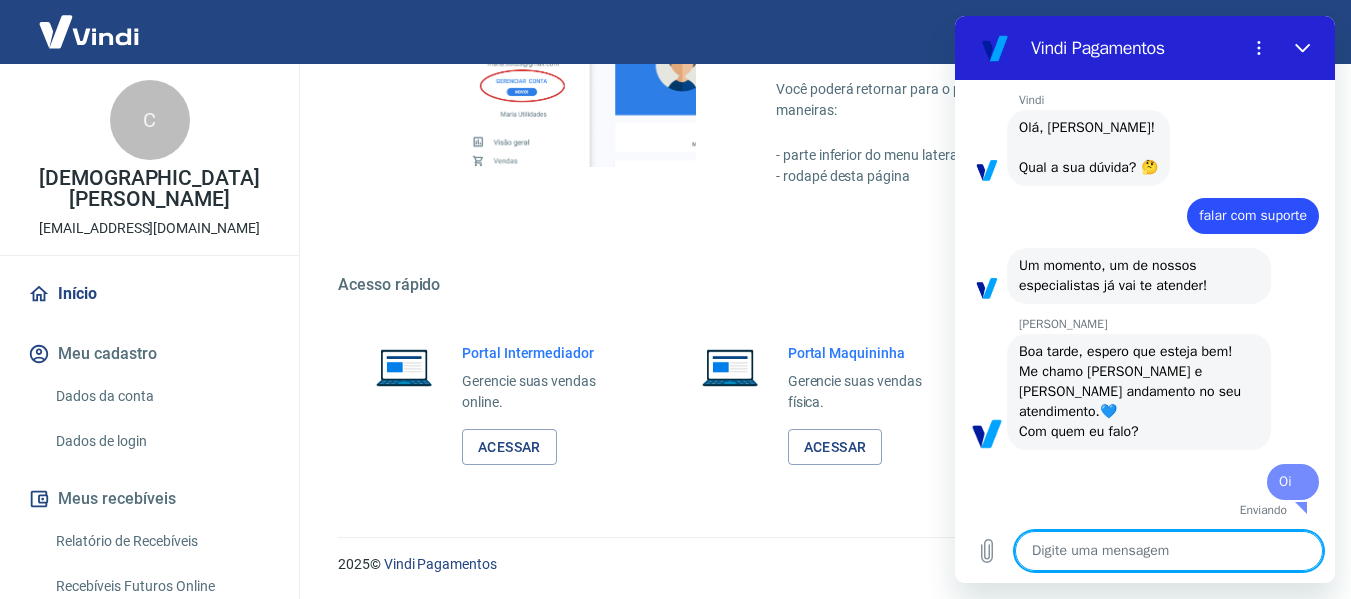 type on "x" 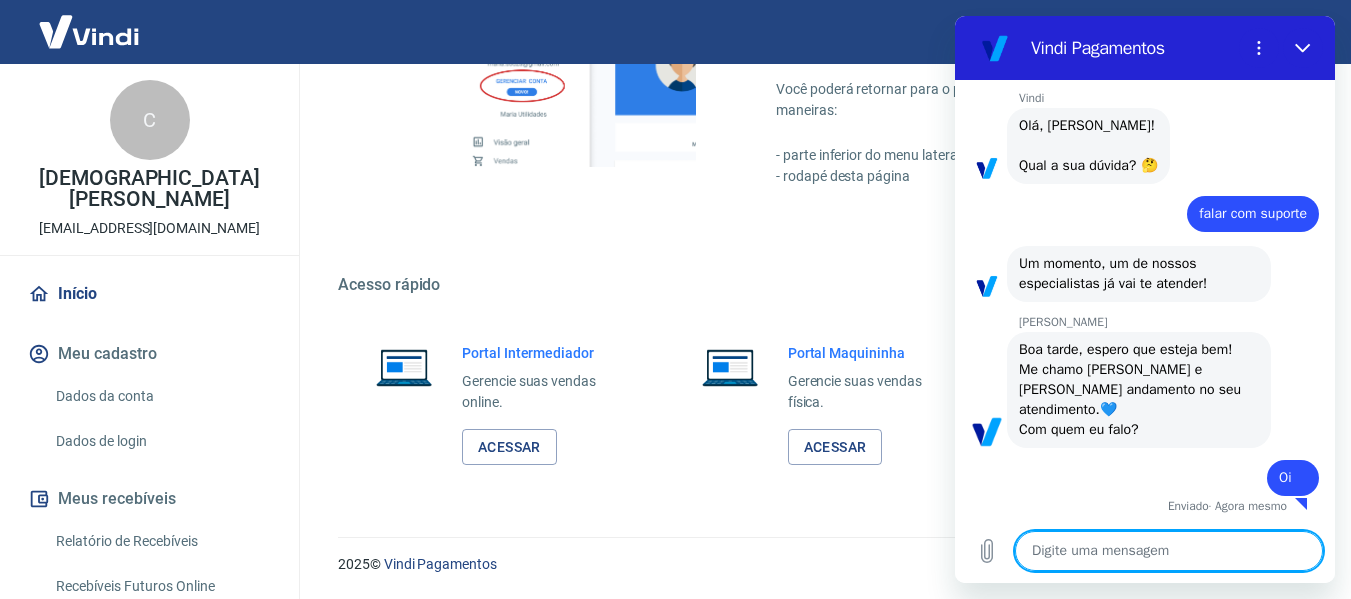 scroll, scrollTop: 1692, scrollLeft: 0, axis: vertical 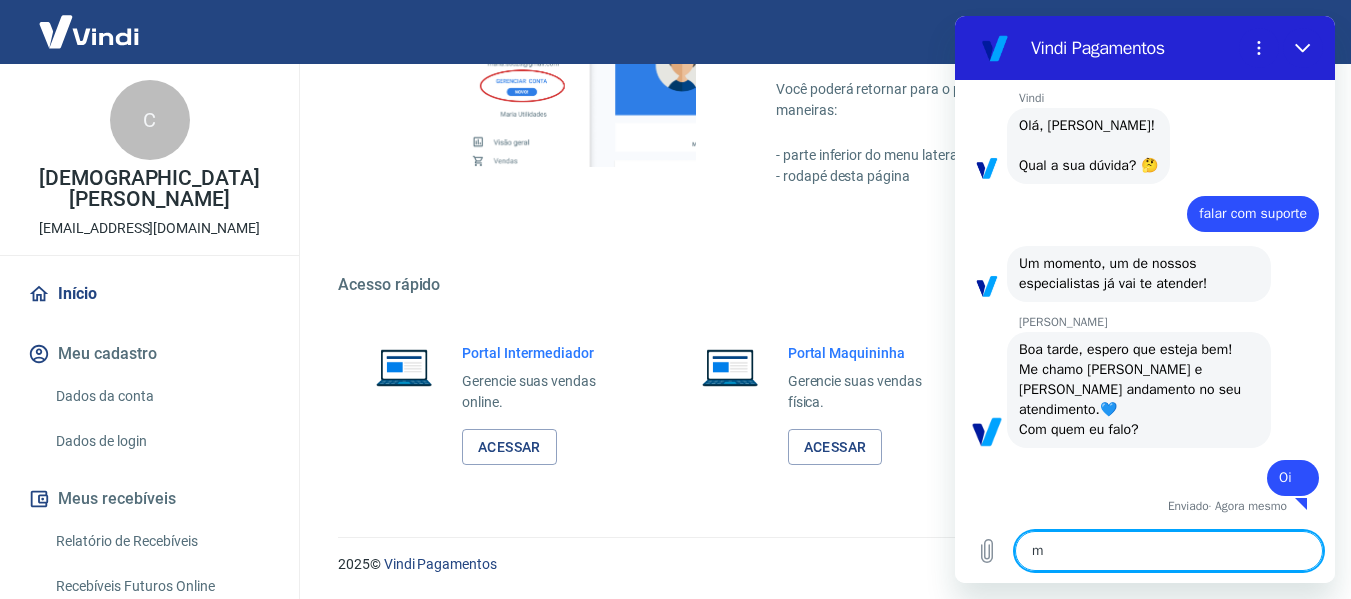 type on "me" 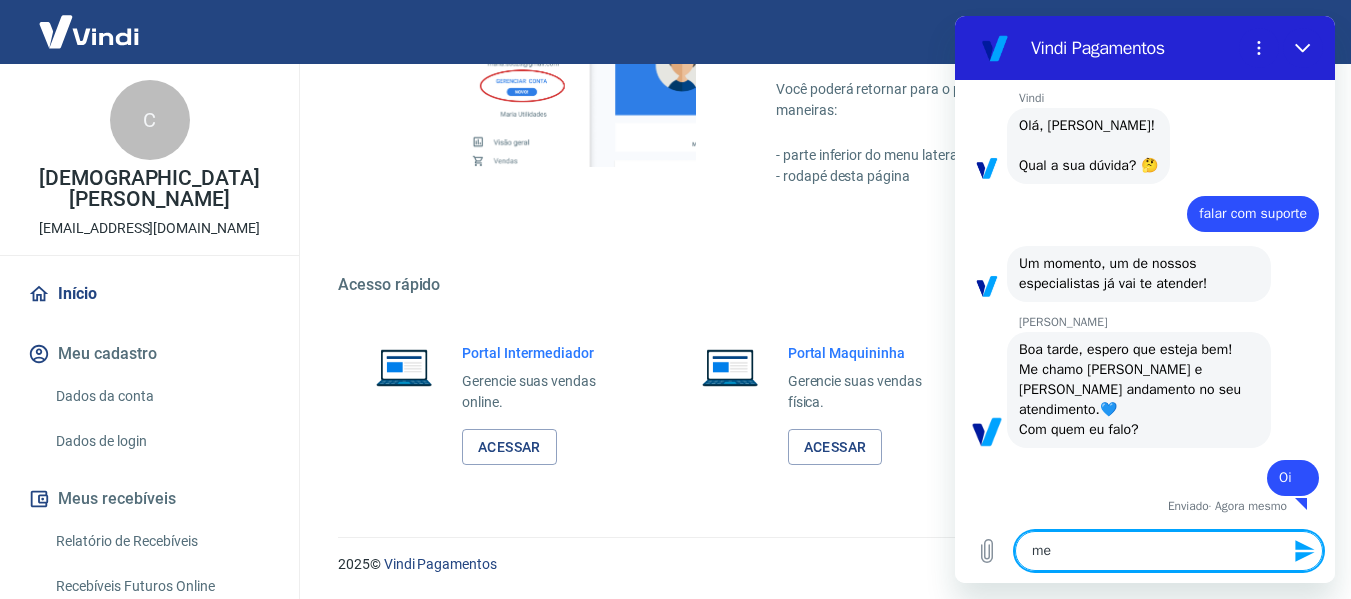 type on "me" 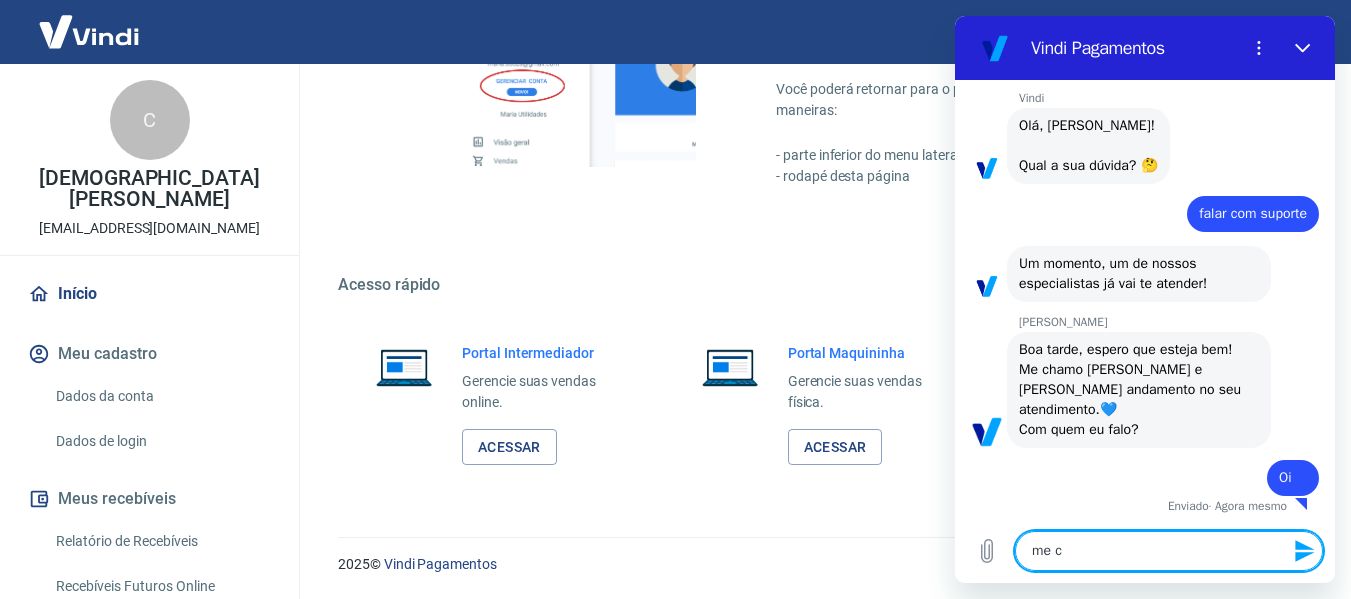 type on "me ch" 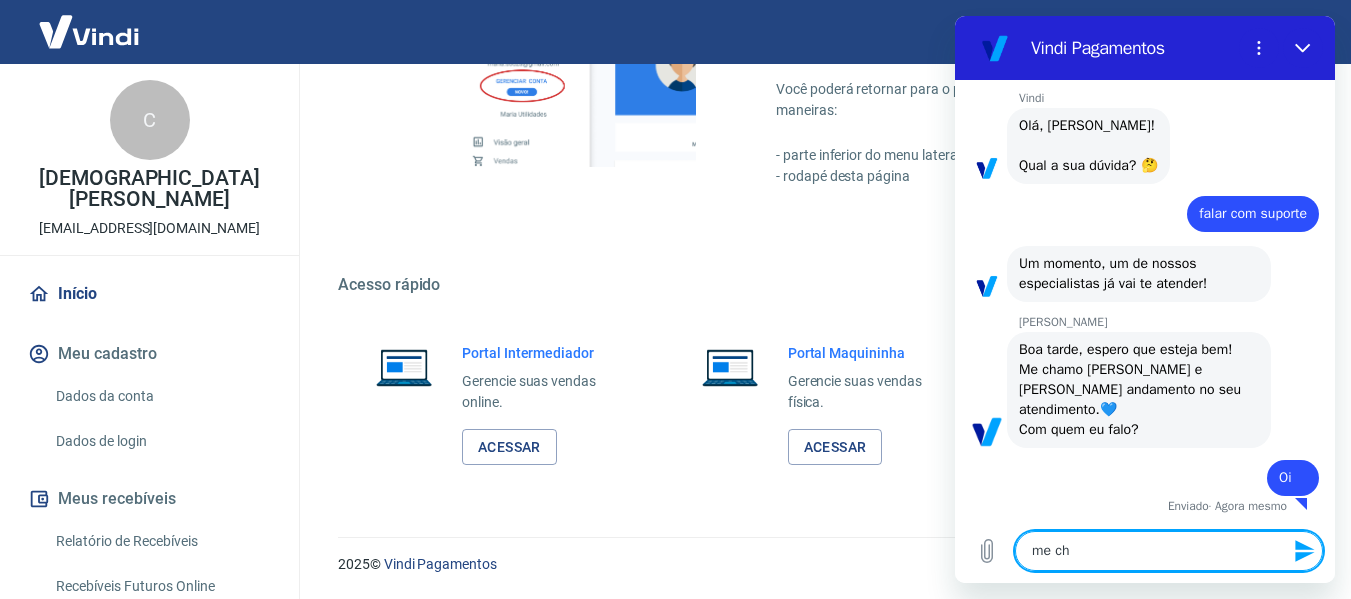 type on "me cha" 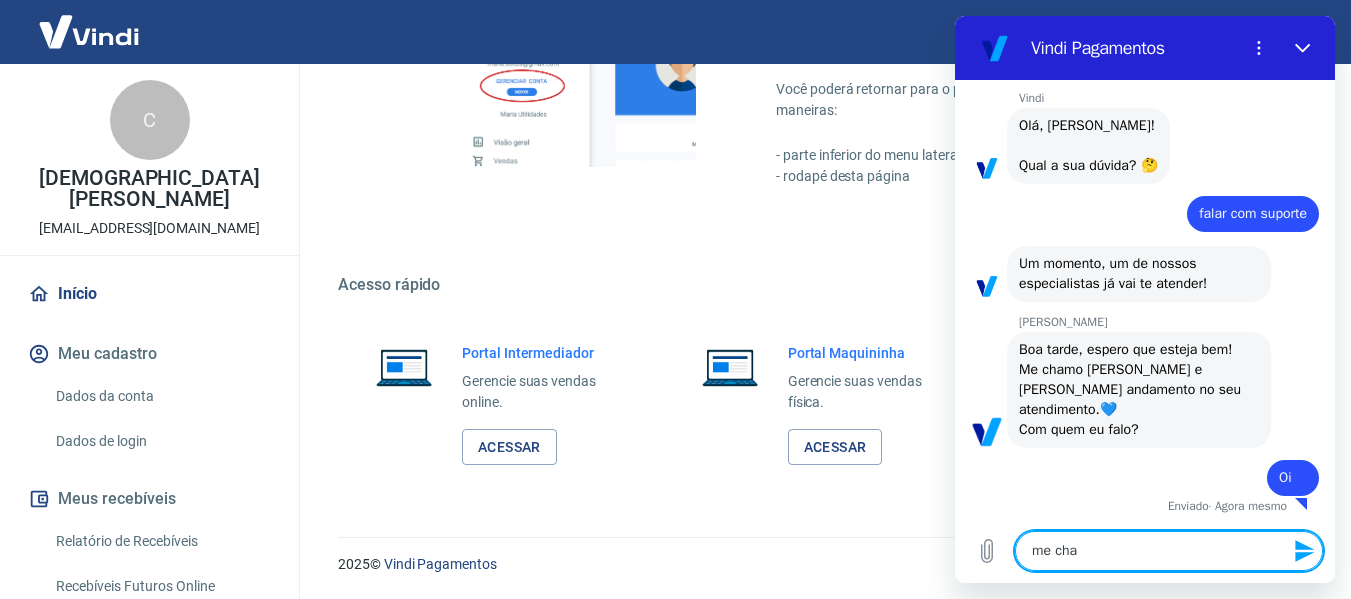 type on "me cham" 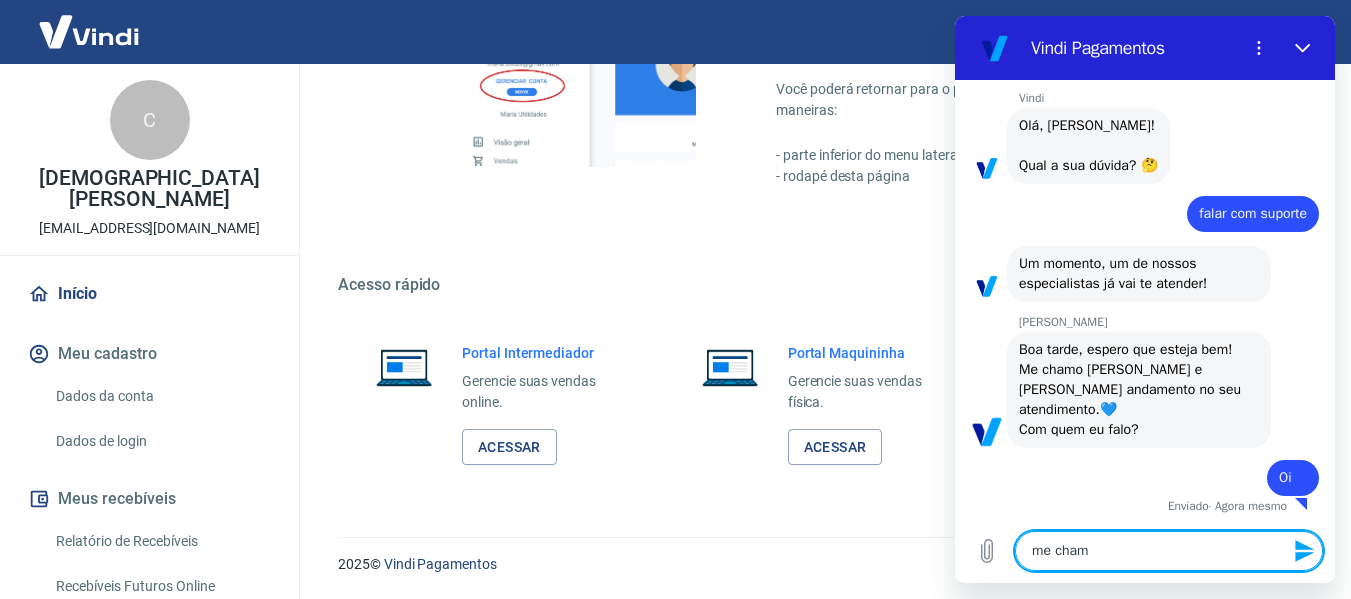 type on "me chamo" 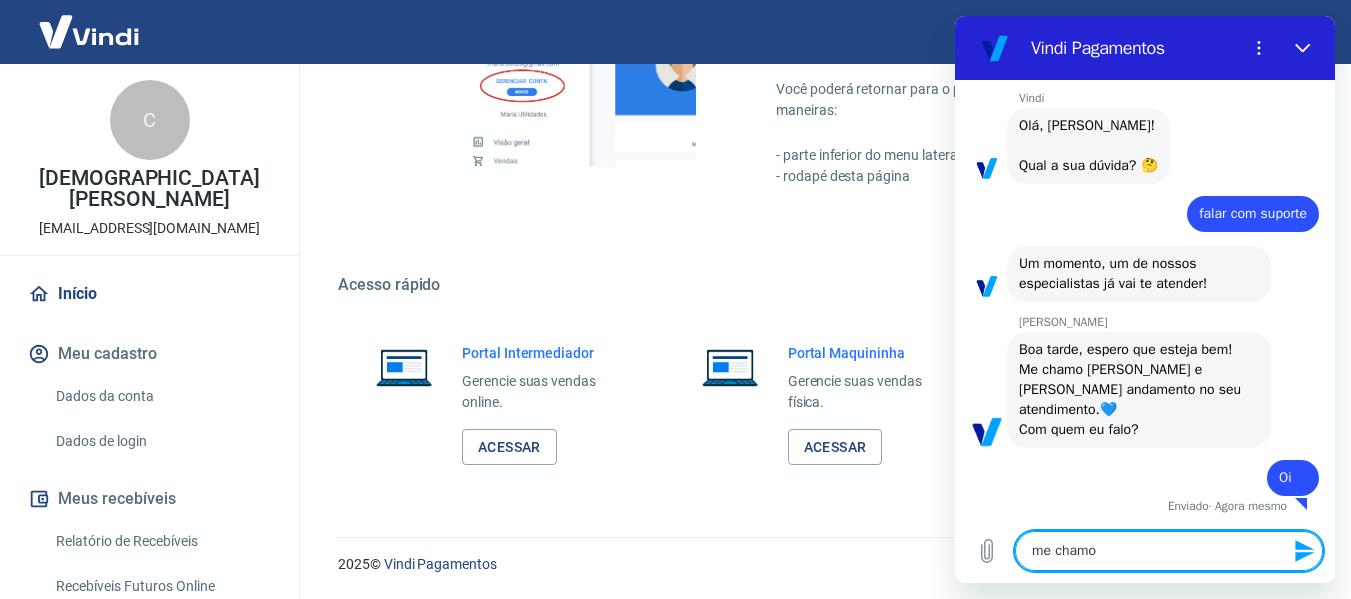 type on "me chamo" 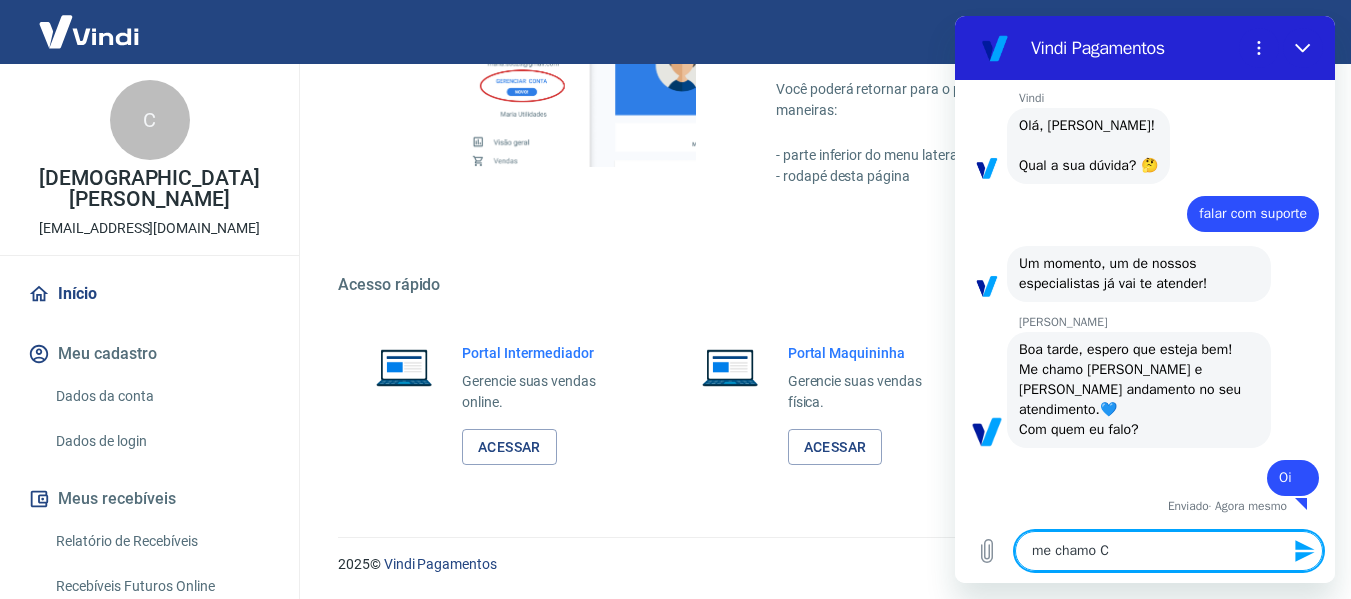 type on "me chamo Cr" 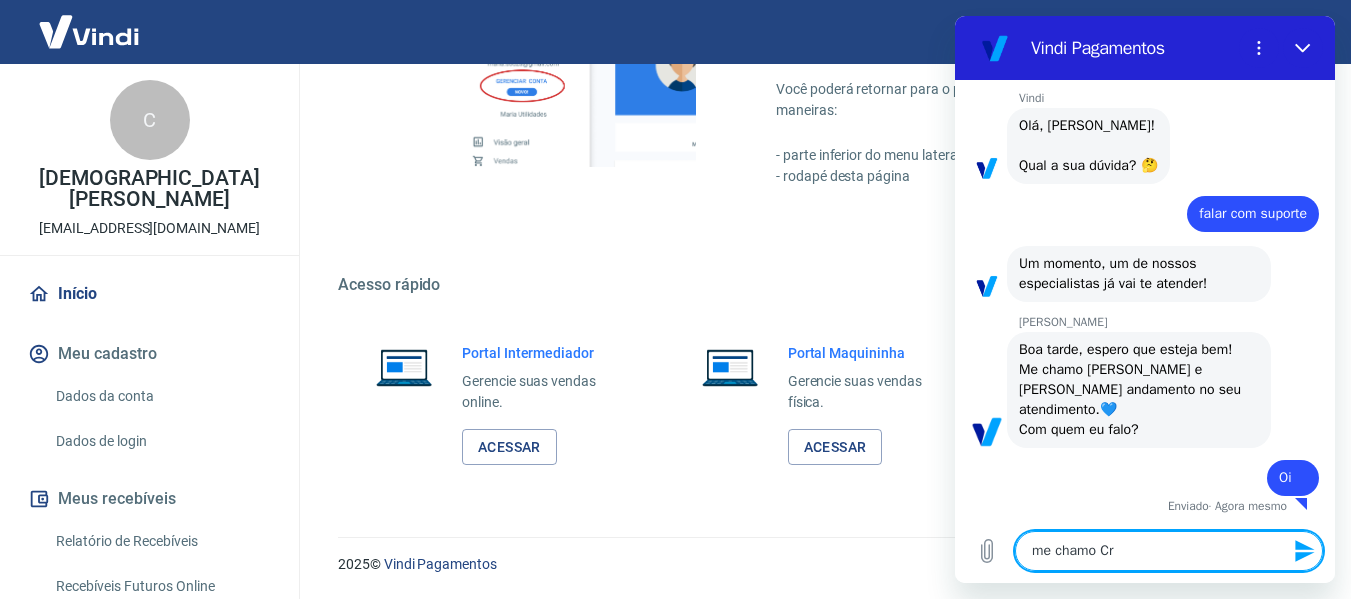 type on "me chamo Cri" 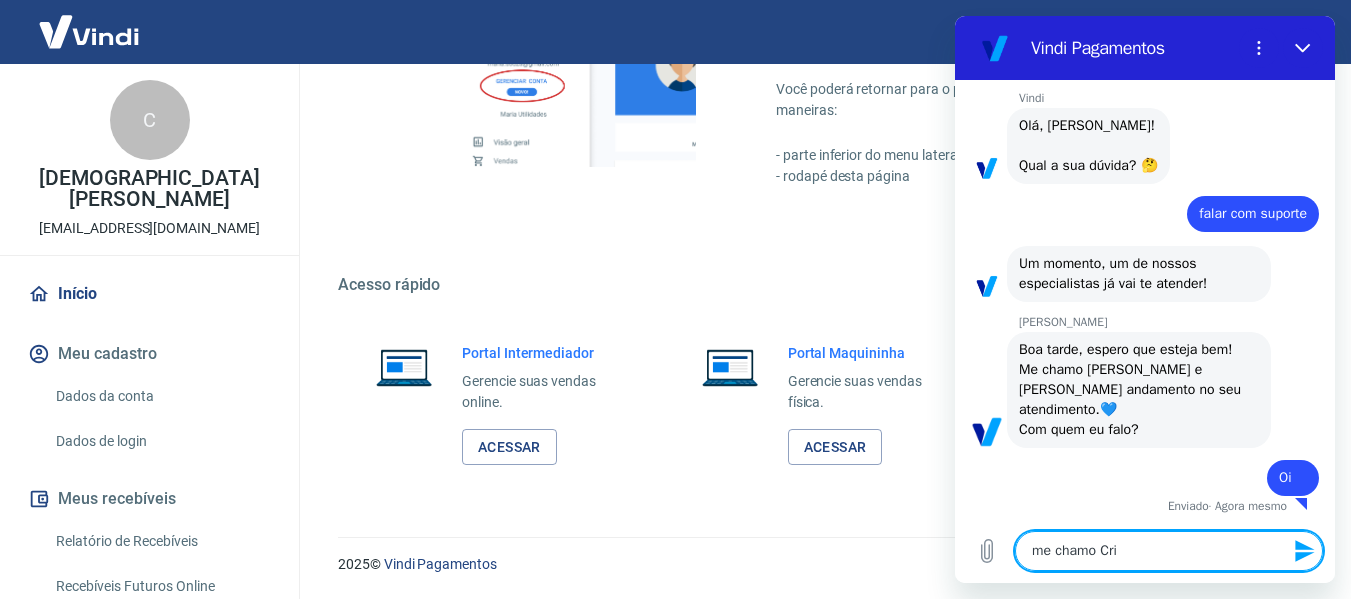 type on "me chamo Cris" 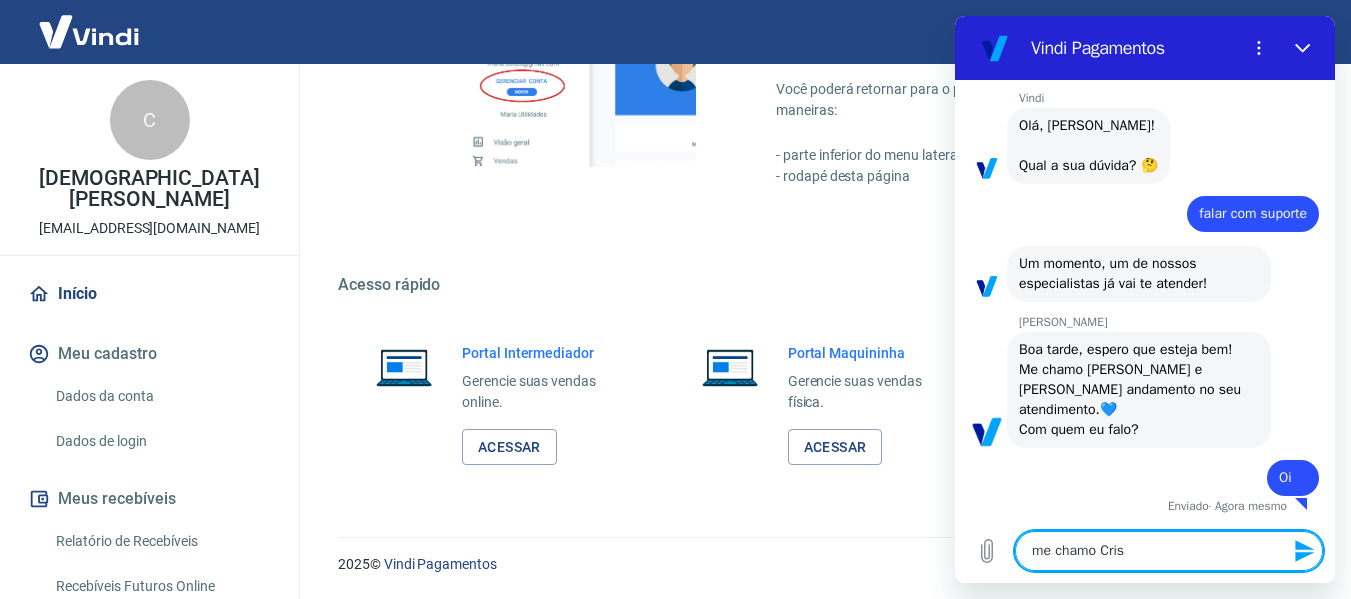 type on "me chamo Crist" 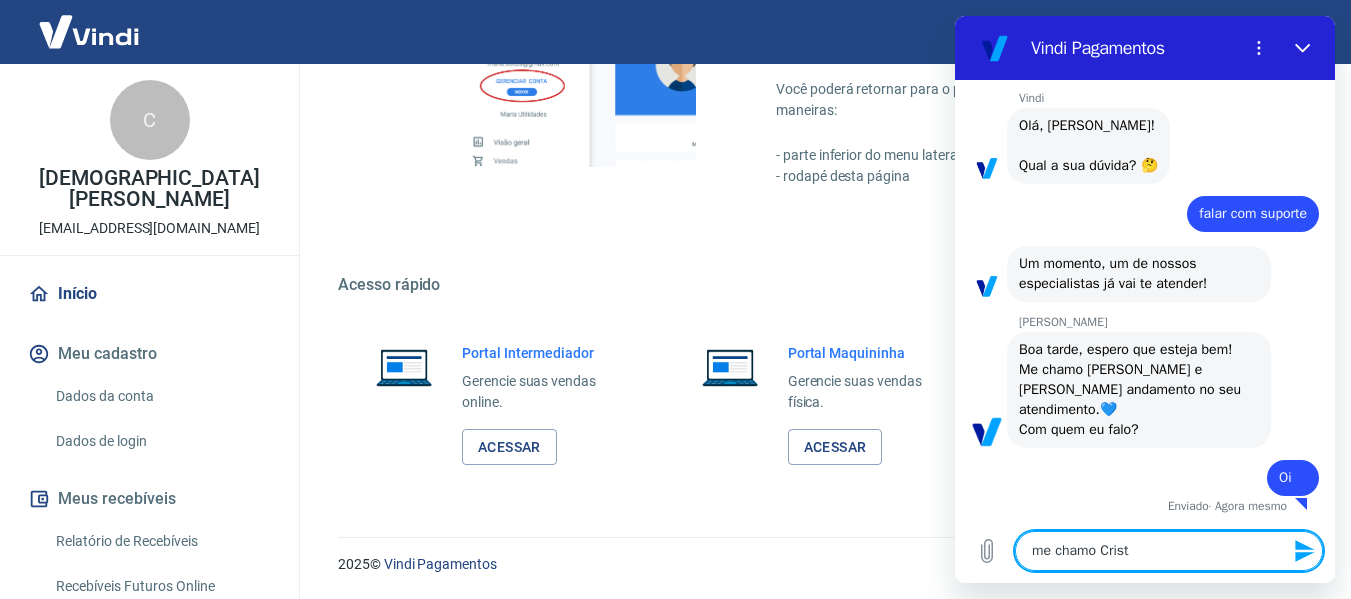 type on "me chamo Cristi" 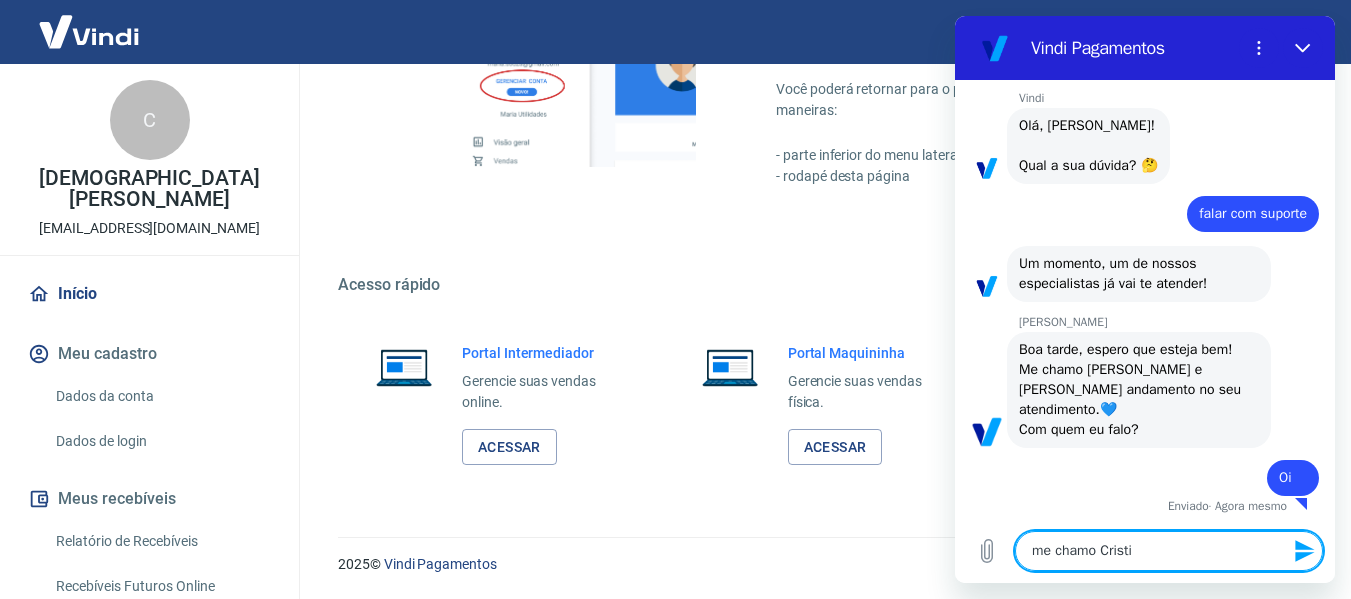 type on "me chamo Cristia" 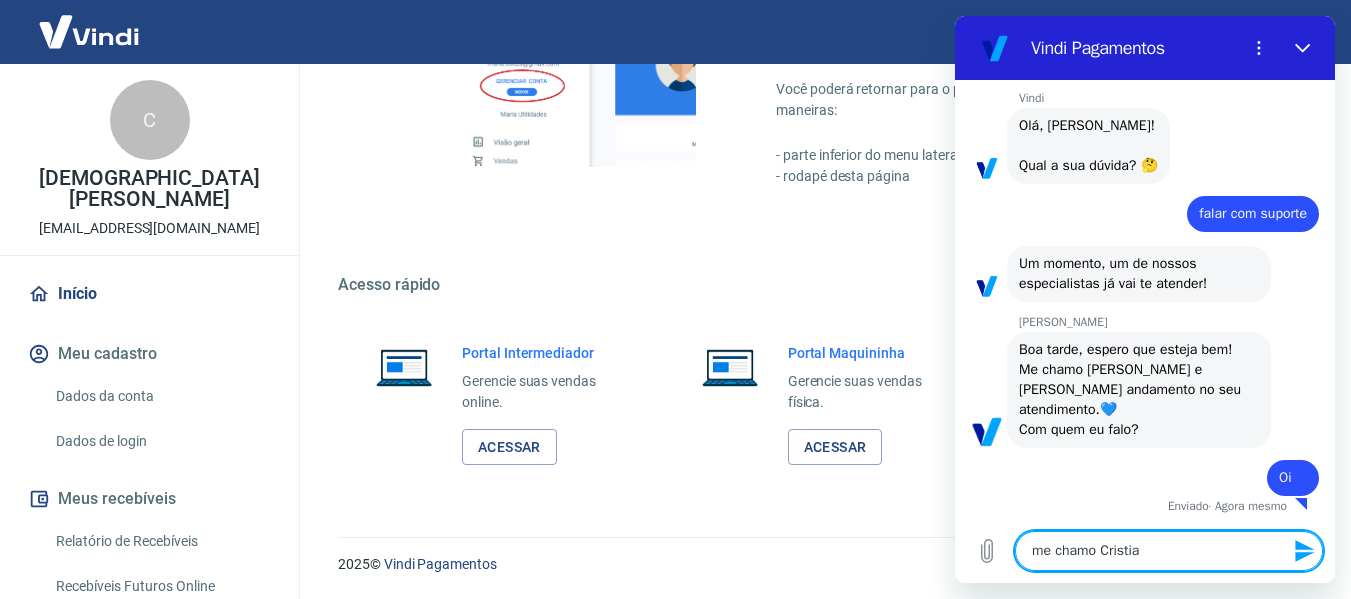 type on "me [PERSON_NAME]" 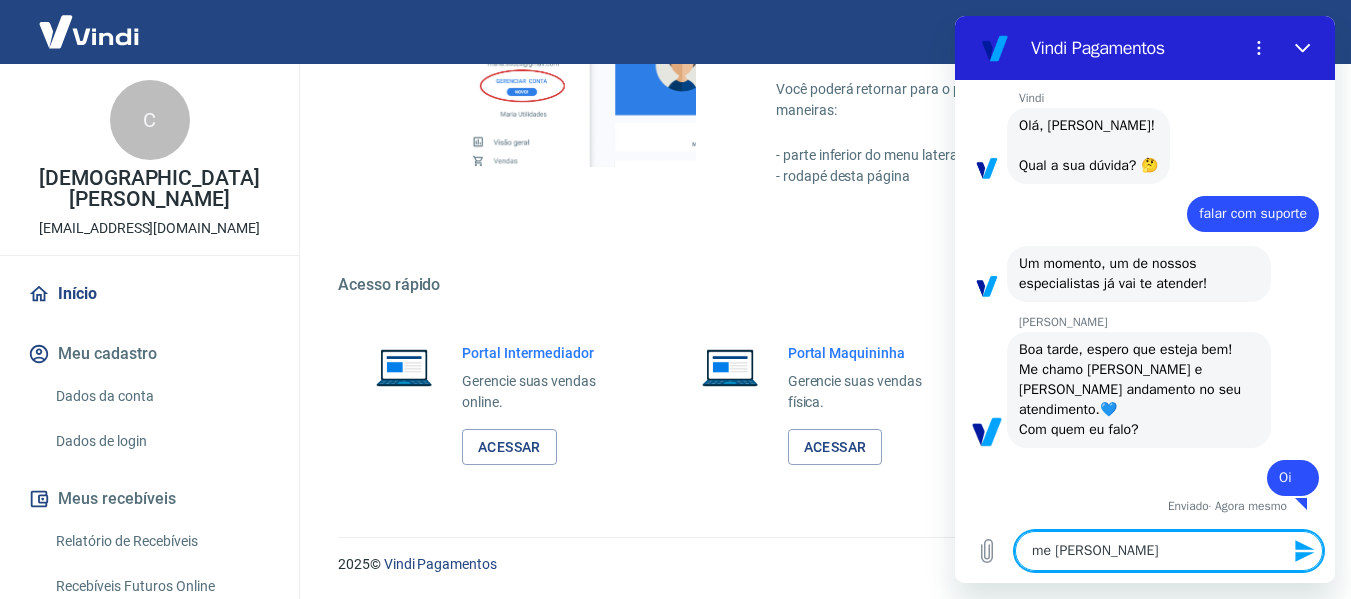 type on "me chamo [DEMOGRAPHIC_DATA]" 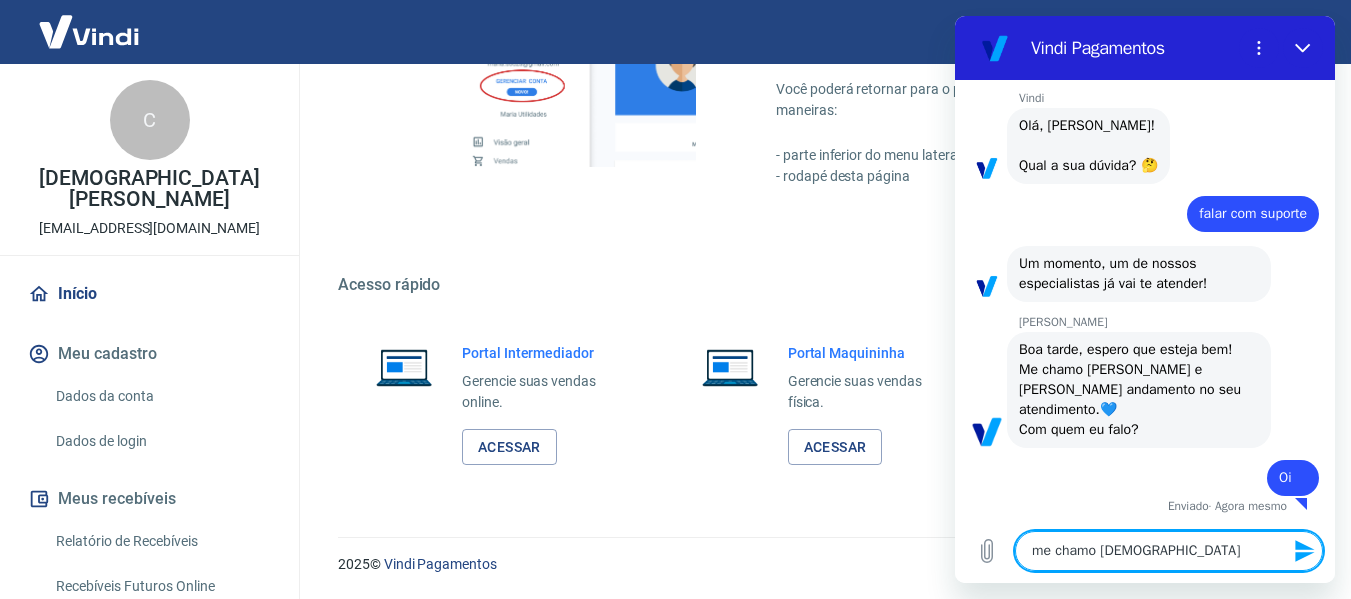 type on "me [PERSON_NAME]" 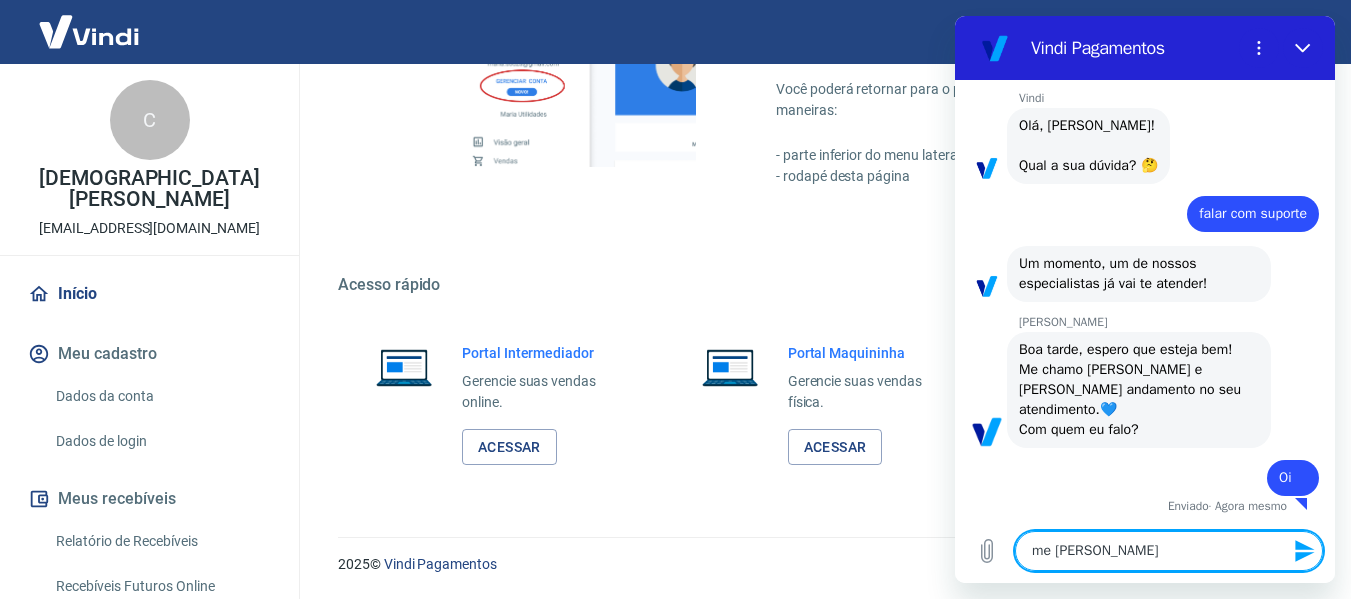 type on "me chamo Cristia" 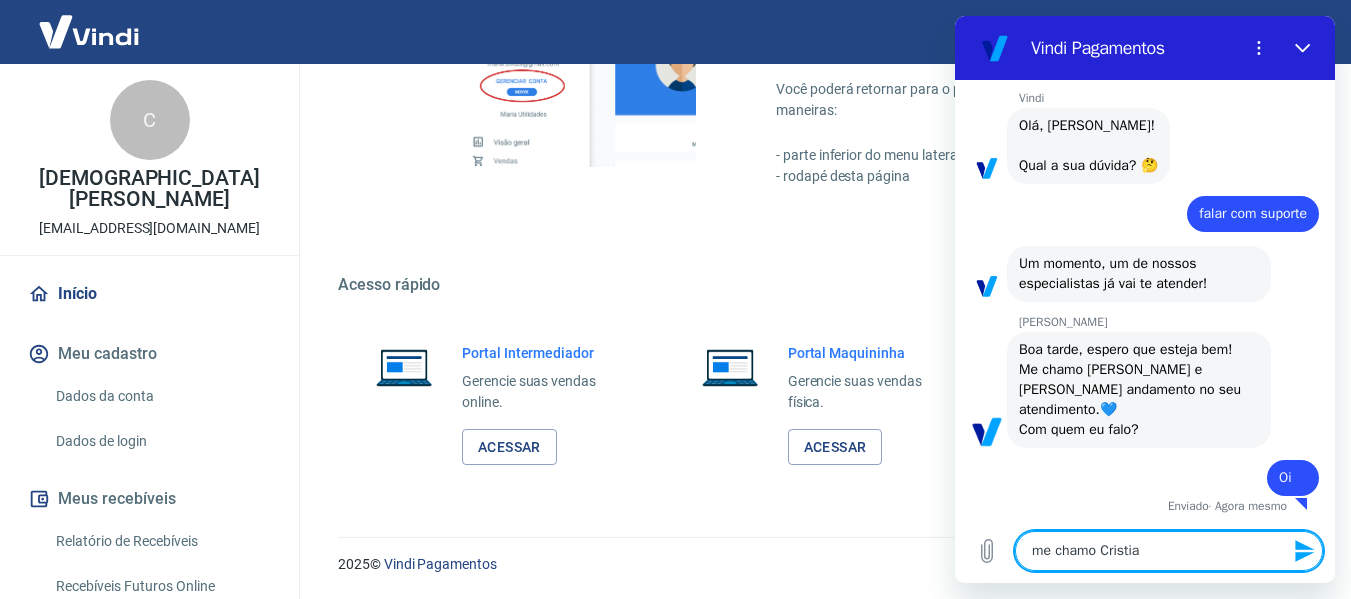 type on "me chamo Cristi" 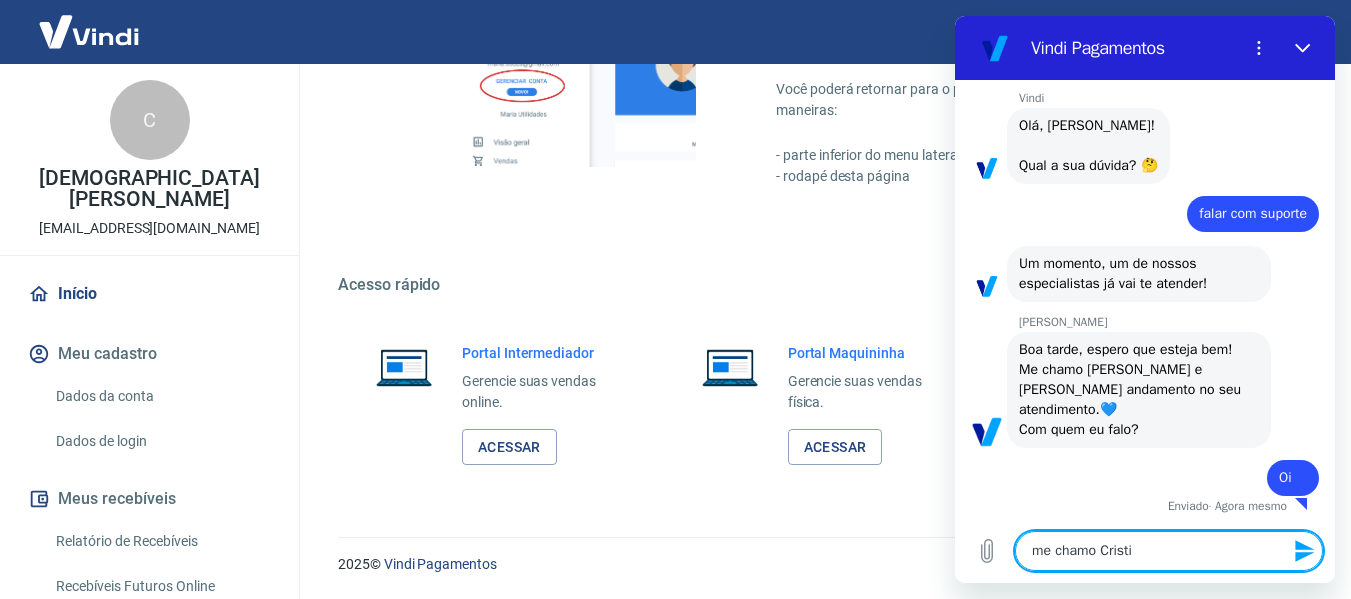 type on "me chamo Crist" 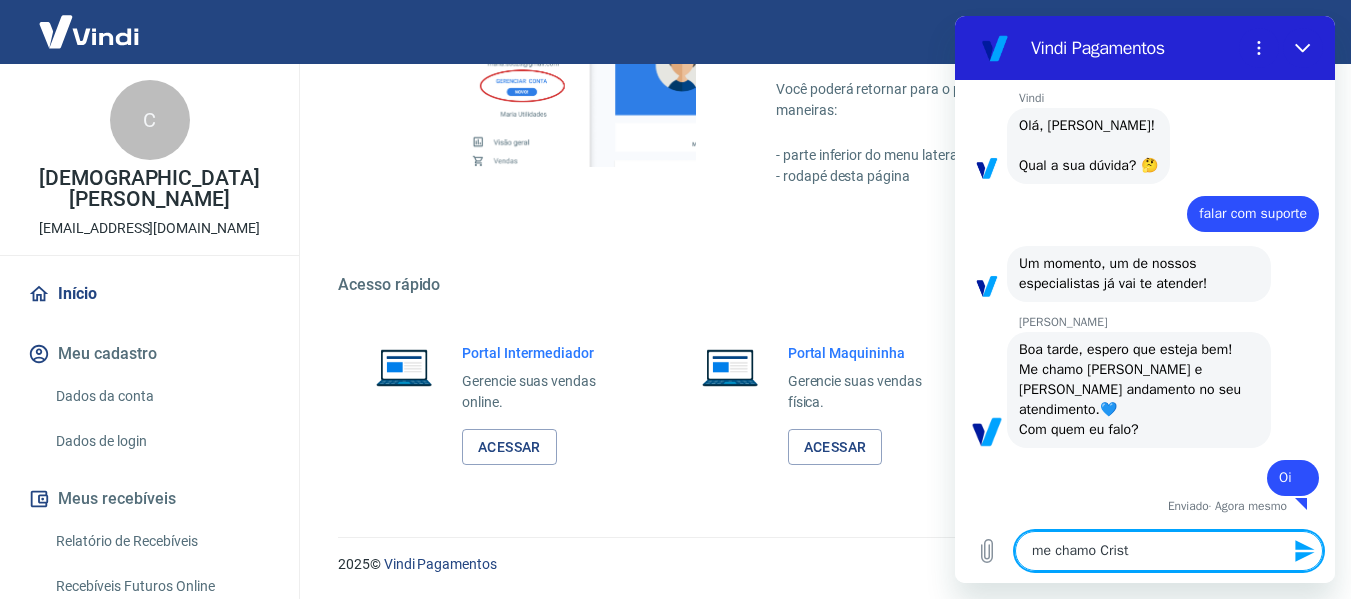type on "me chamo Cris" 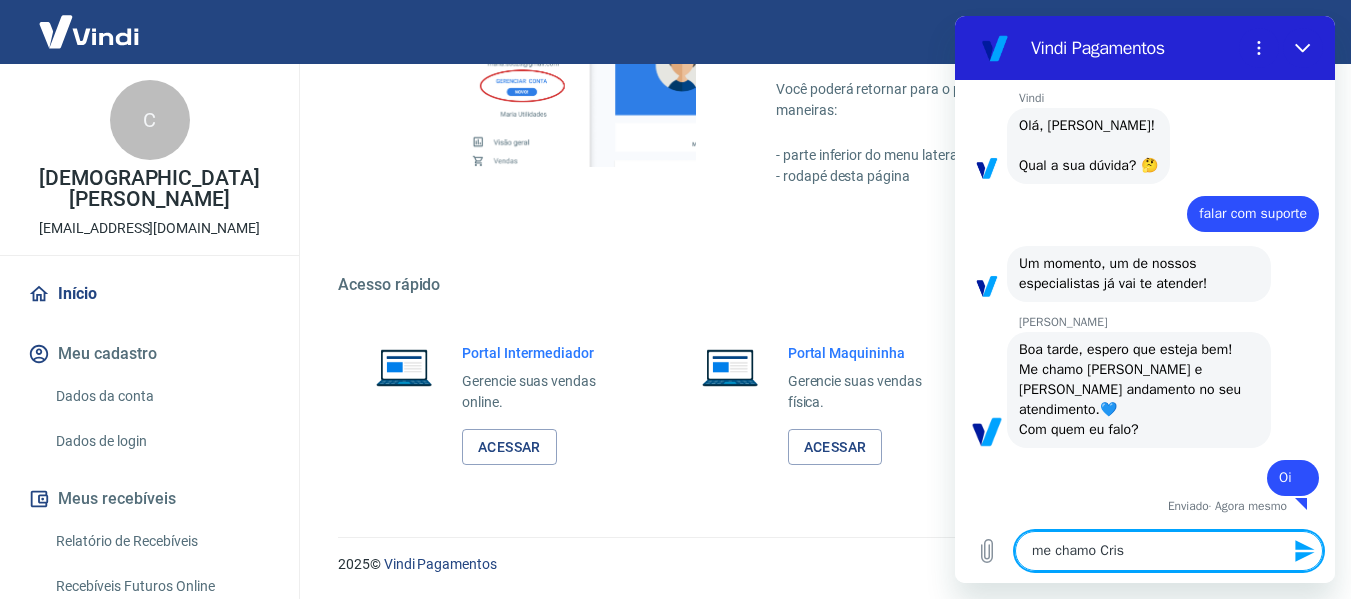 type on "me chamo Cri" 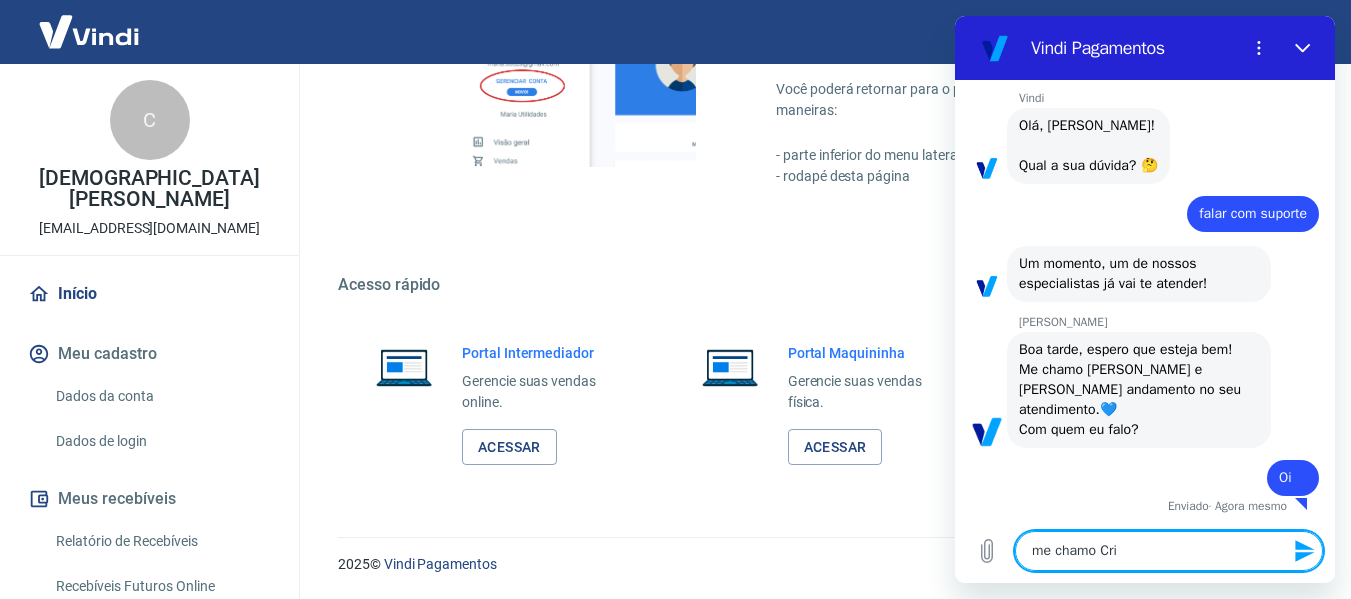 type on "me chamo Cr" 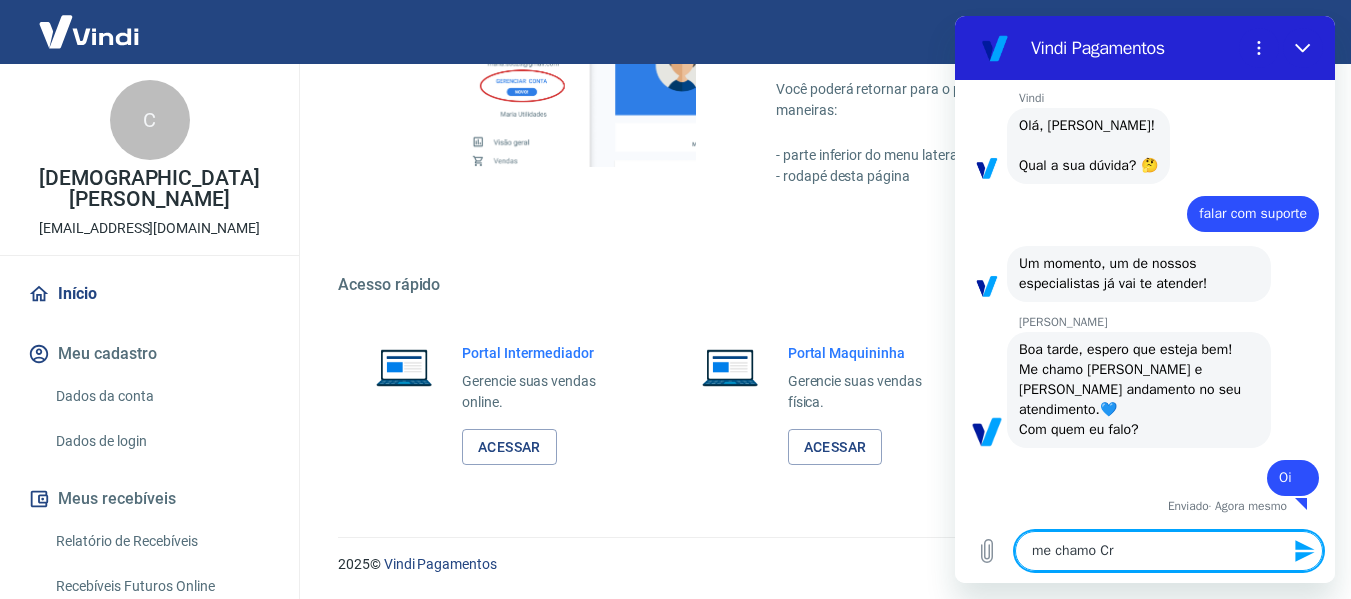 type on "x" 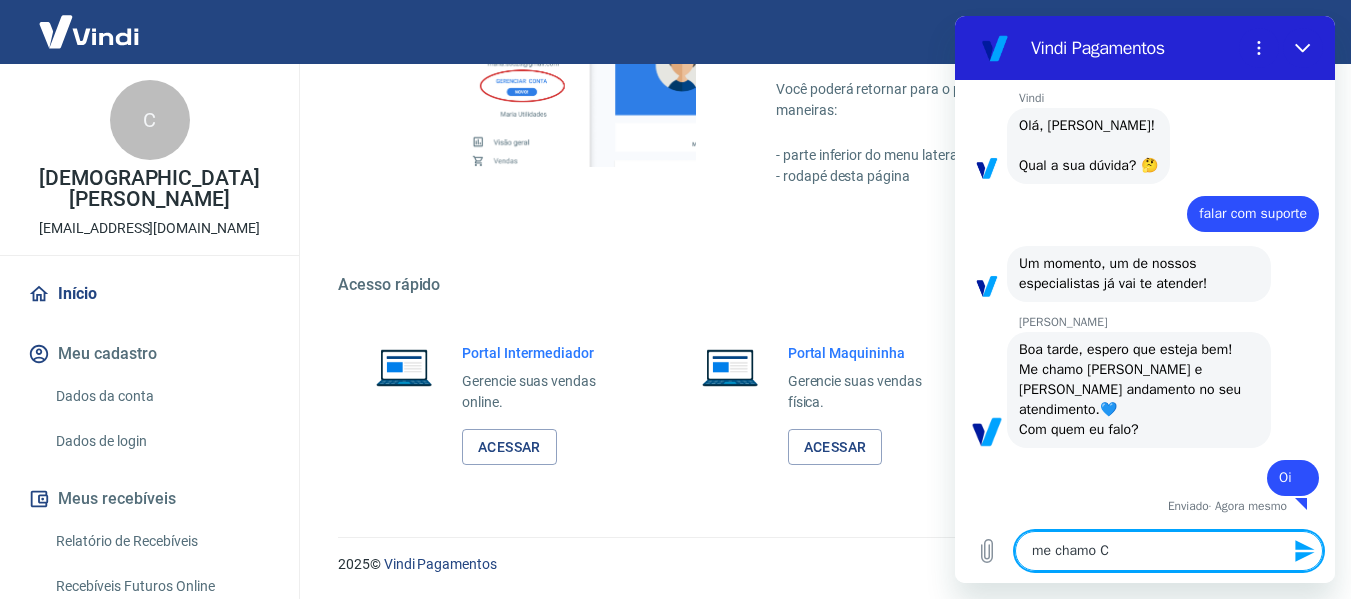 type on "me chamo" 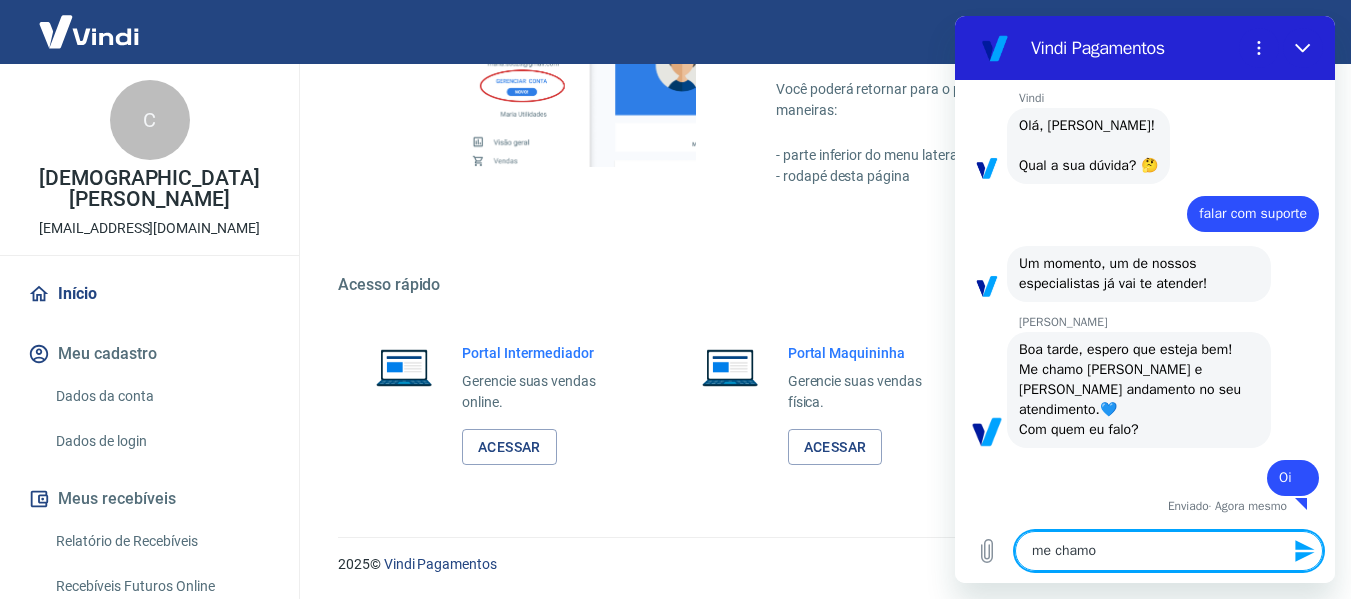 type on "me chamo P" 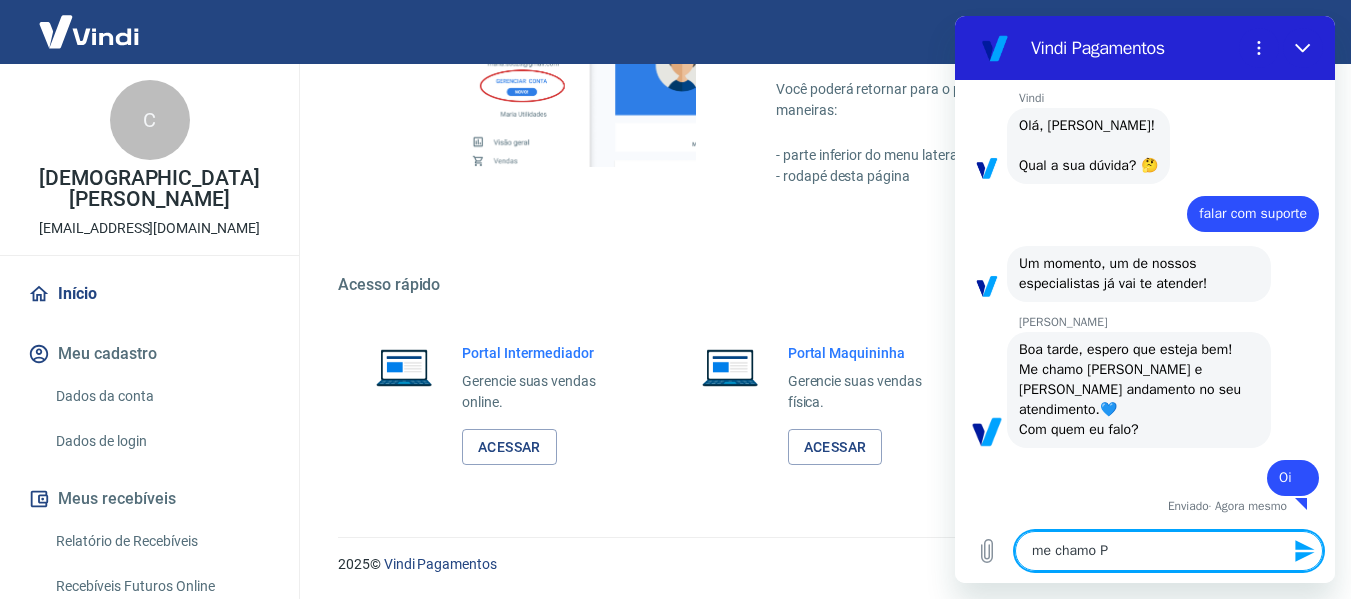 type on "me chamo Po" 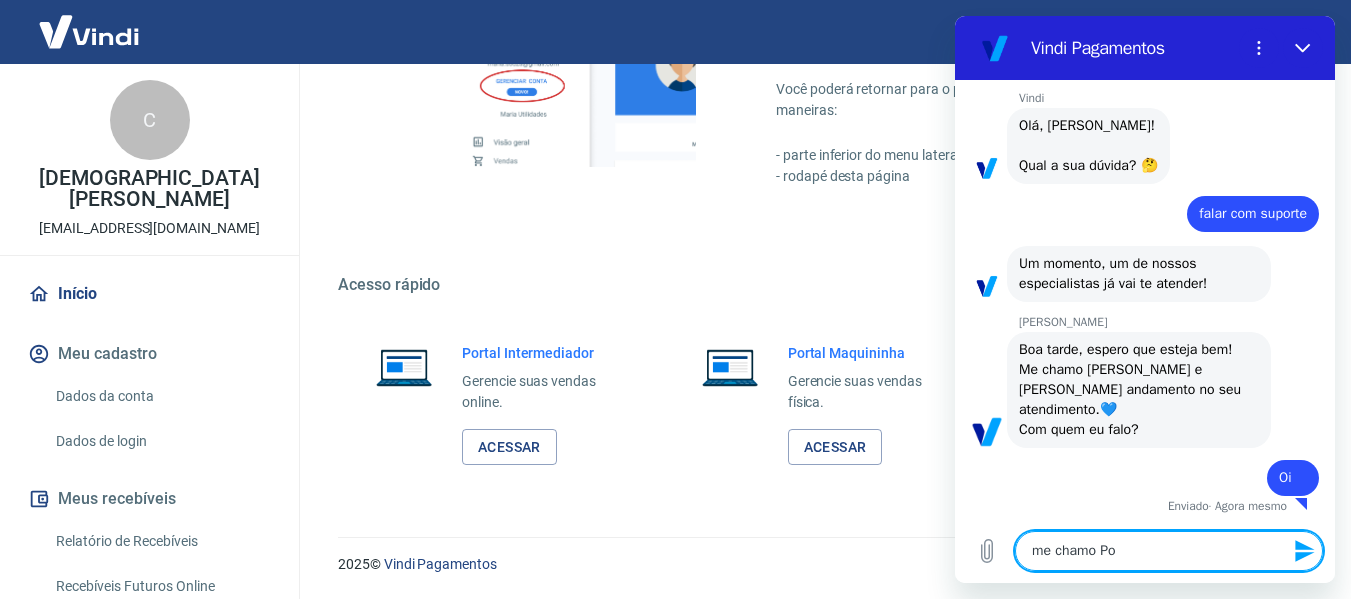 type on "me chamo Pol" 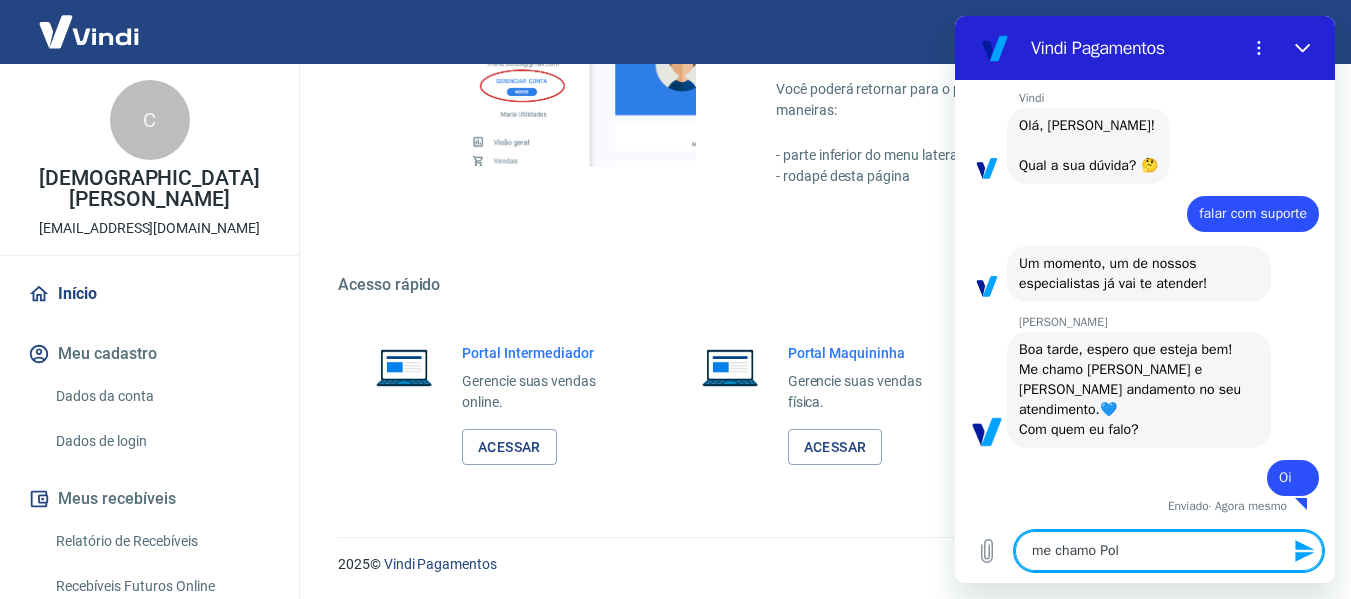 type on "me chamo Poll" 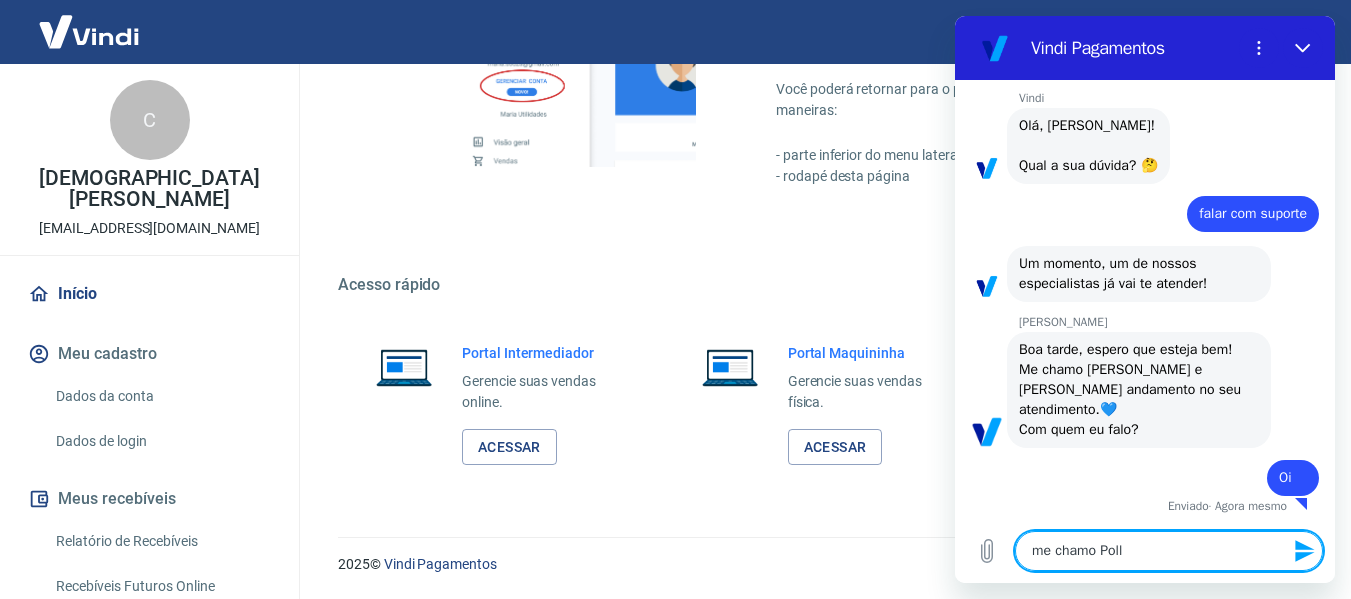 type on "me chamo Polly" 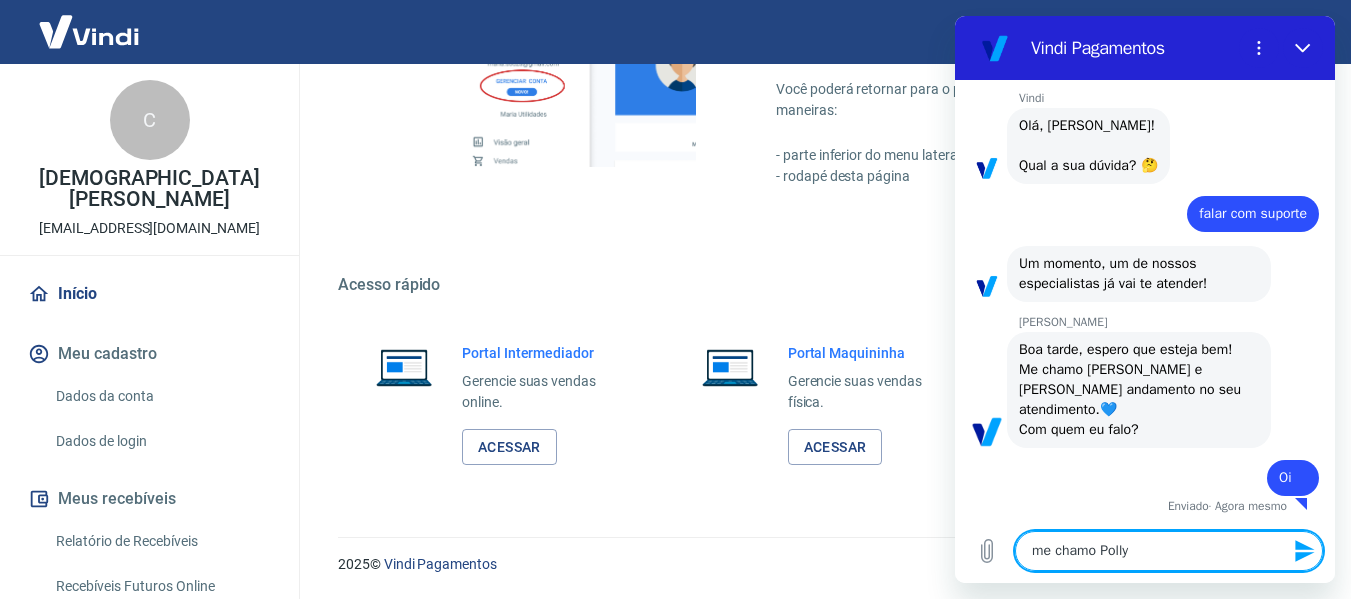 type on "me chamo Pollyn" 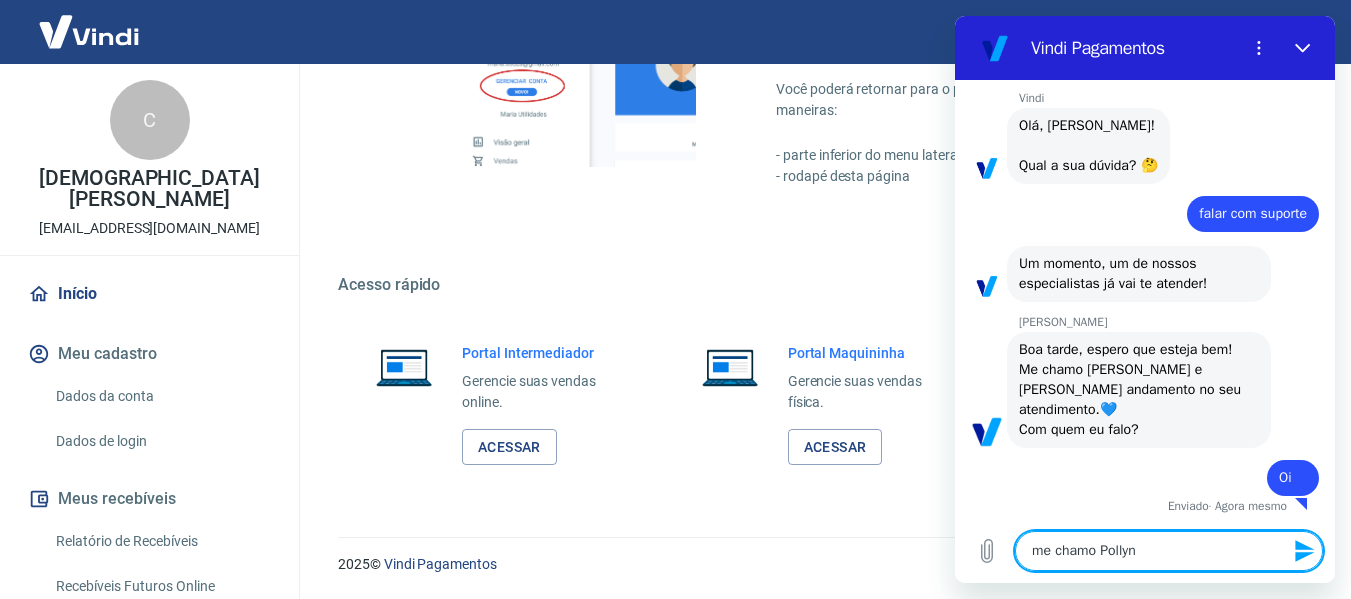 type on "me chamo Polly" 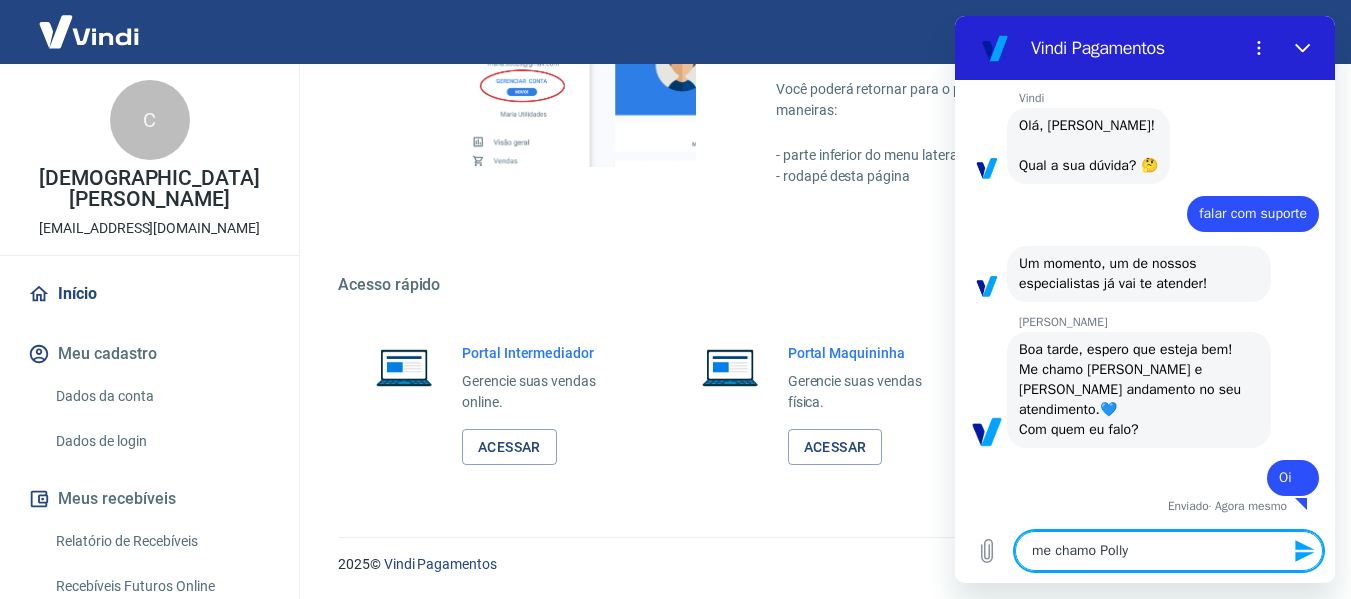 type on "me chamo Pollya" 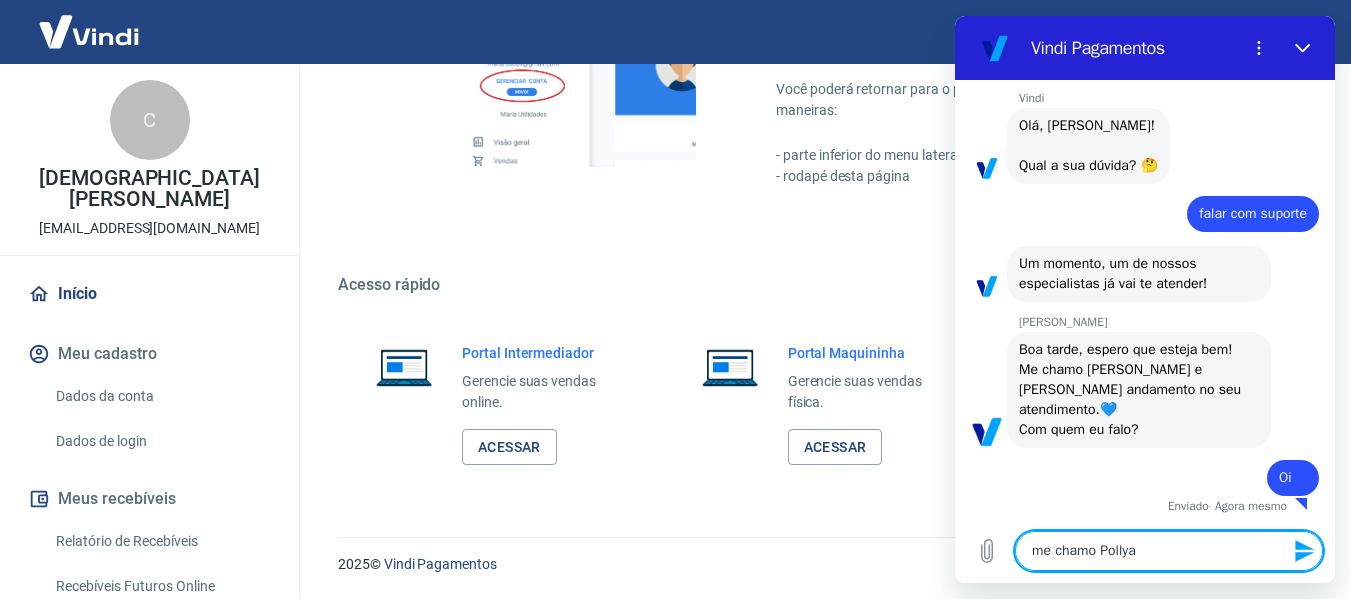 type on "me chamo Pollyan" 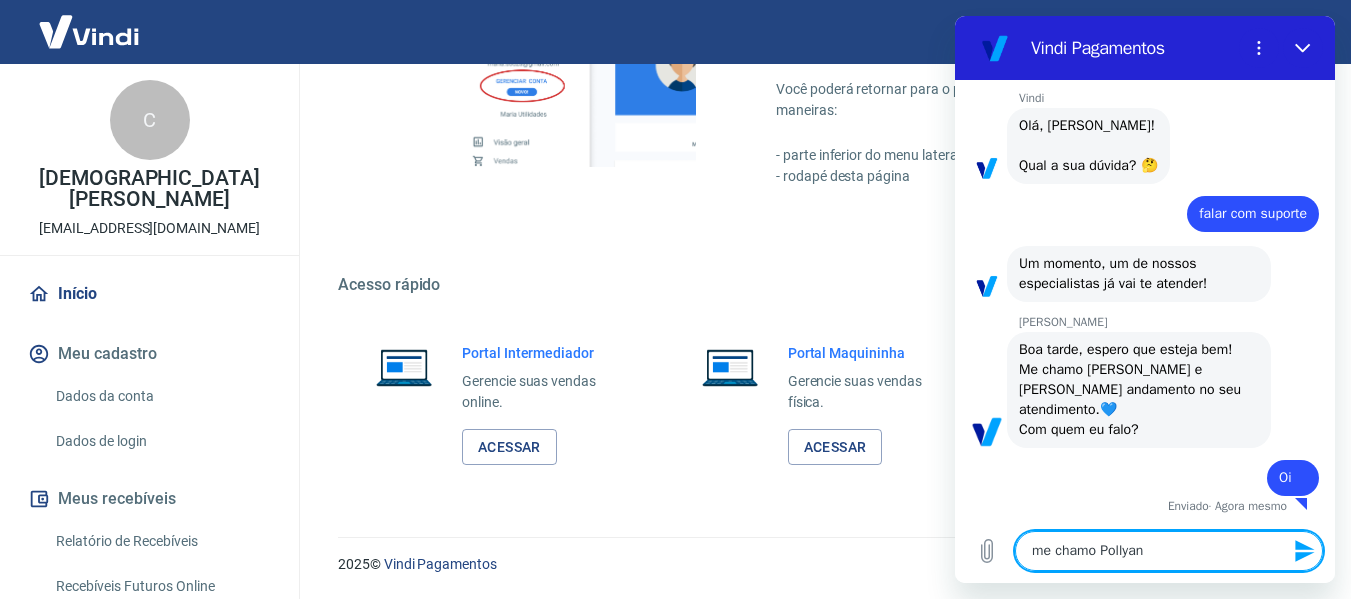 type on "me chamo Pollyana" 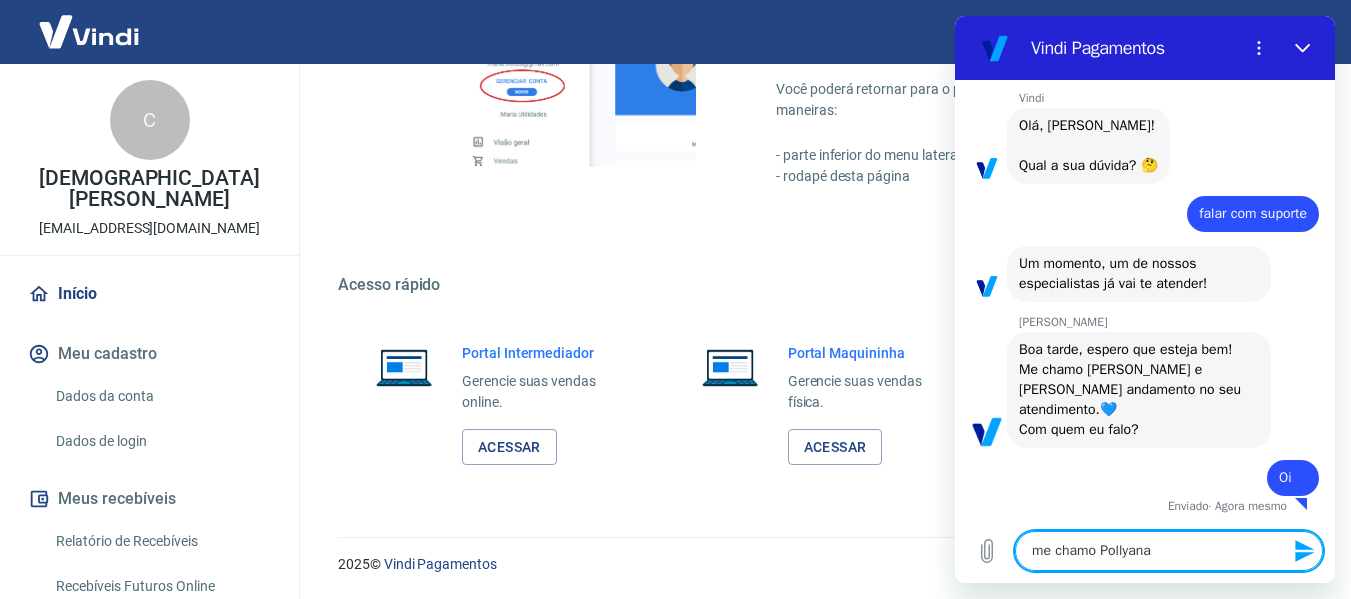 type 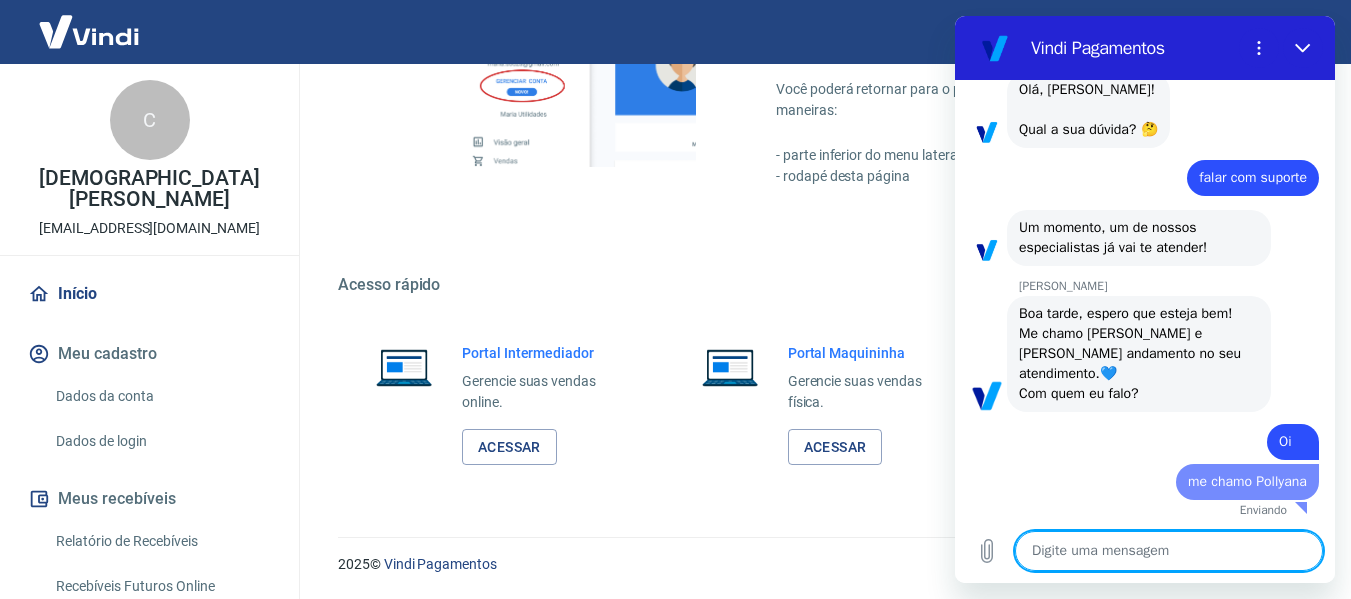 type on "x" 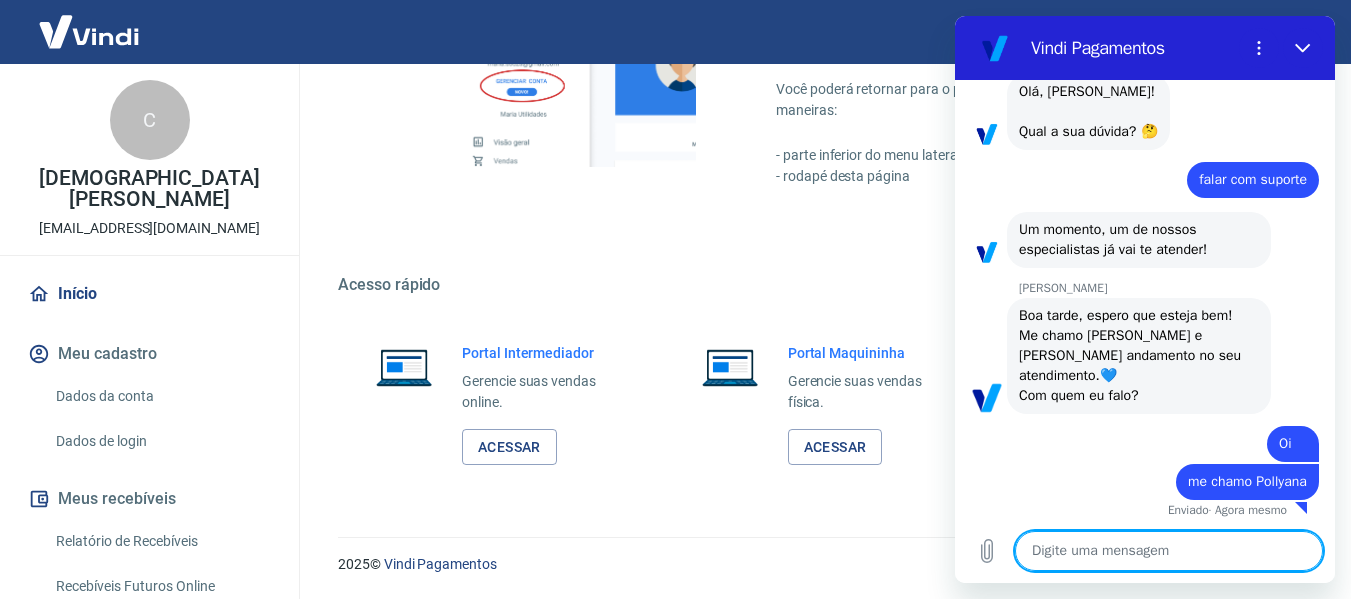 type on "d" 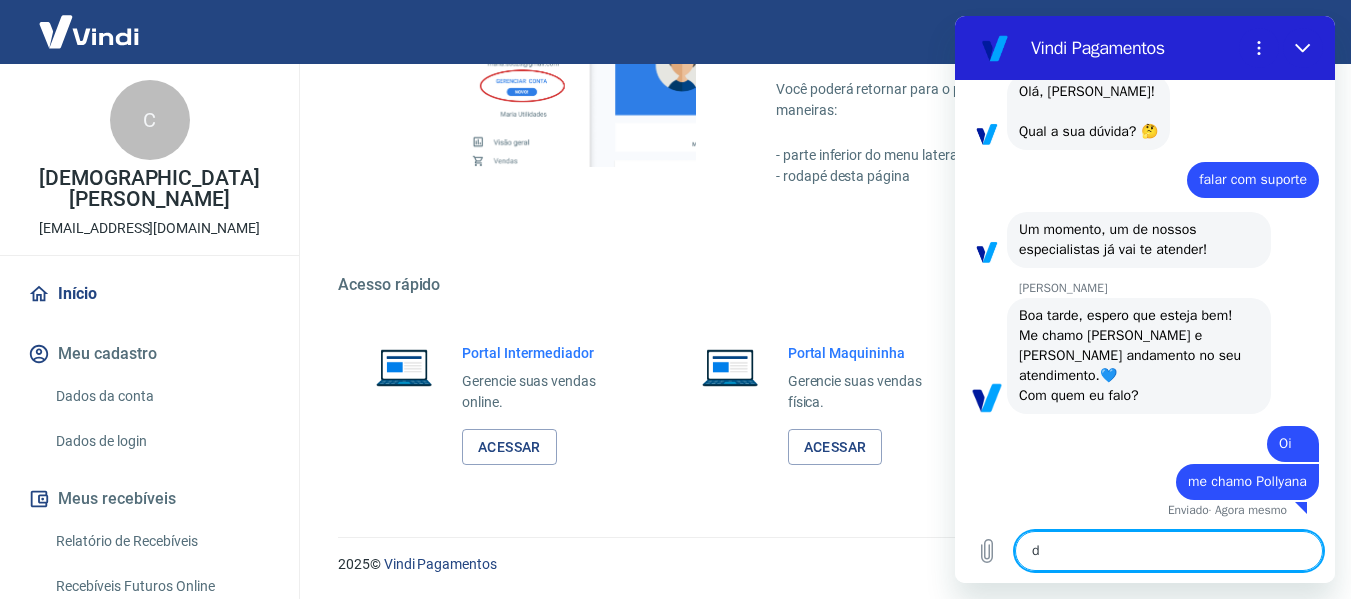 type on "do" 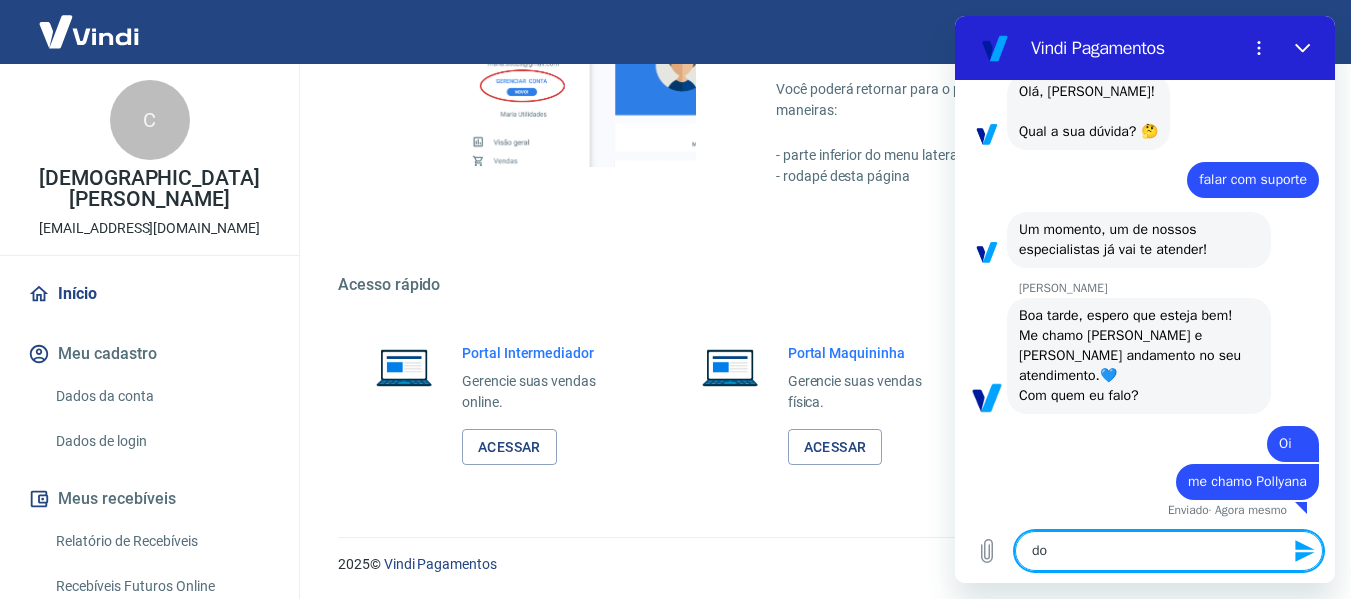 type on "dou" 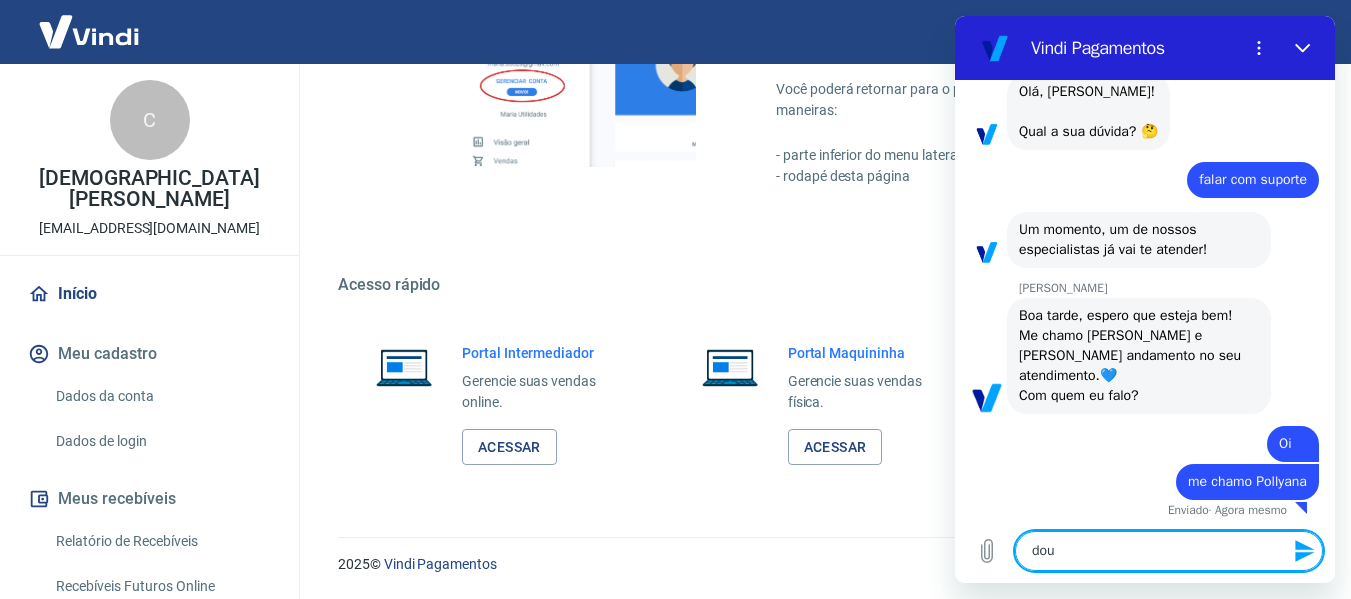 scroll, scrollTop: 1730, scrollLeft: 0, axis: vertical 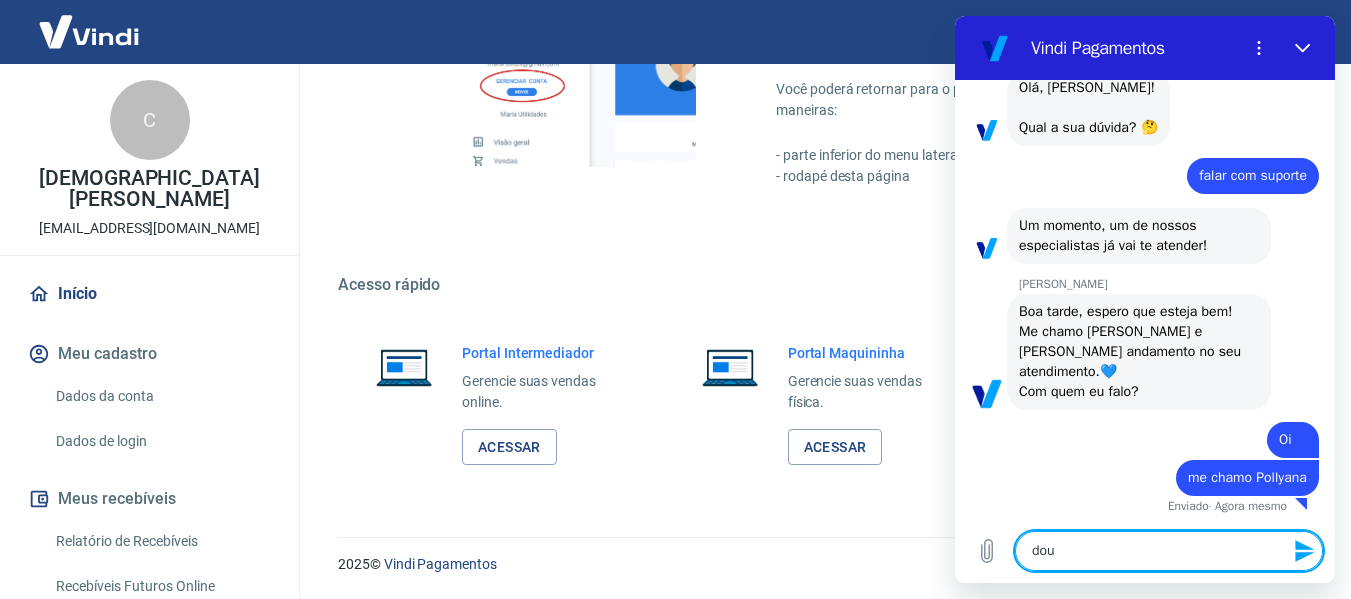 type on "dou" 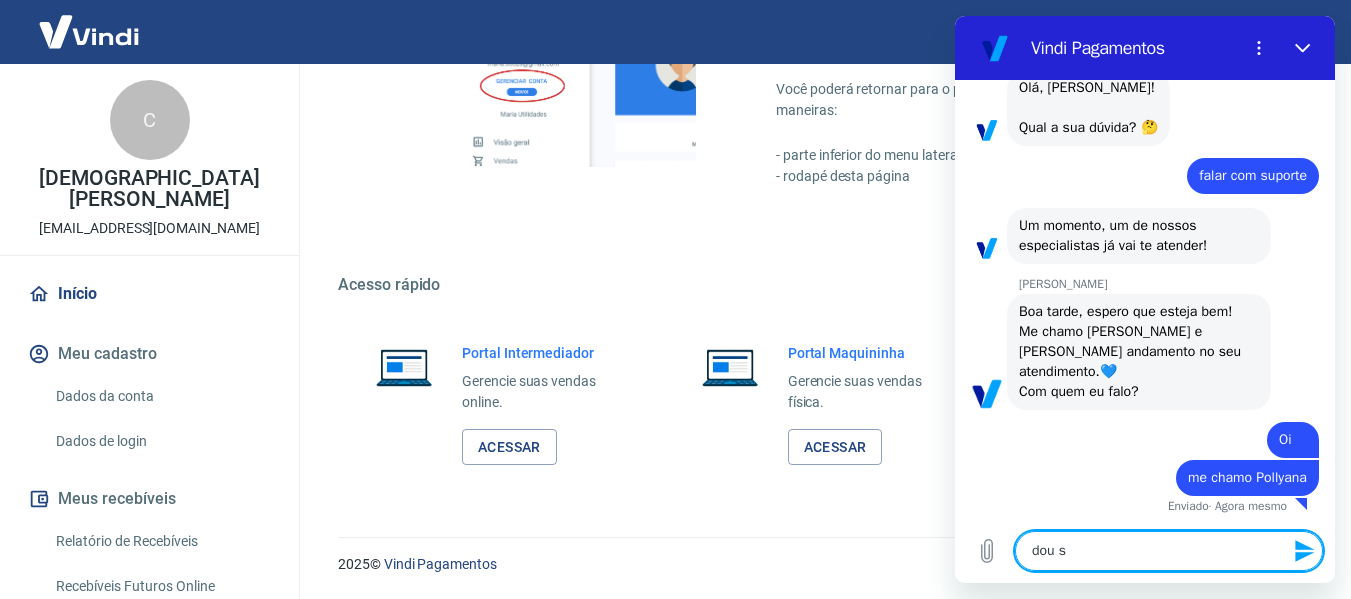 type on "dou su" 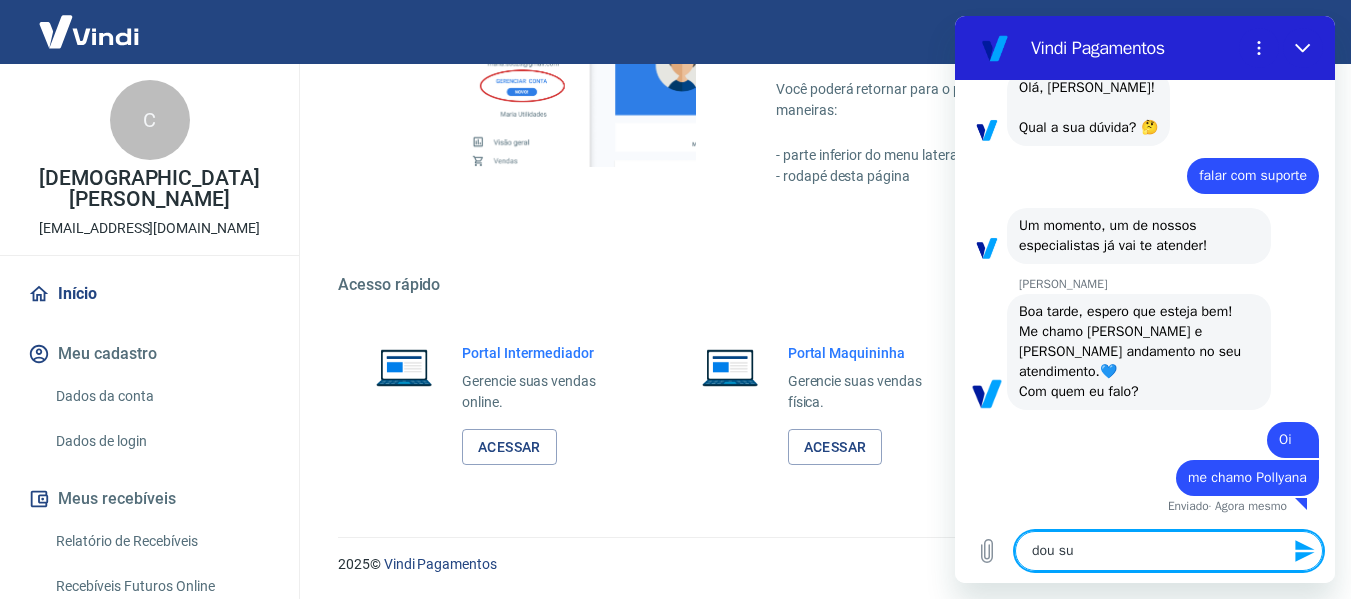 type on "dou sup" 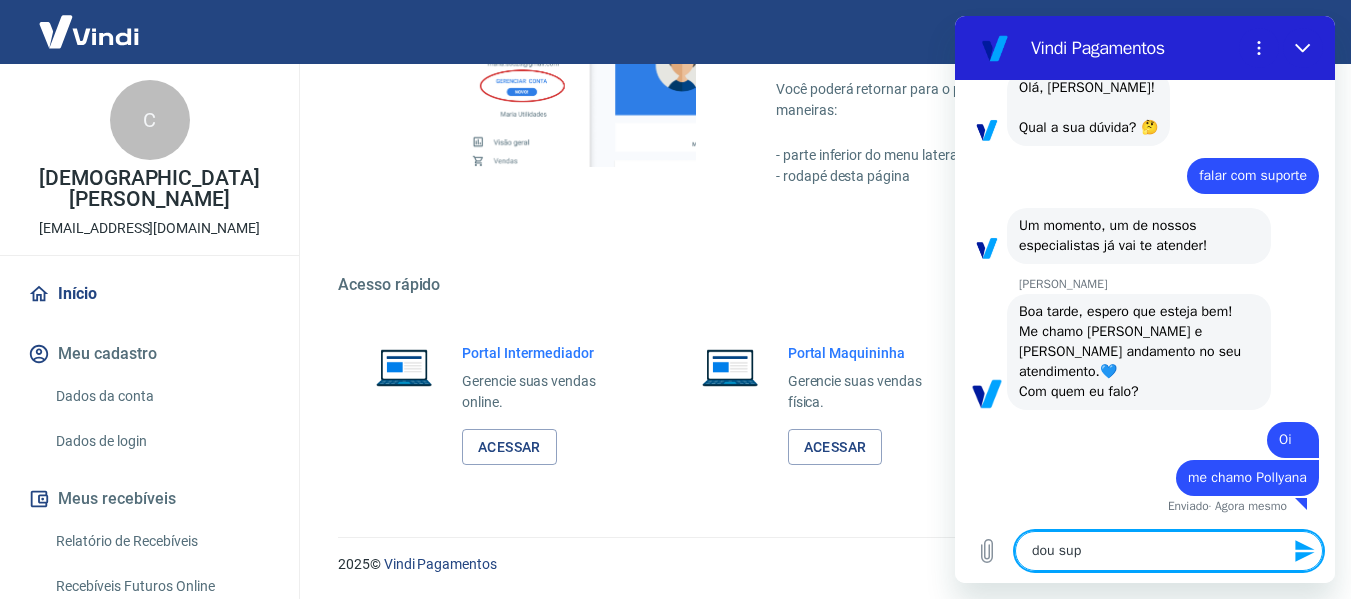 type on "dou supo" 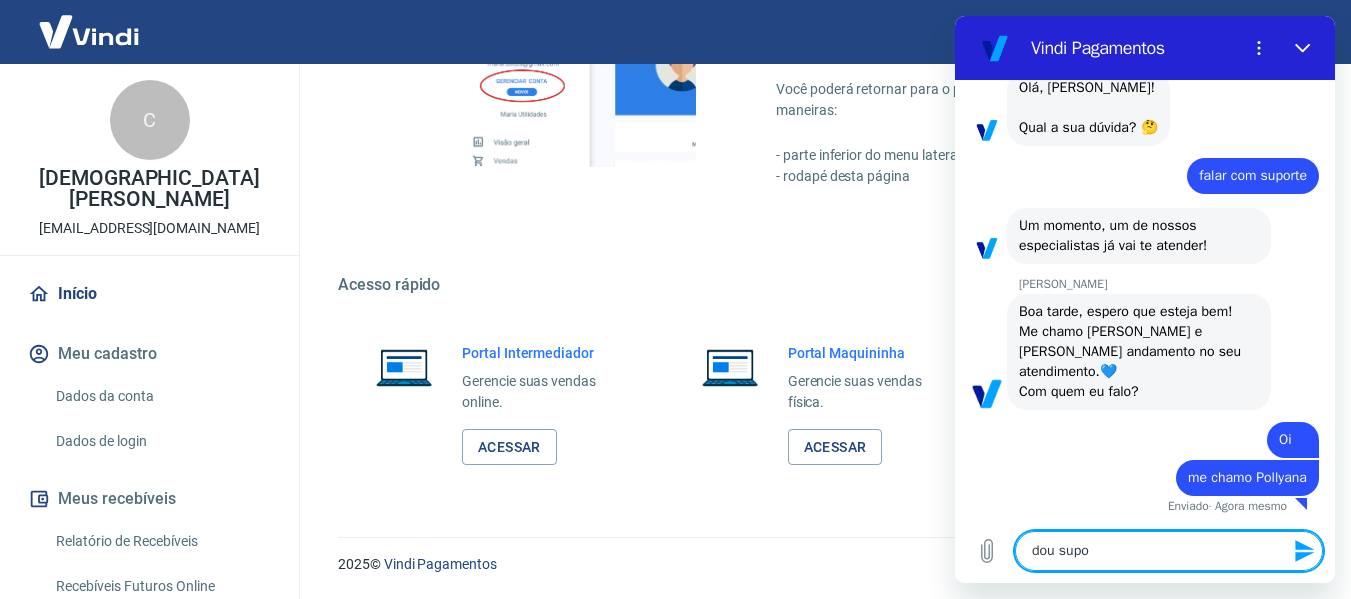 type on "dou supor" 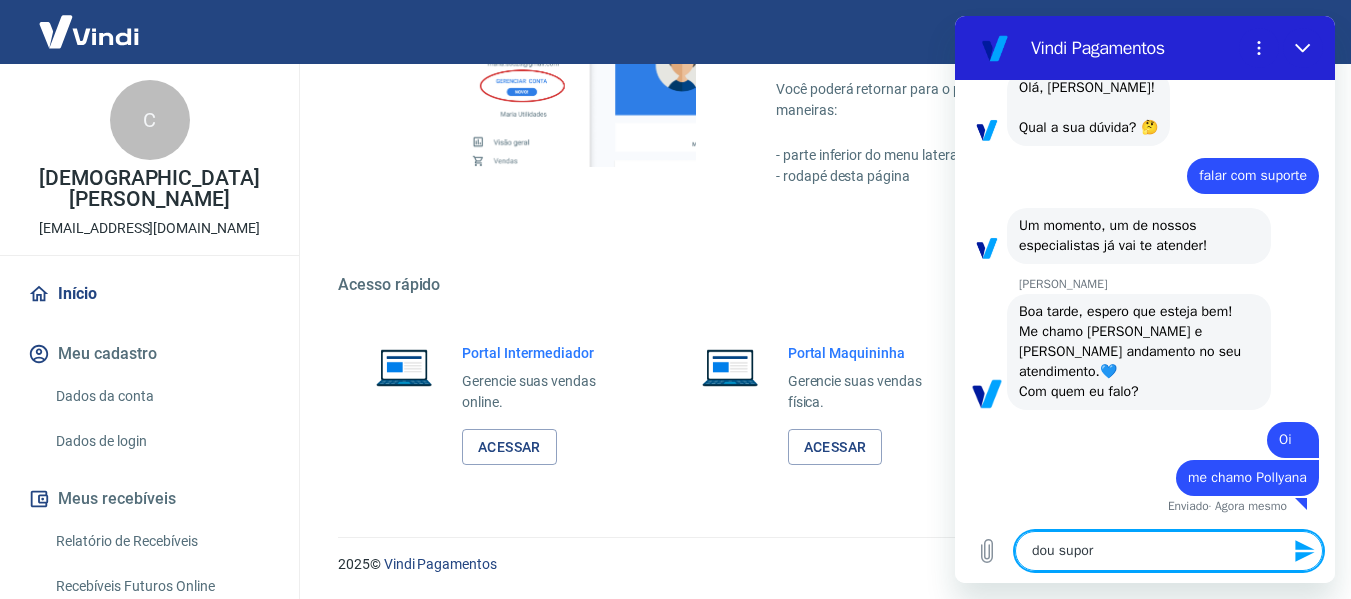type on "dou suport" 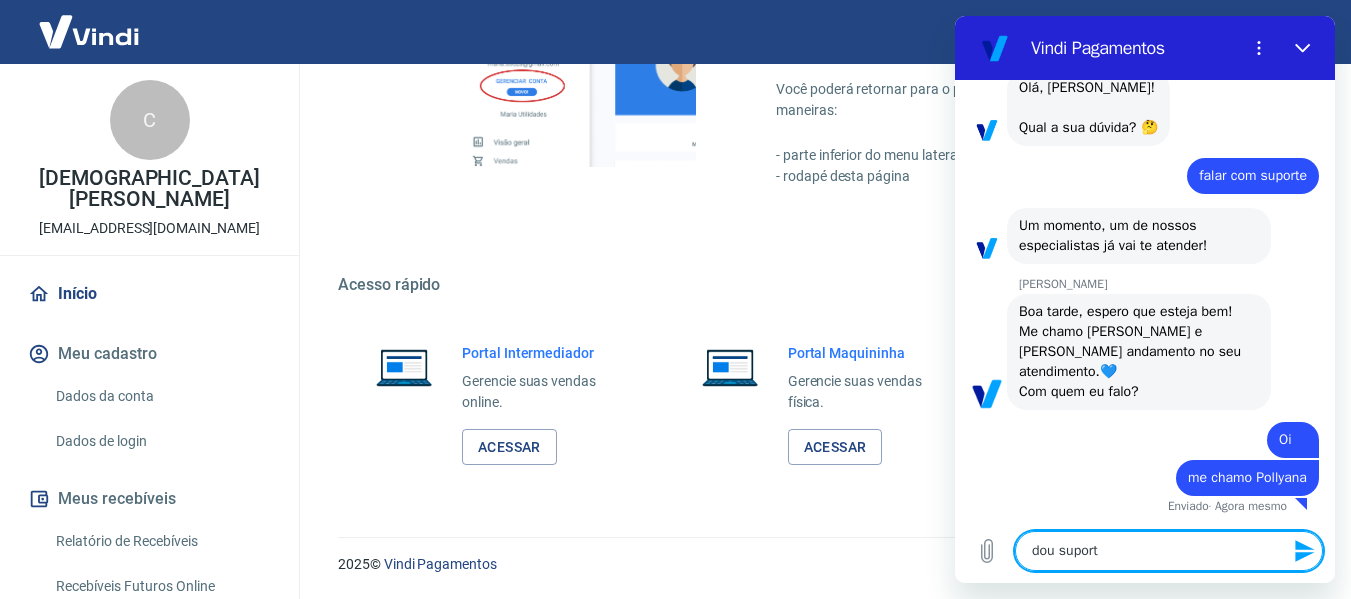 type on "dou suporte" 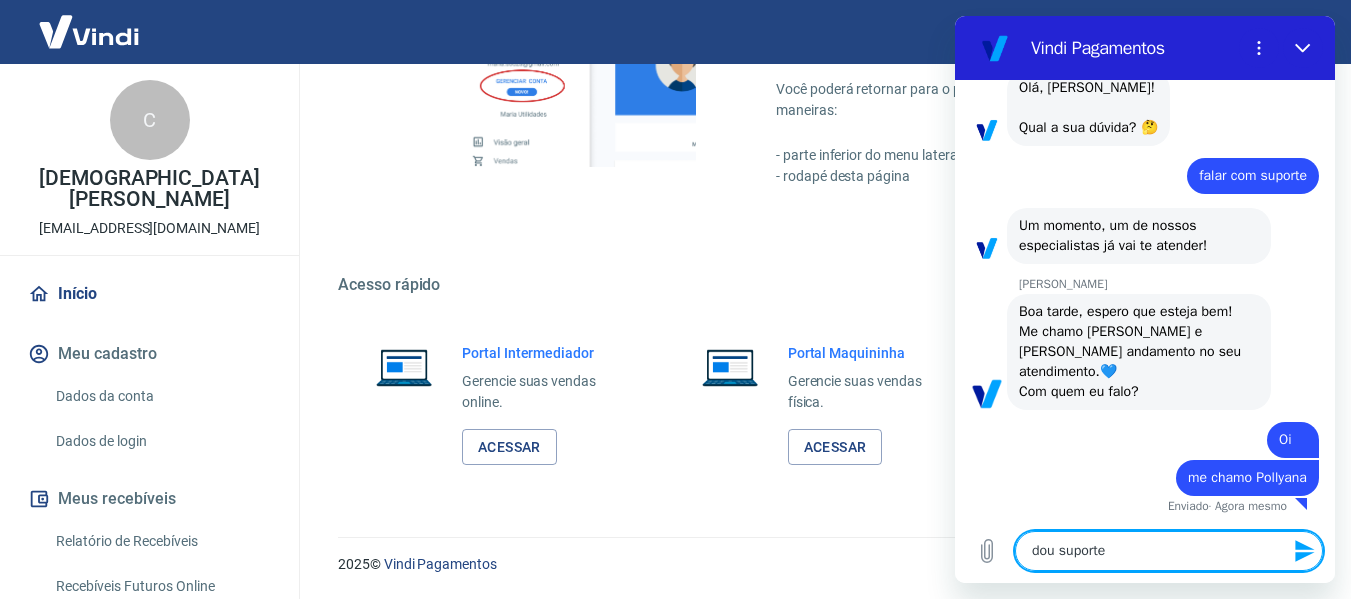 type on "dou suporte" 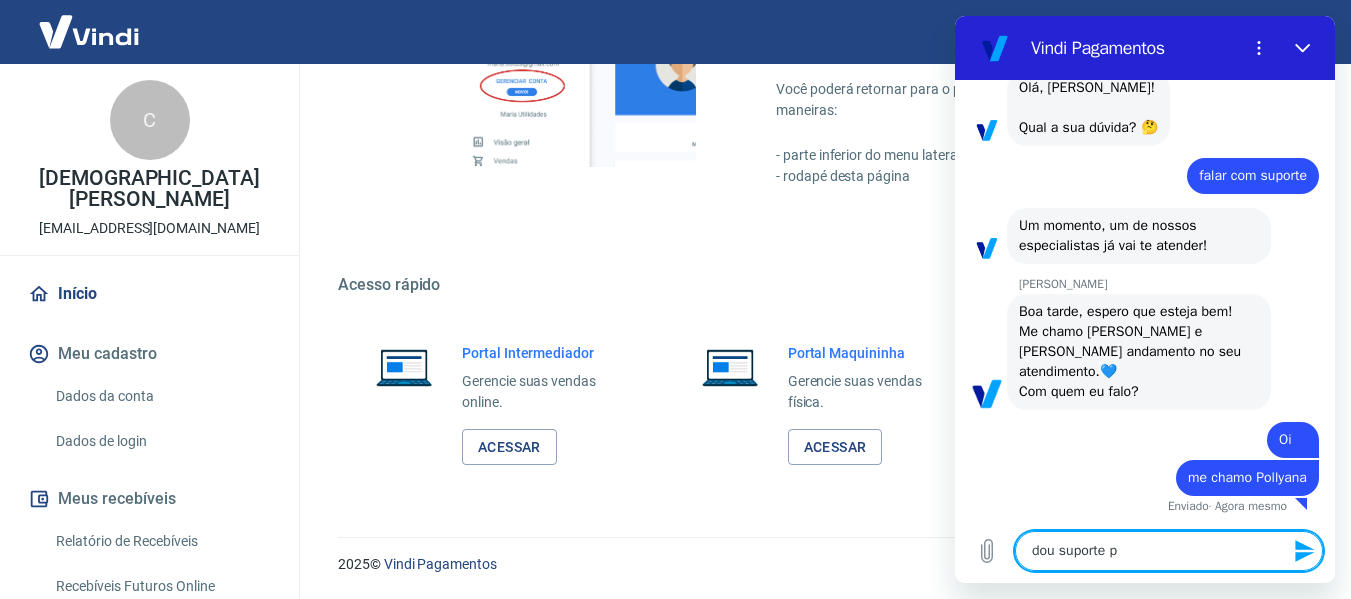 type on "dou suporte pa" 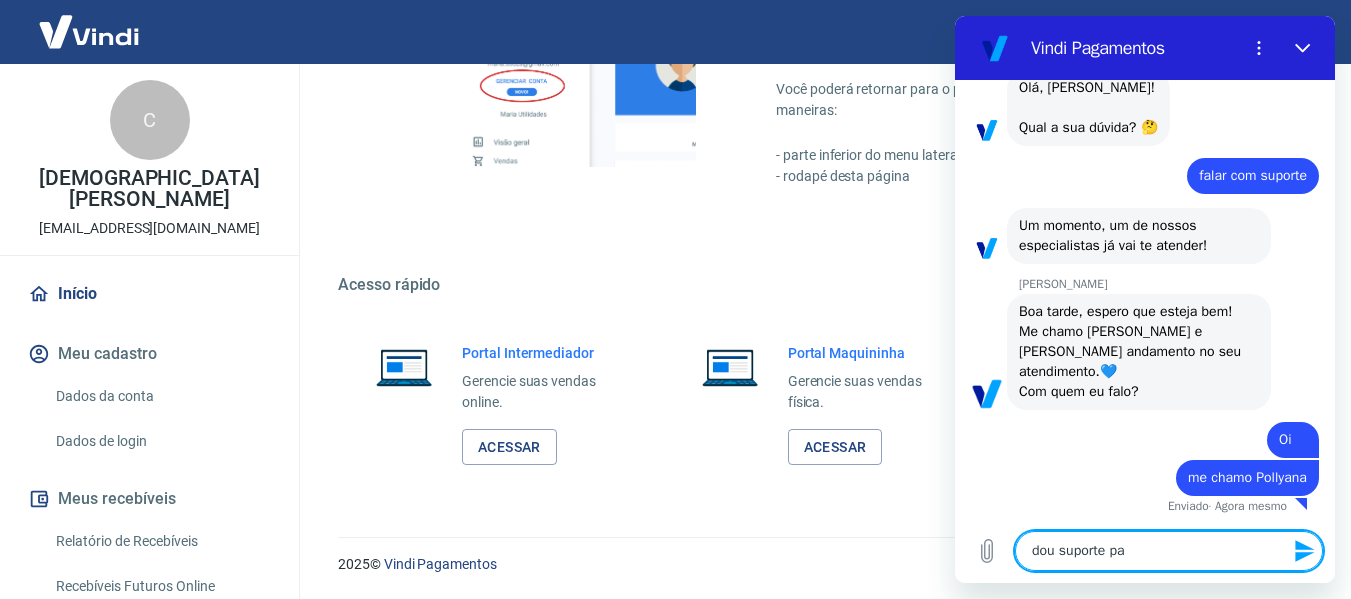 type on "dou suporte par" 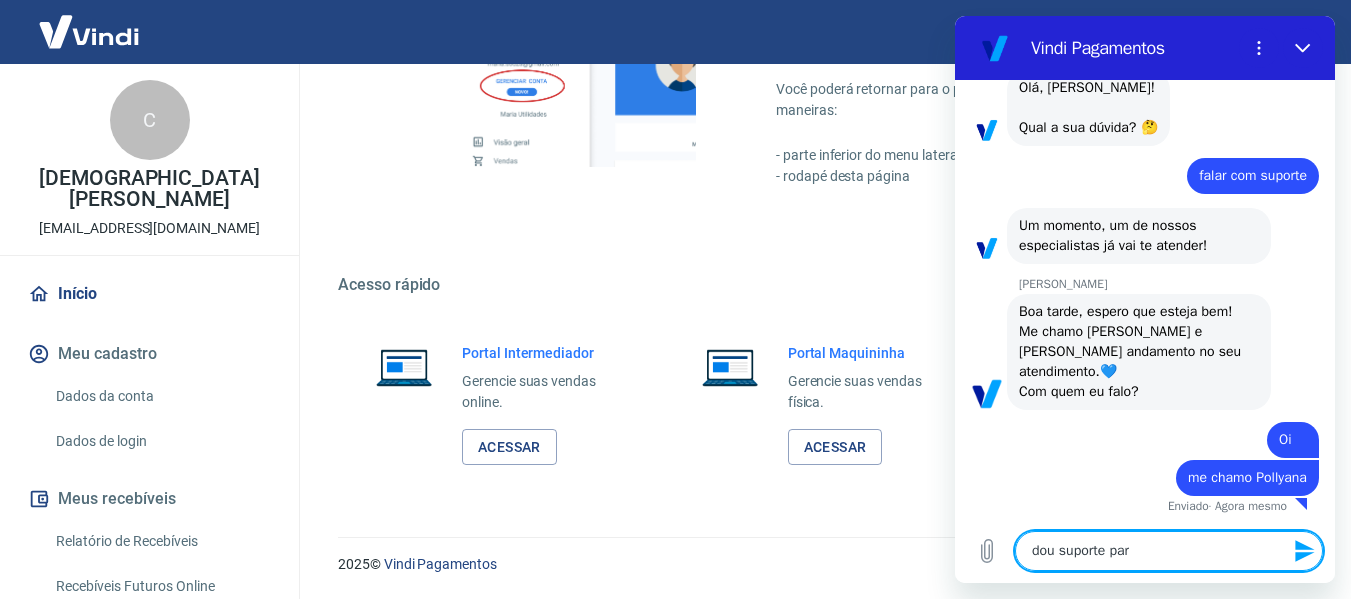 type on "dou suporte para" 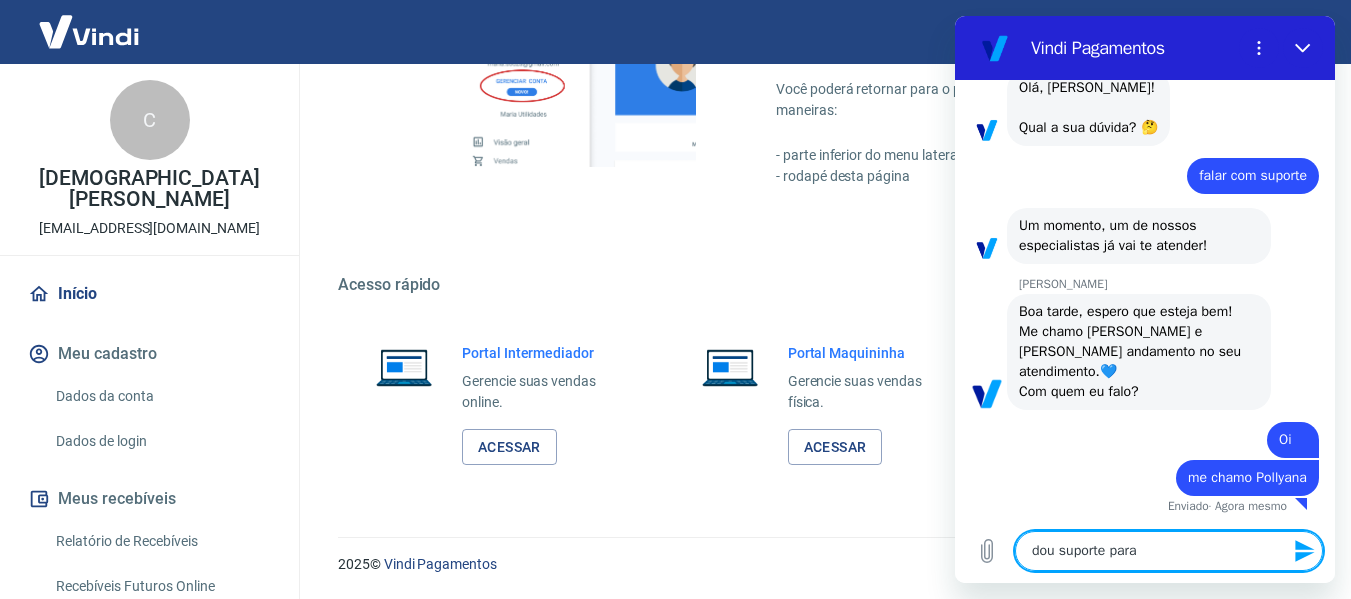 type on "dou suporte para" 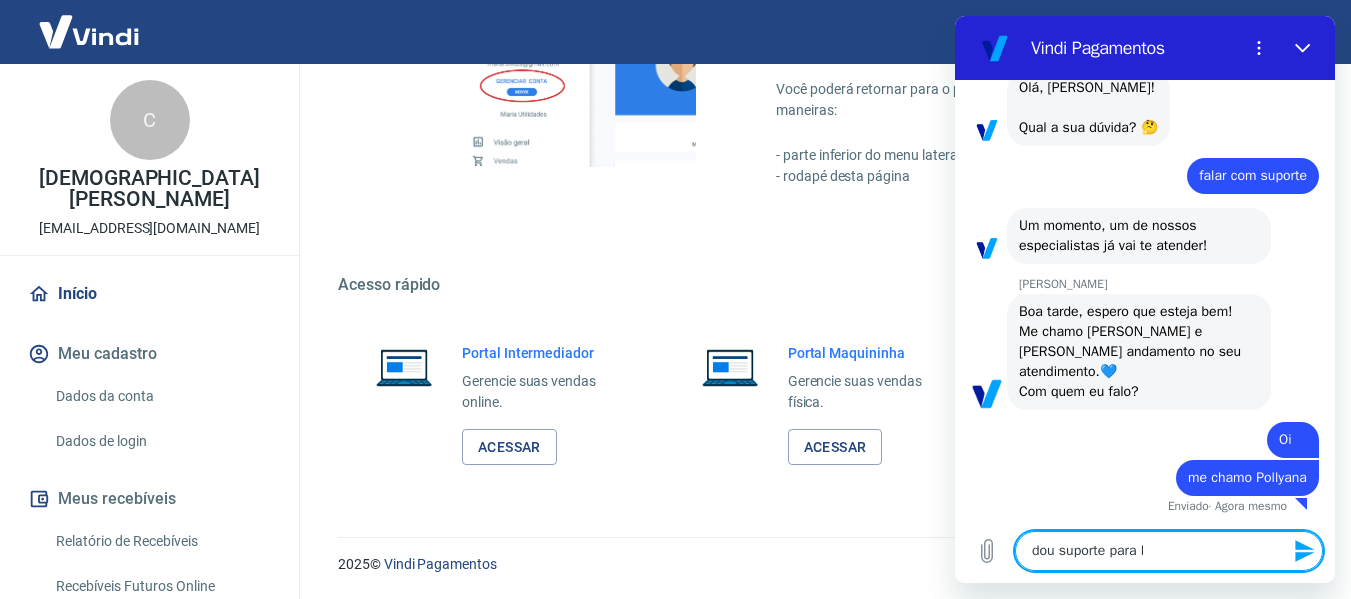 type on "dou suporte para lo" 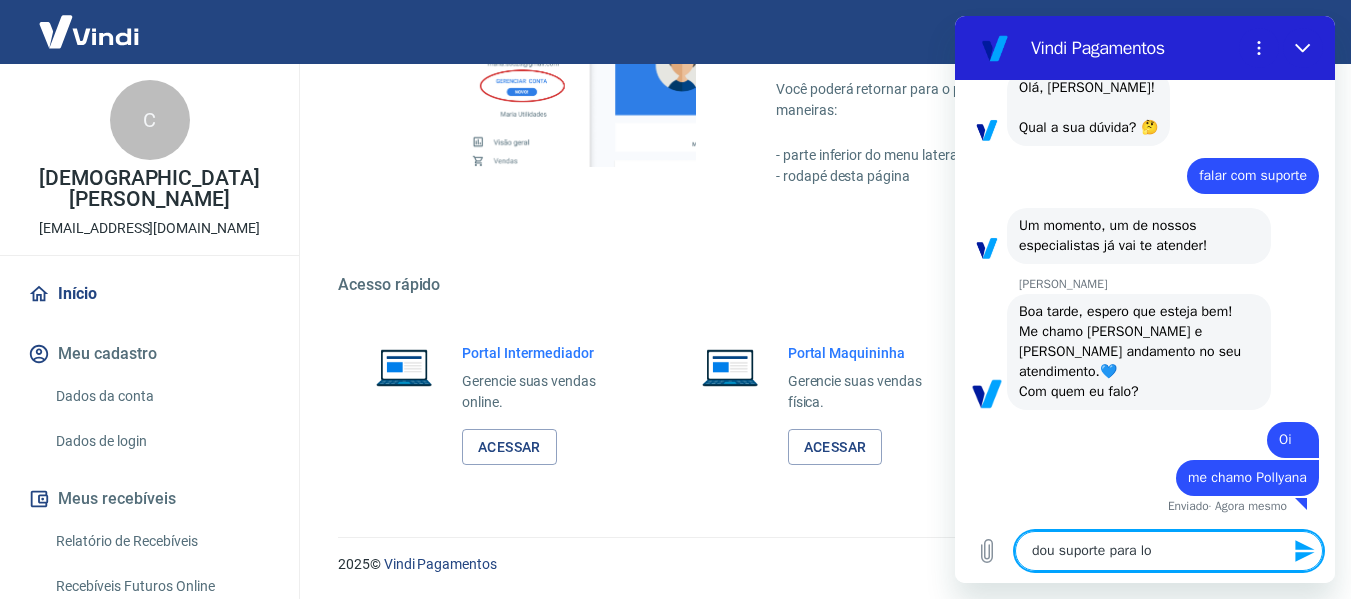 type on "dou suporte para loj" 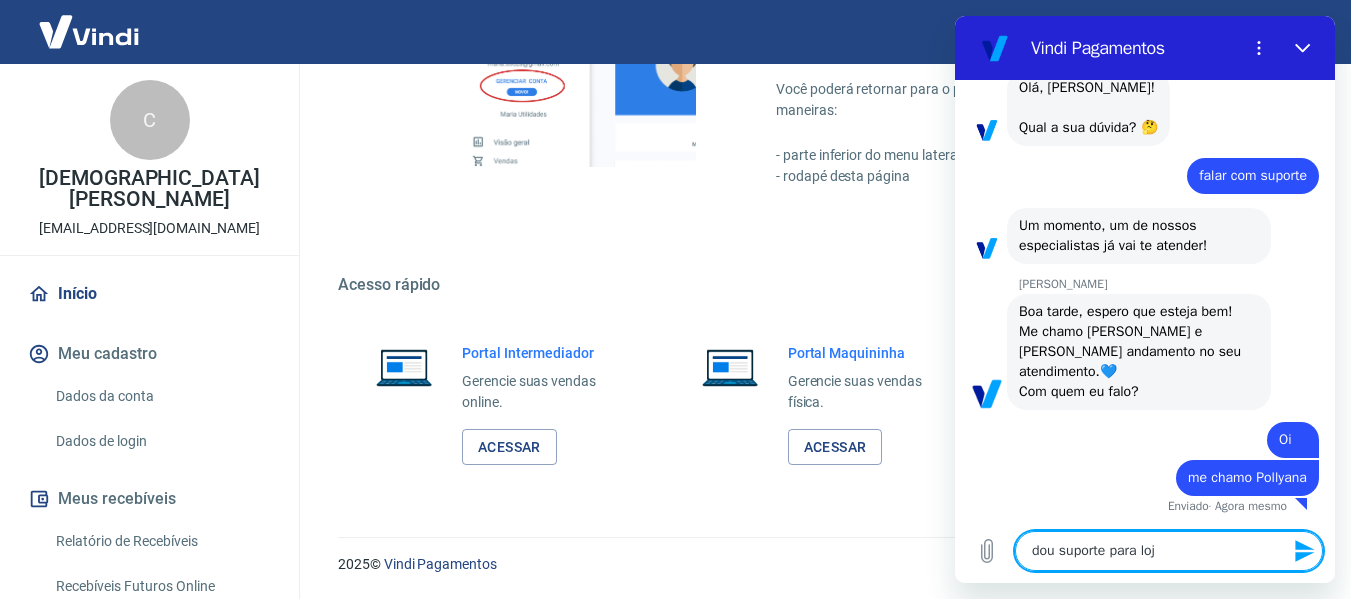 type on "dou suporte para loja" 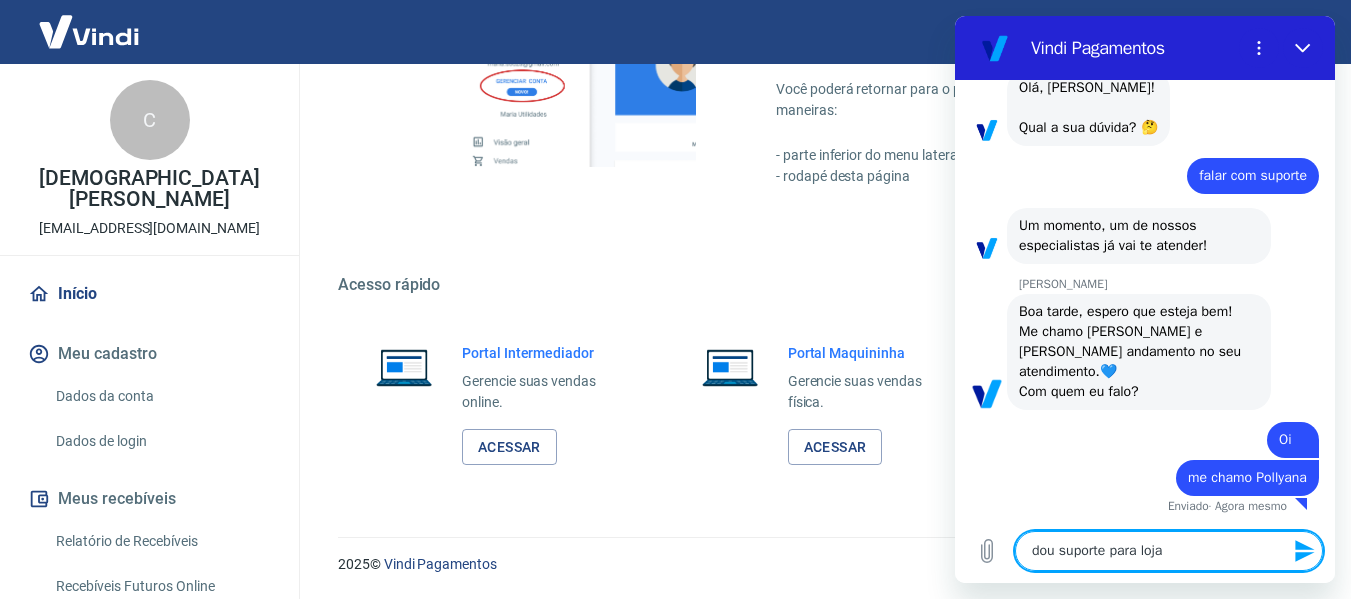 type on "dou suporte para loja" 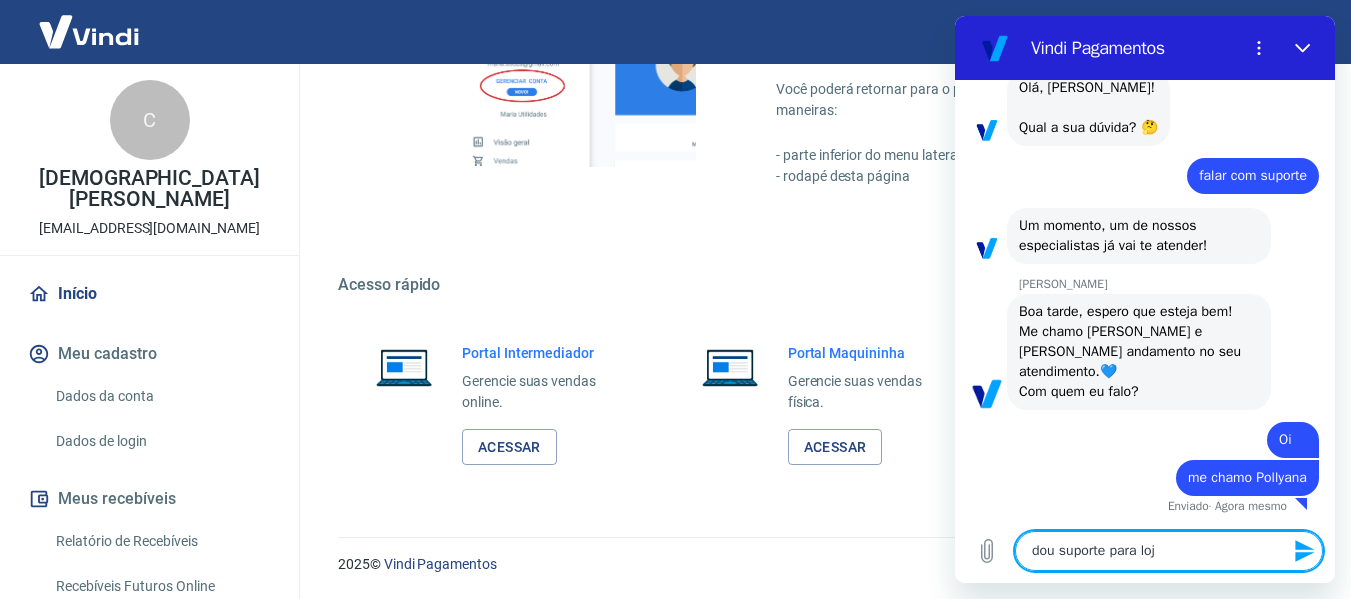 type on "dou suporte para lo" 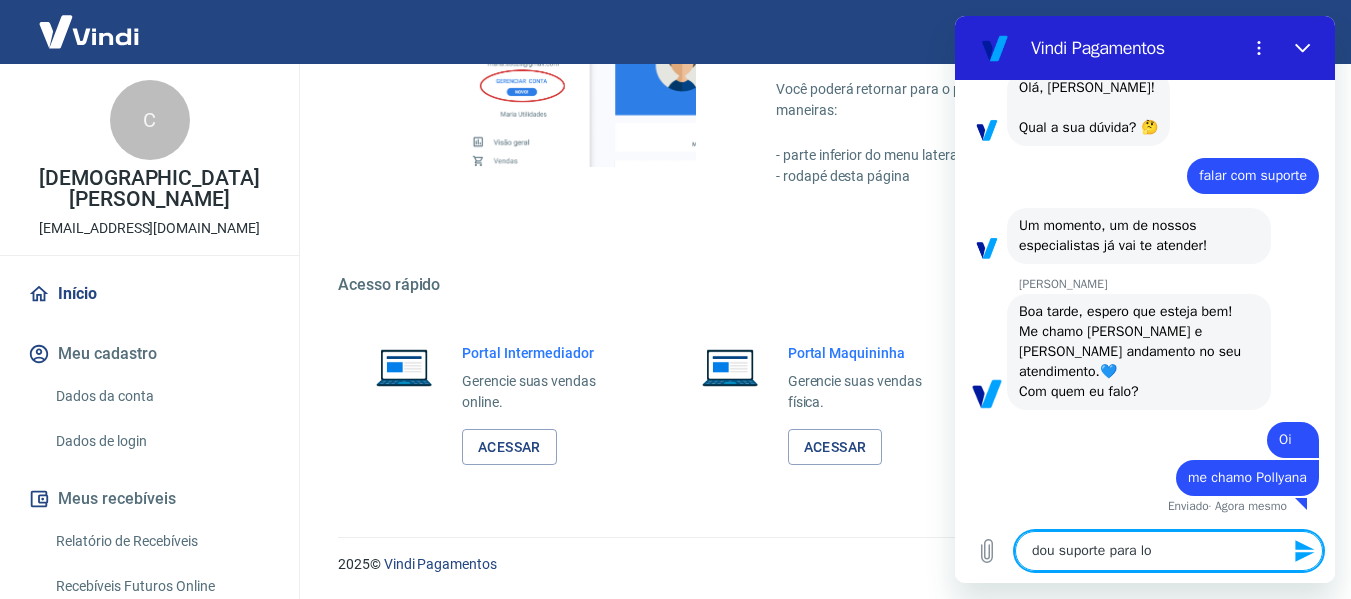 type on "dou suporte para l" 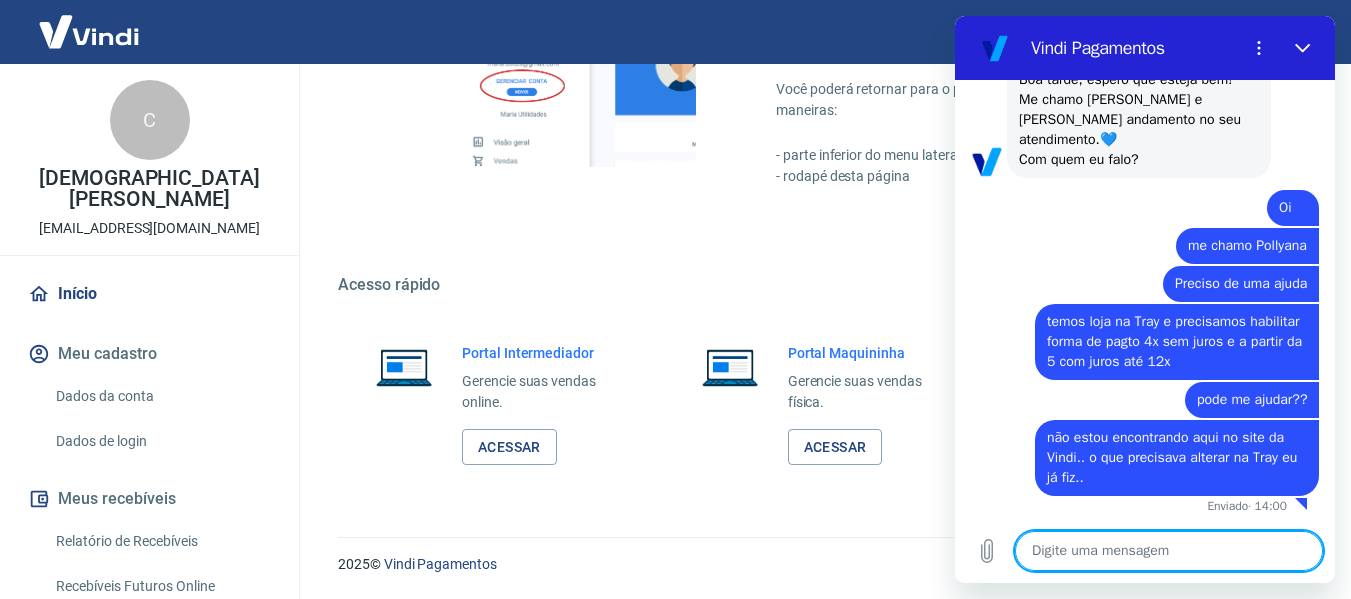 scroll, scrollTop: 1962, scrollLeft: 0, axis: vertical 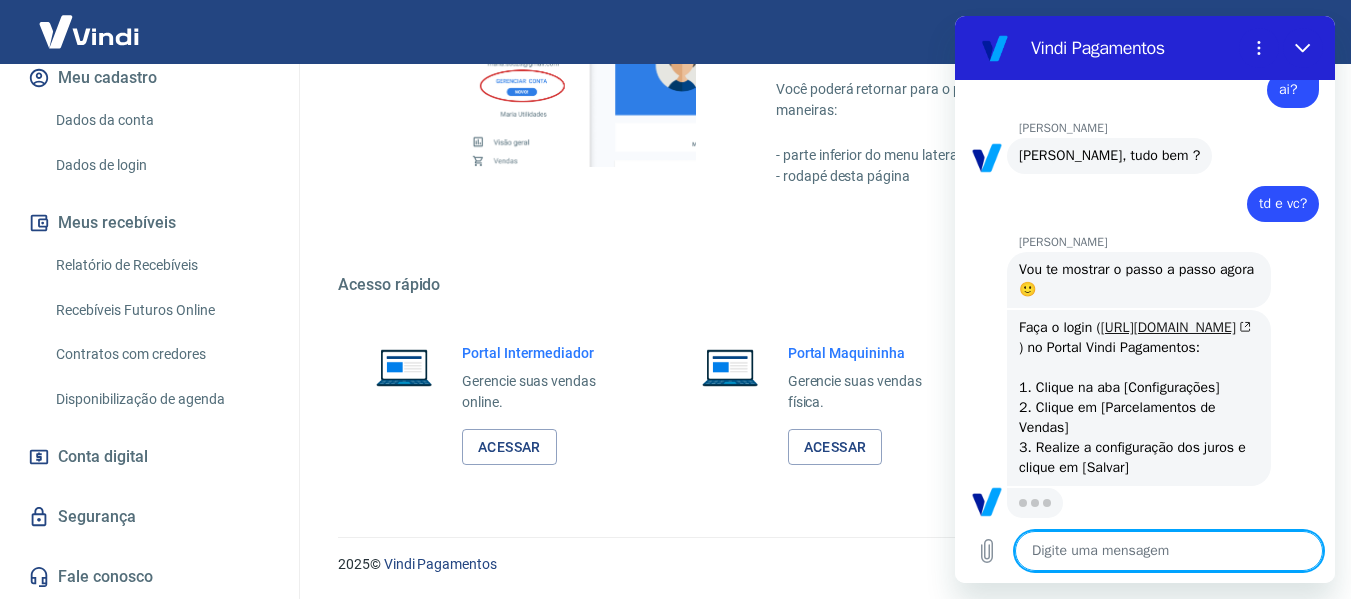 click on "[URL][DOMAIN_NAME]" at bounding box center [1176, 327] 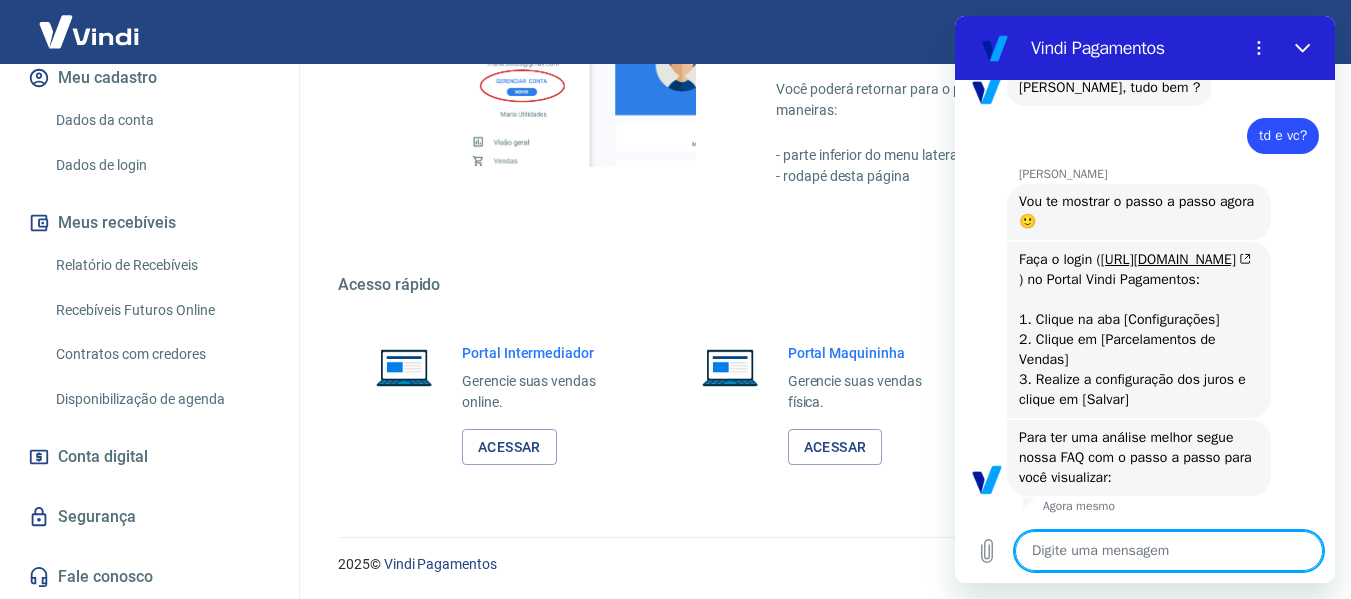 scroll, scrollTop: 2534, scrollLeft: 0, axis: vertical 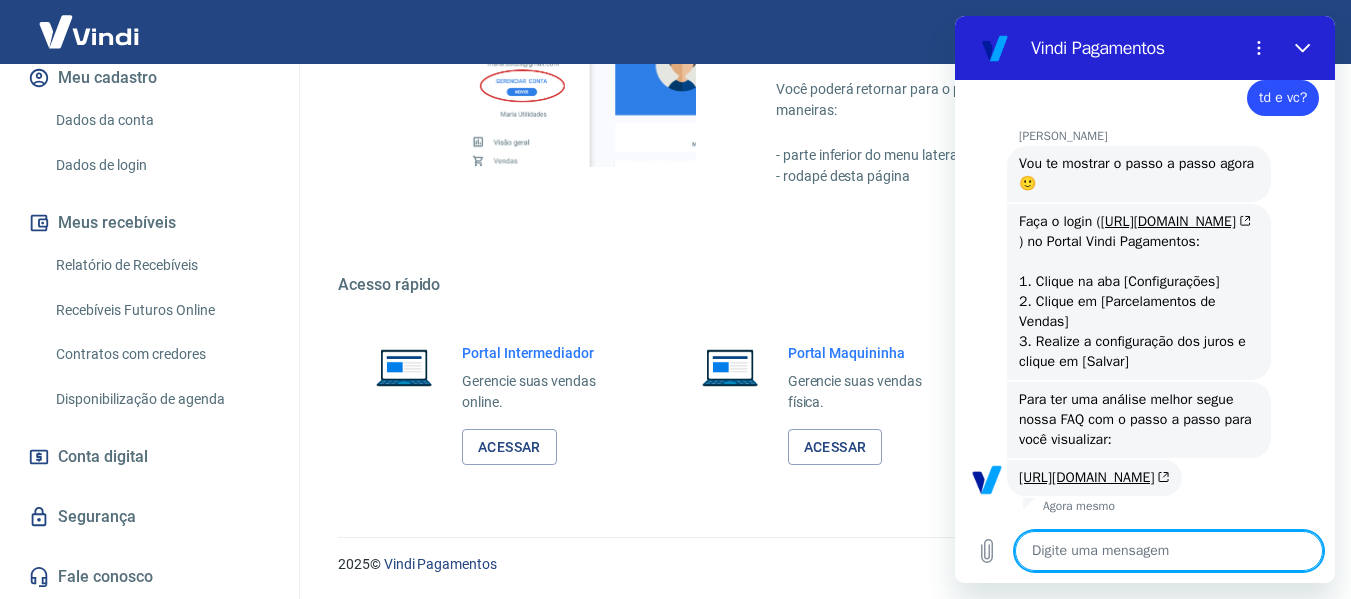 click at bounding box center (1169, 551) 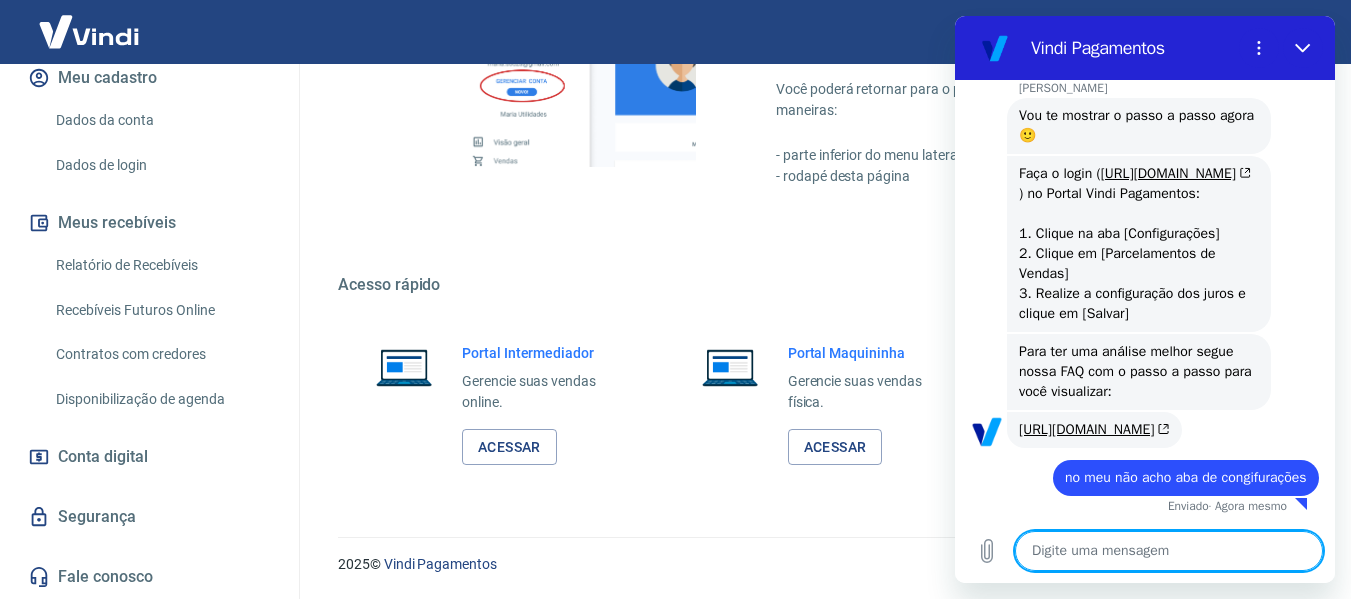 scroll, scrollTop: 2720, scrollLeft: 0, axis: vertical 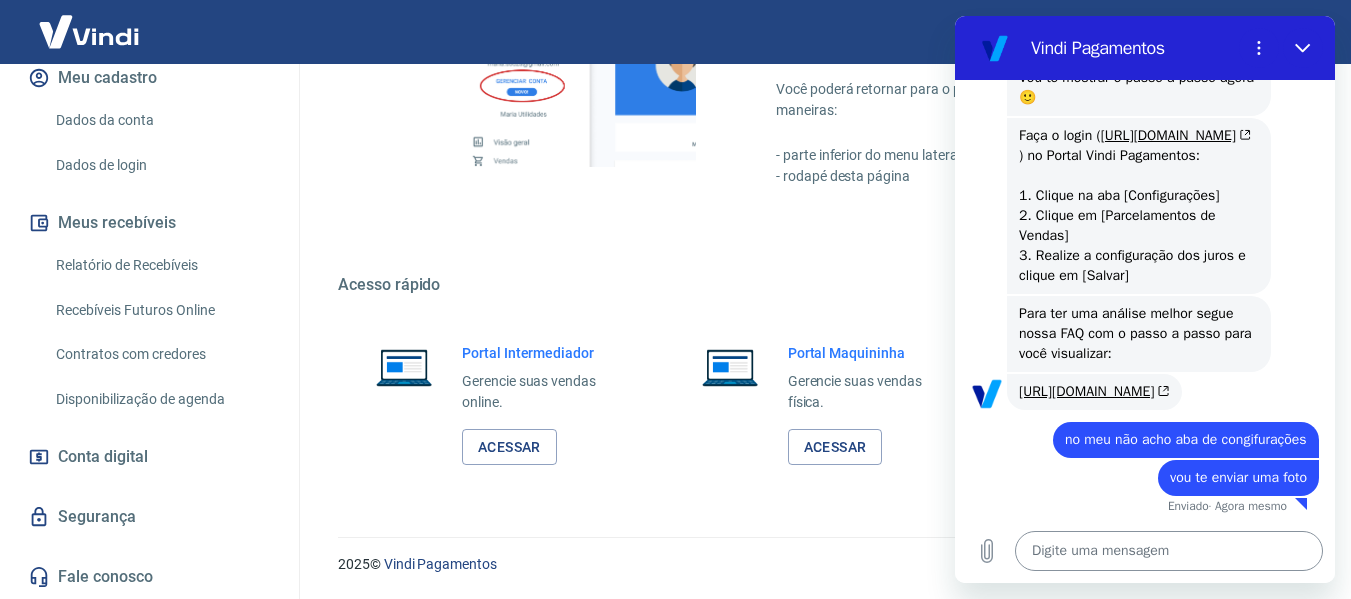 click at bounding box center [1169, 551] 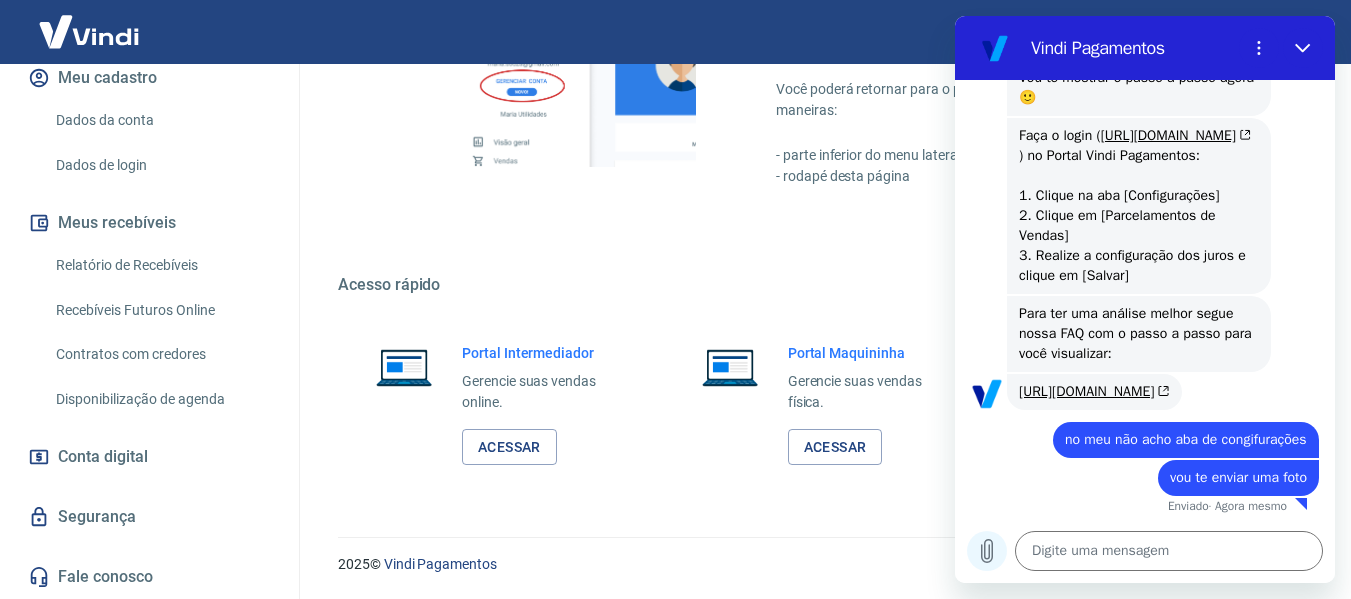 click 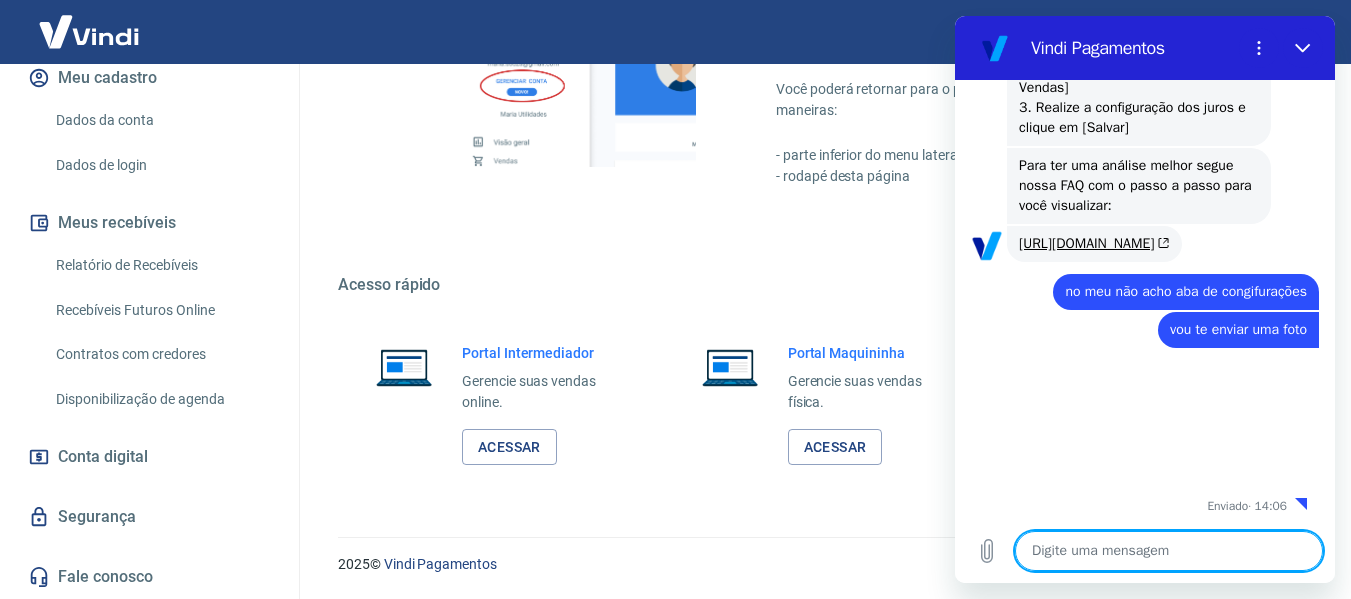 scroll, scrollTop: 2906, scrollLeft: 0, axis: vertical 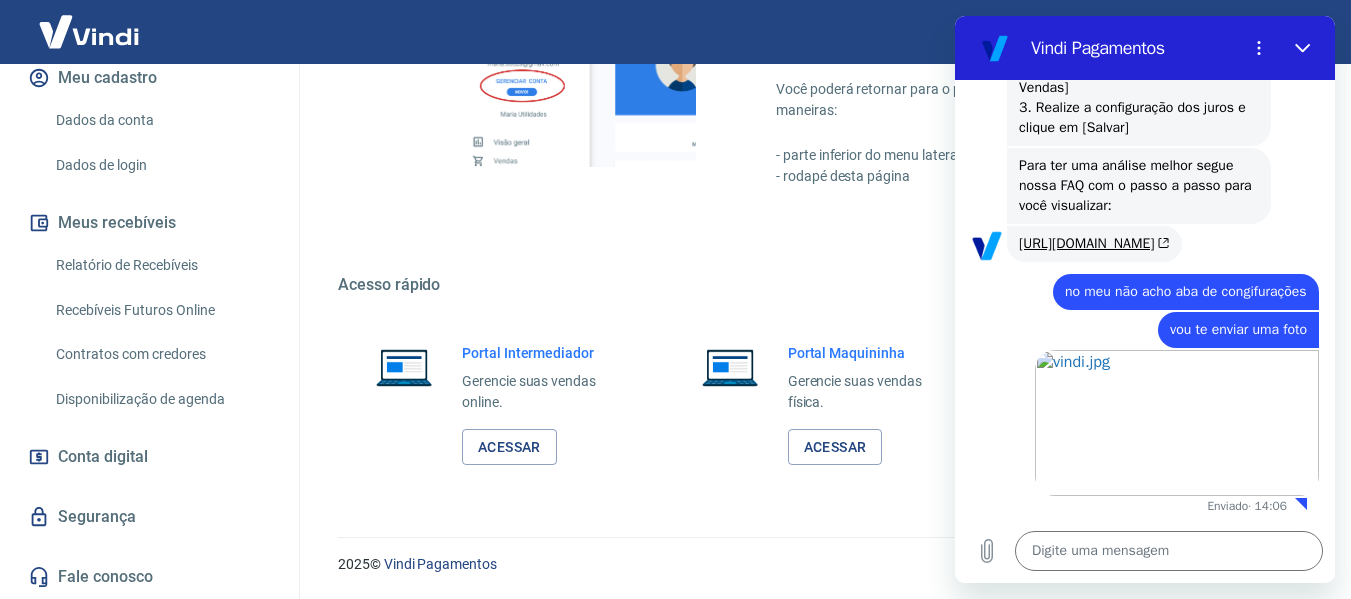 drag, startPoint x: 1020, startPoint y: 243, endPoint x: 1135, endPoint y: 240, distance: 115.03912 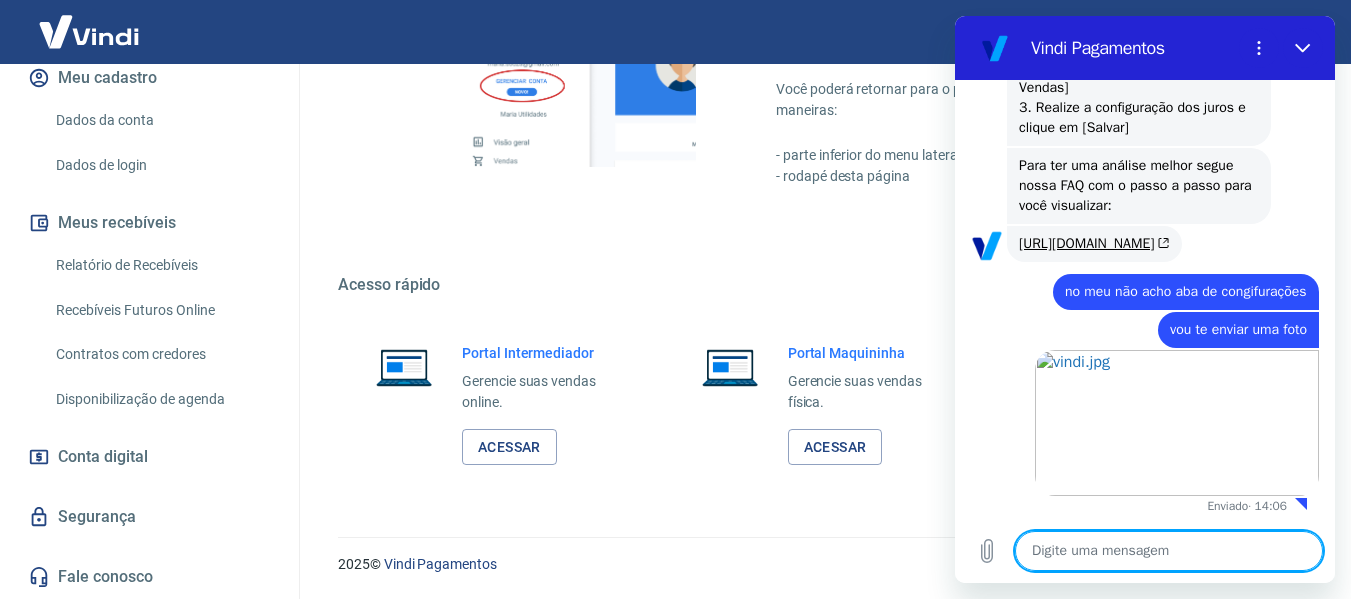 click at bounding box center [1169, 551] 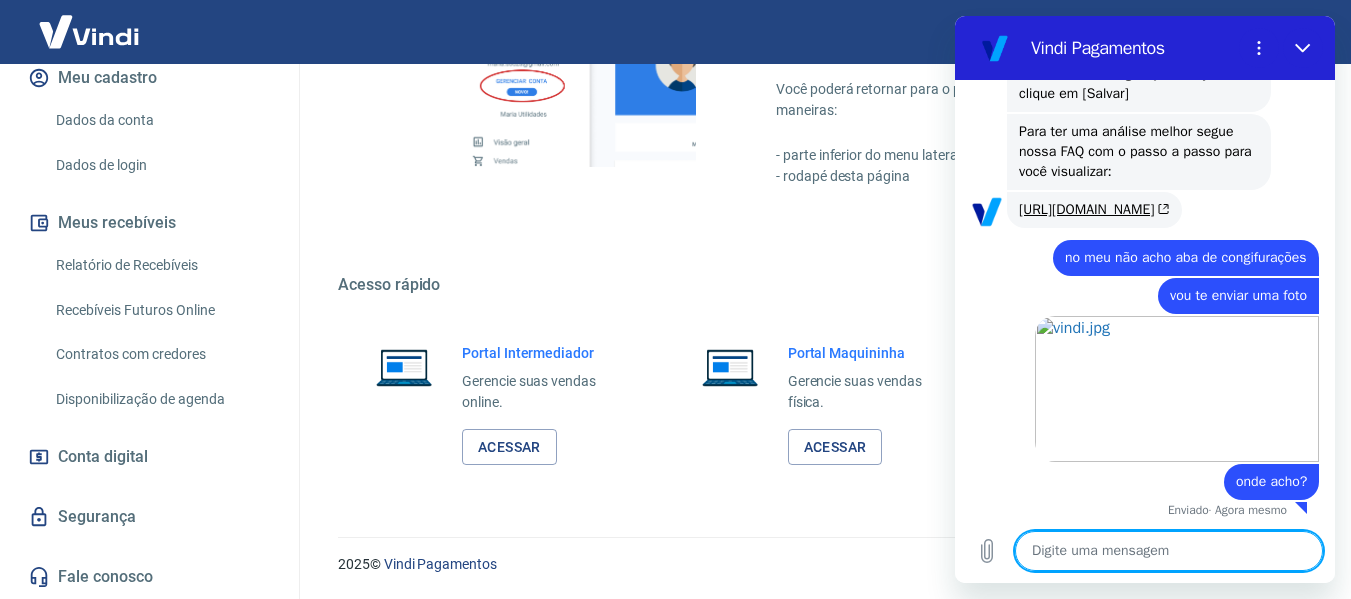 scroll, scrollTop: 2944, scrollLeft: 0, axis: vertical 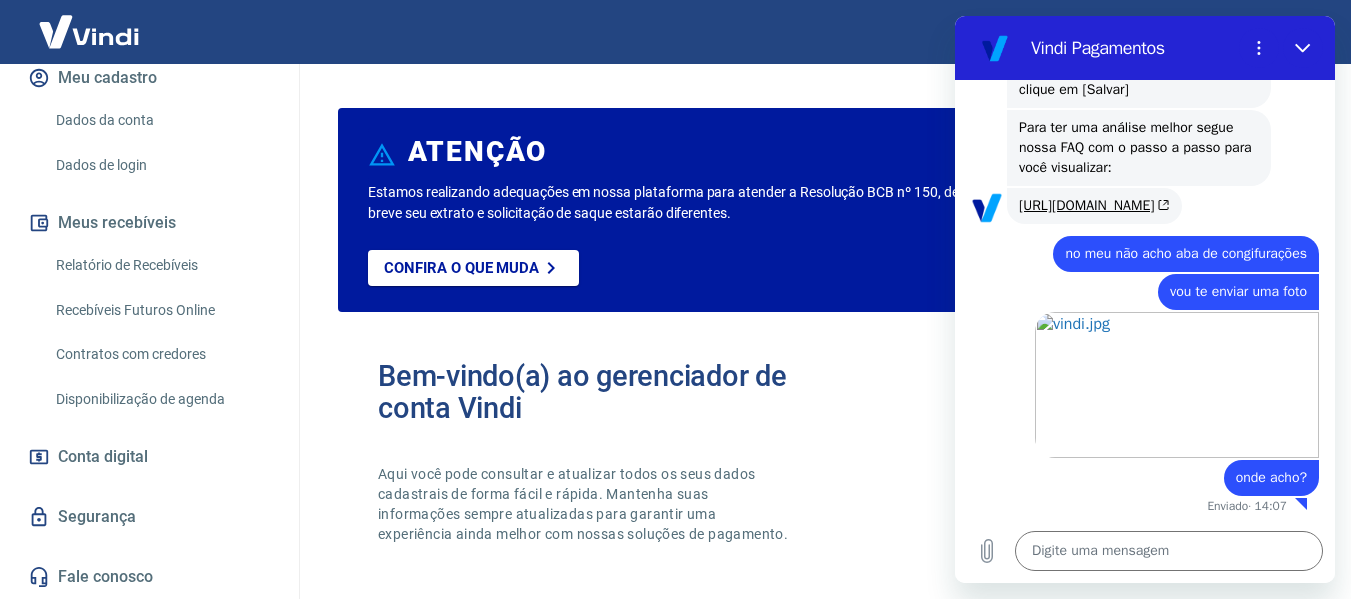 click on "Bem-vindo(a) ao gerenciador de conta Vindi Aqui você pode consultar e atualizar todos os seus dados cadastrais de forma fácil e rápida. Mantenha suas informações sempre atualizadas para garantir uma experiência ainda melhor com nossas soluções de pagamento." at bounding box center [820, 470] 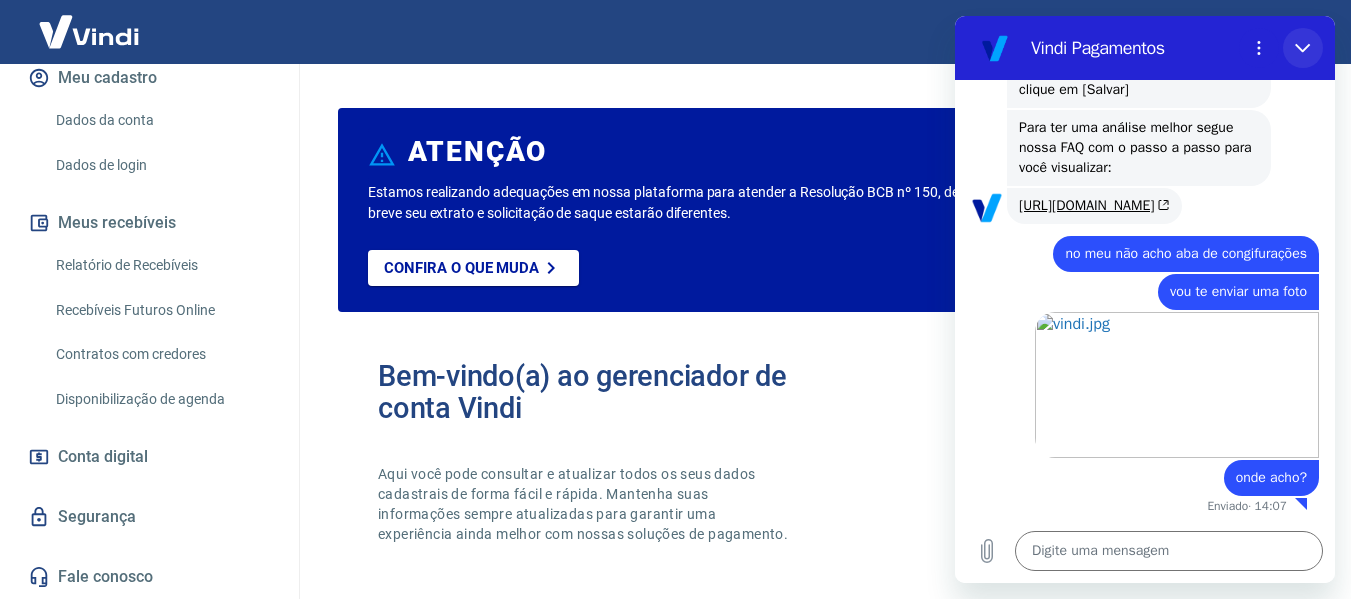 drag, startPoint x: 1297, startPoint y: 49, endPoint x: 2252, endPoint y: 65, distance: 955.13403 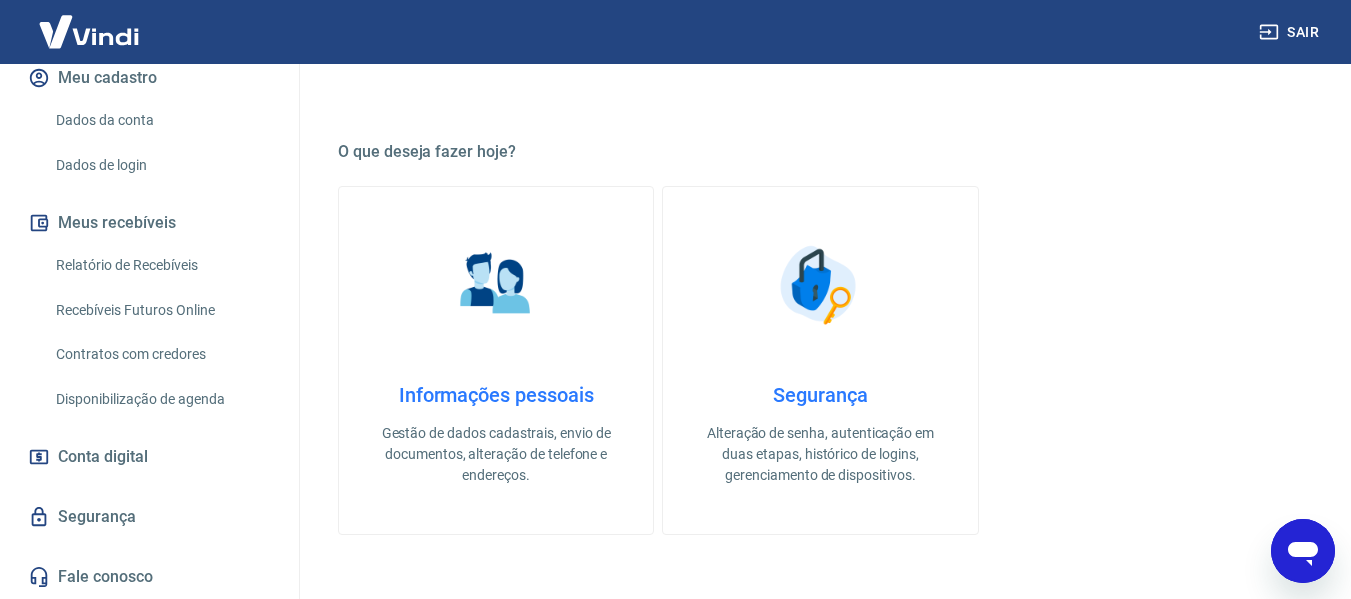 scroll, scrollTop: 0, scrollLeft: 0, axis: both 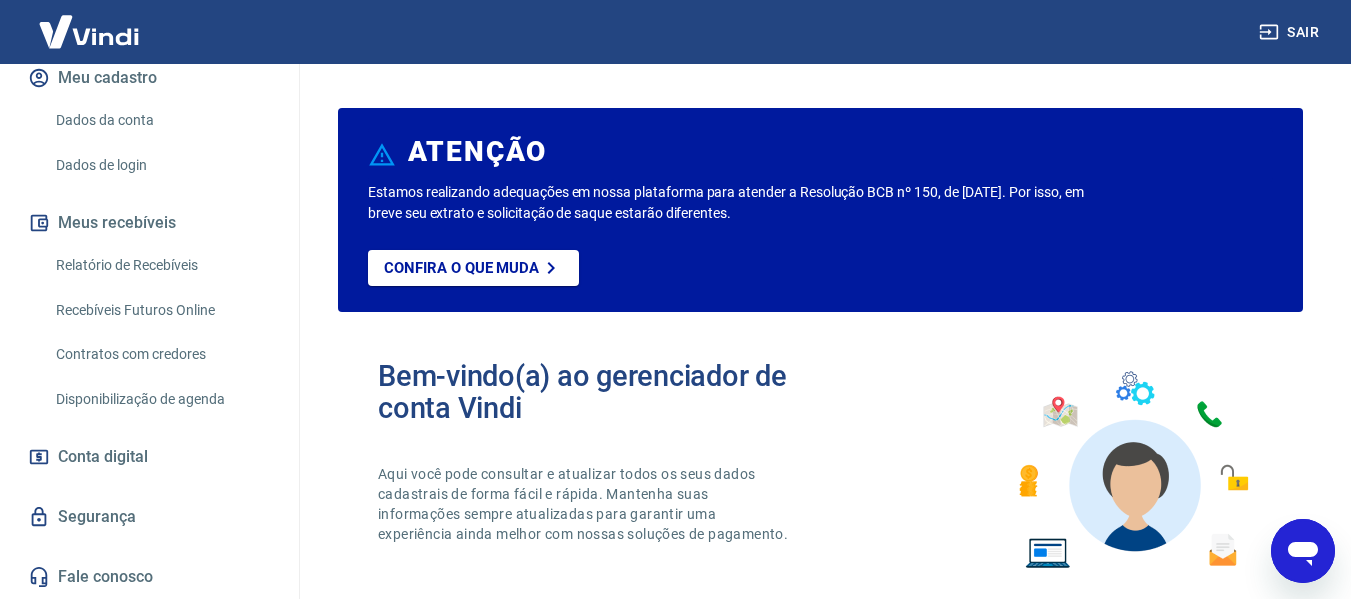 drag, startPoint x: 1302, startPoint y: 553, endPoint x: 1617, endPoint y: 1022, distance: 564.9655 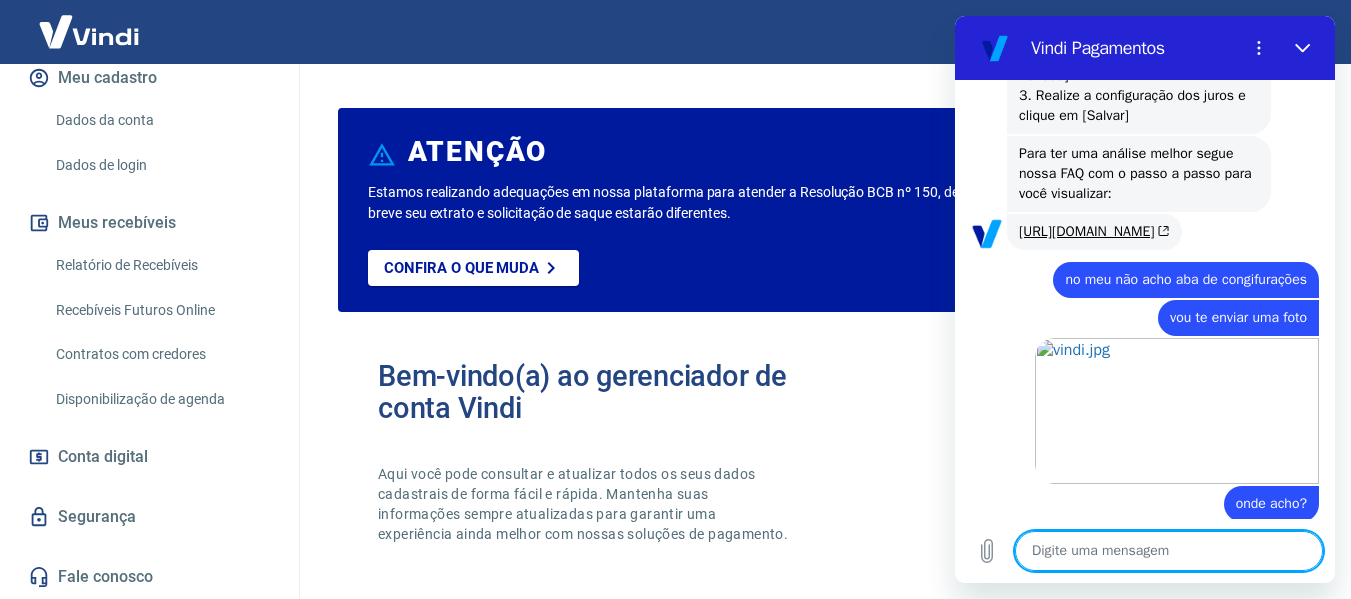 scroll, scrollTop: 2544, scrollLeft: 0, axis: vertical 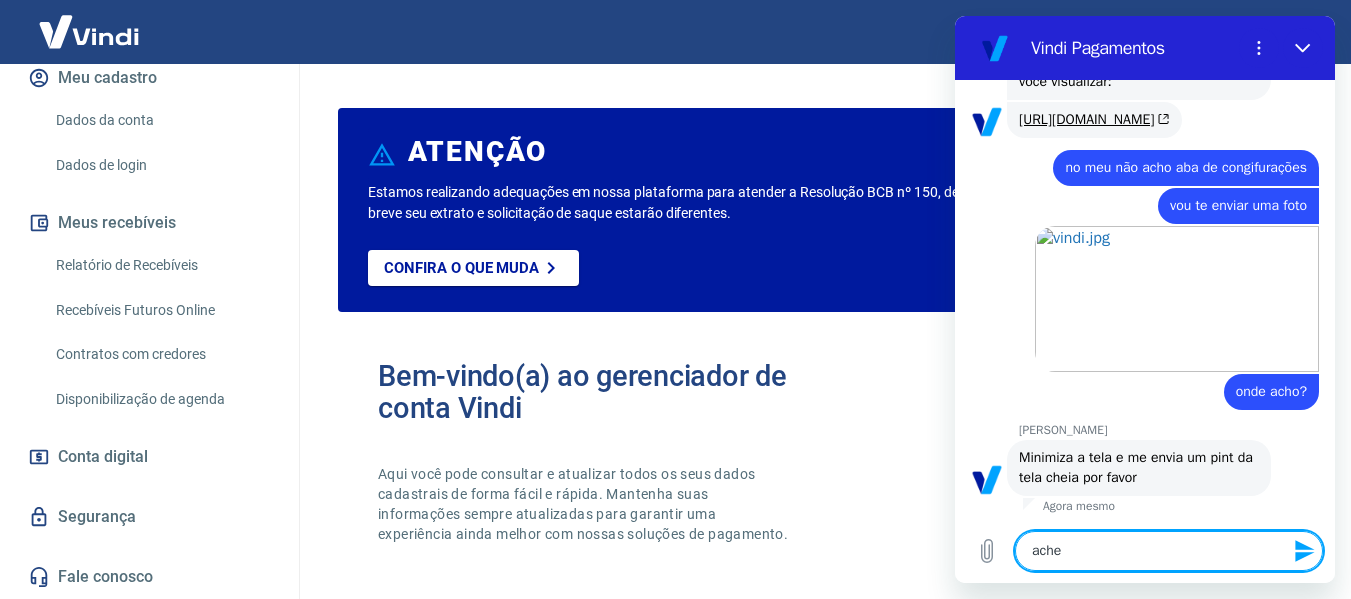 type on "achei" 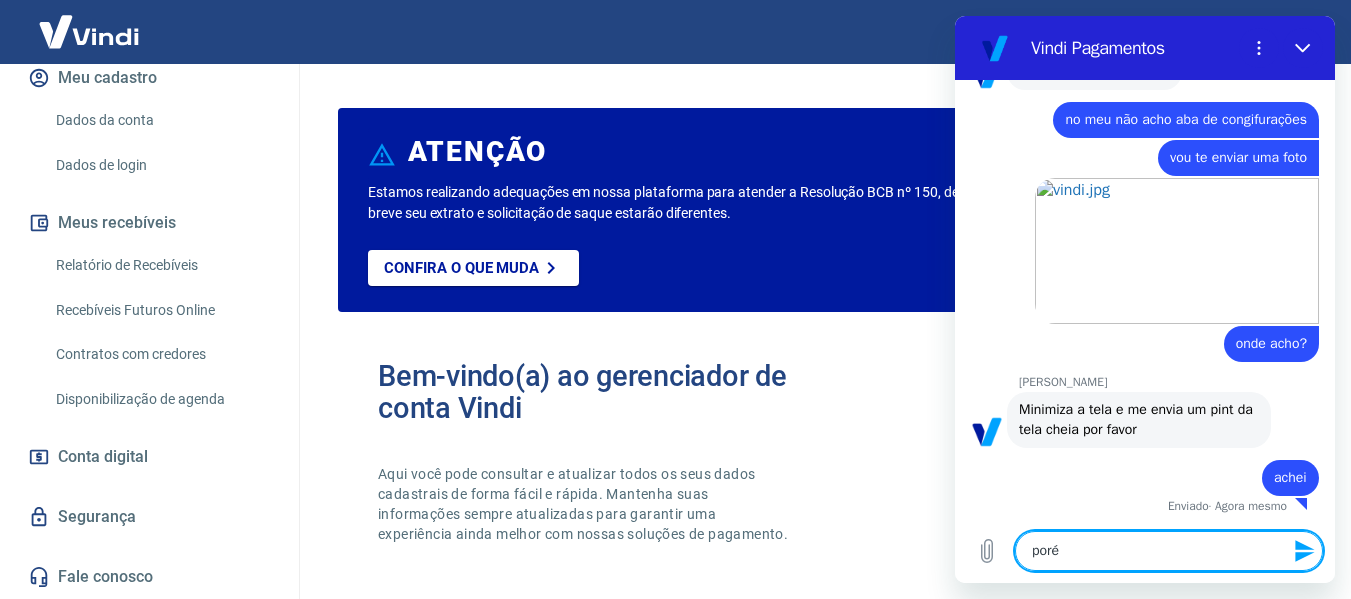 scroll, scrollTop: 3078, scrollLeft: 0, axis: vertical 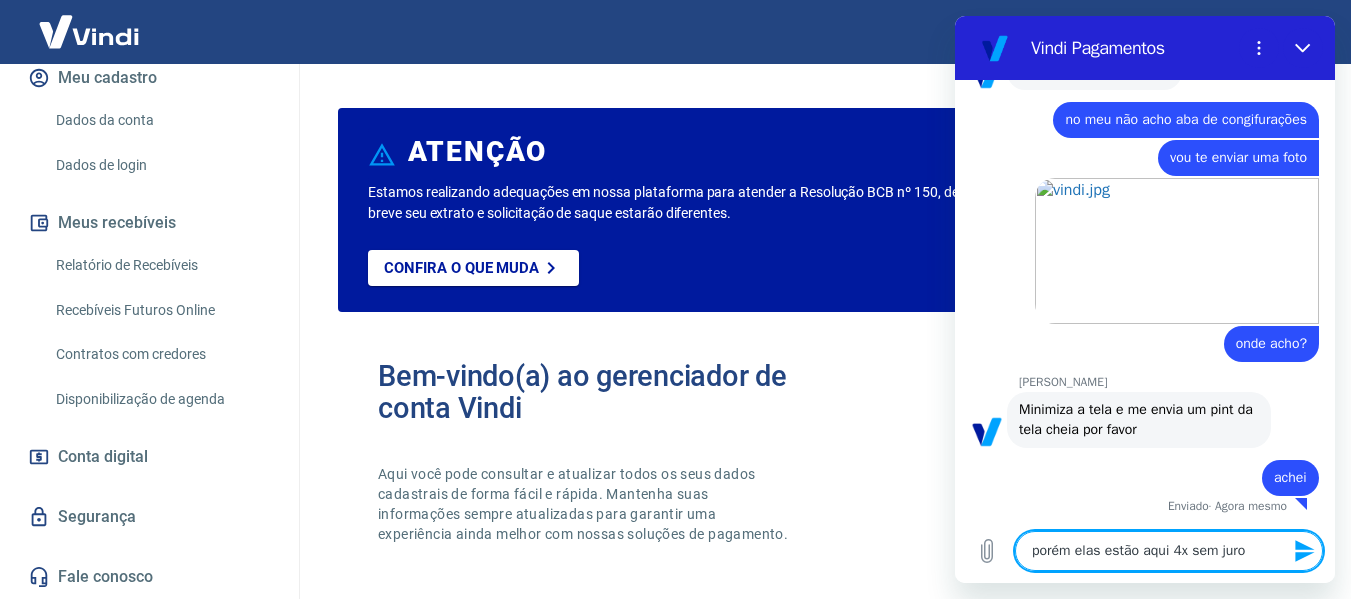 type on "porém elas estão aqui 4x sem juros" 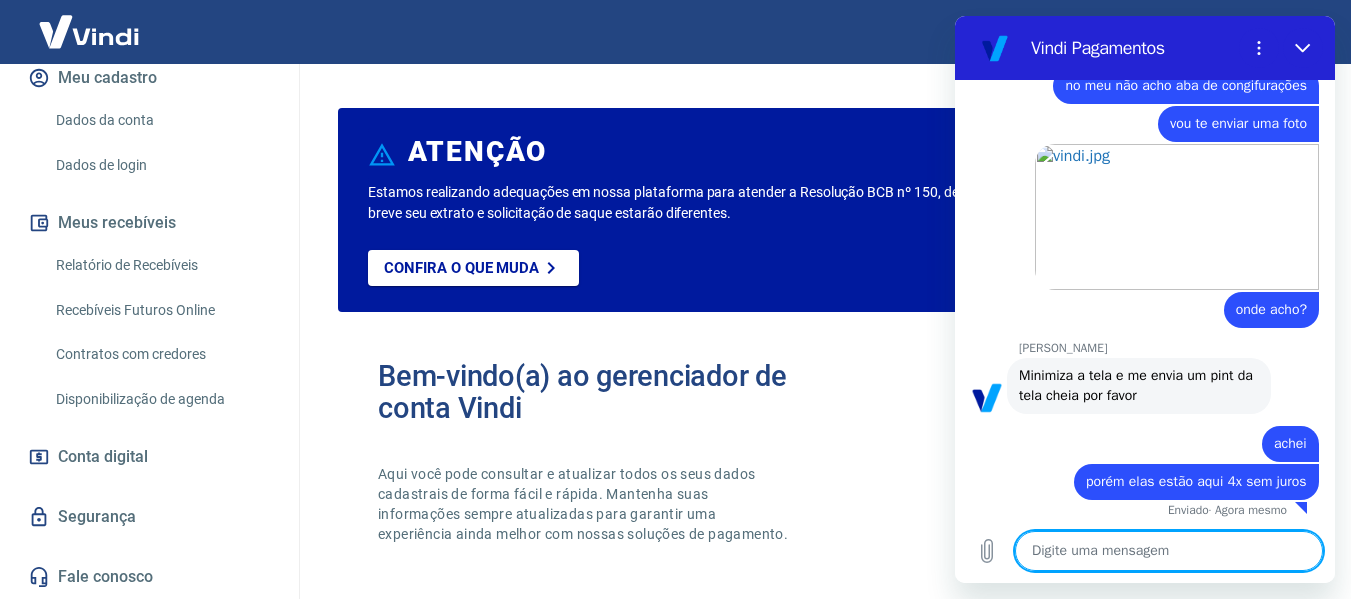 scroll, scrollTop: 3116, scrollLeft: 0, axis: vertical 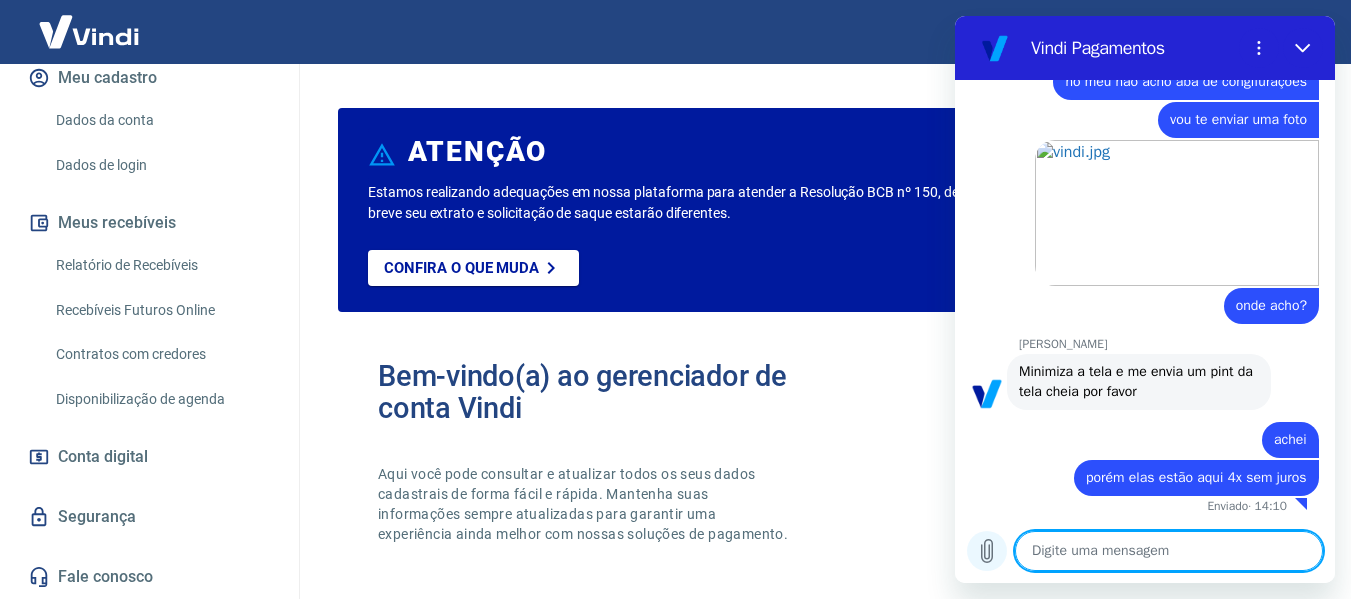 click 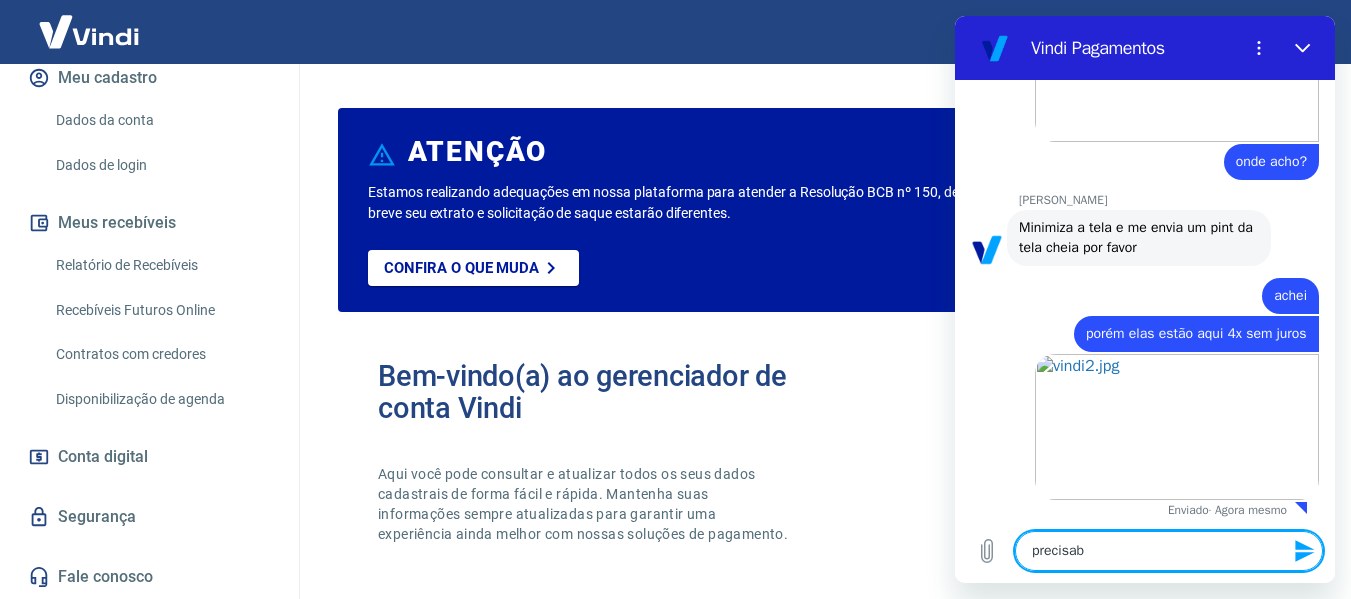 scroll, scrollTop: 3264, scrollLeft: 0, axis: vertical 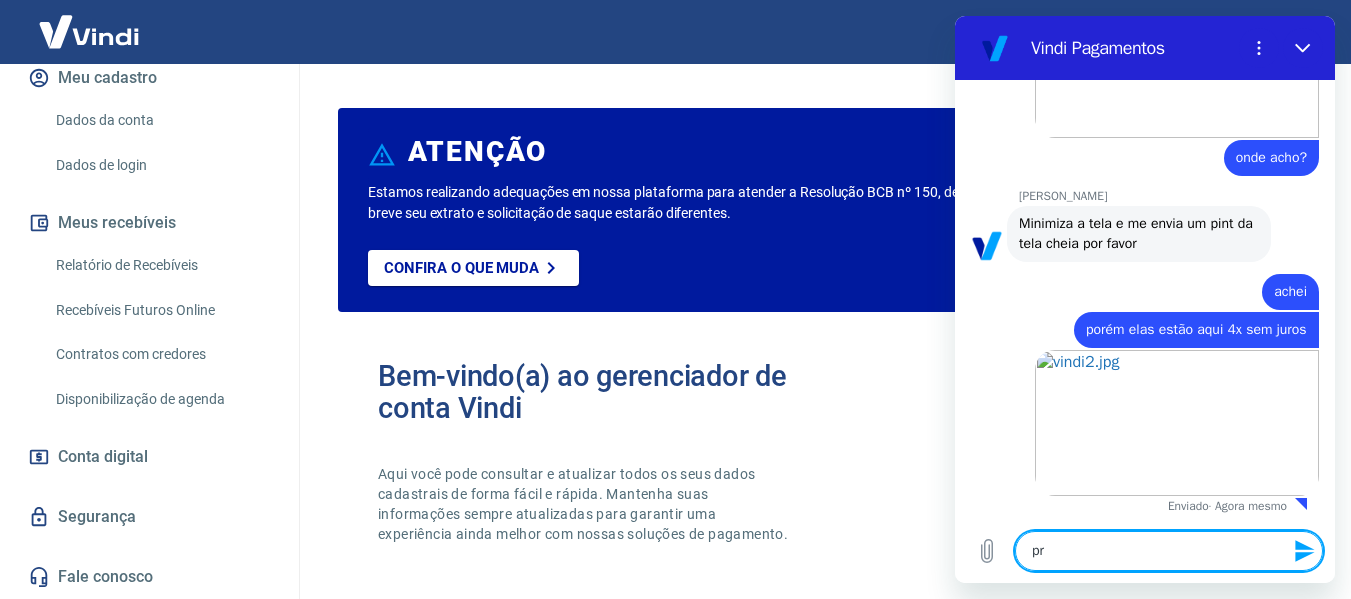type on "p" 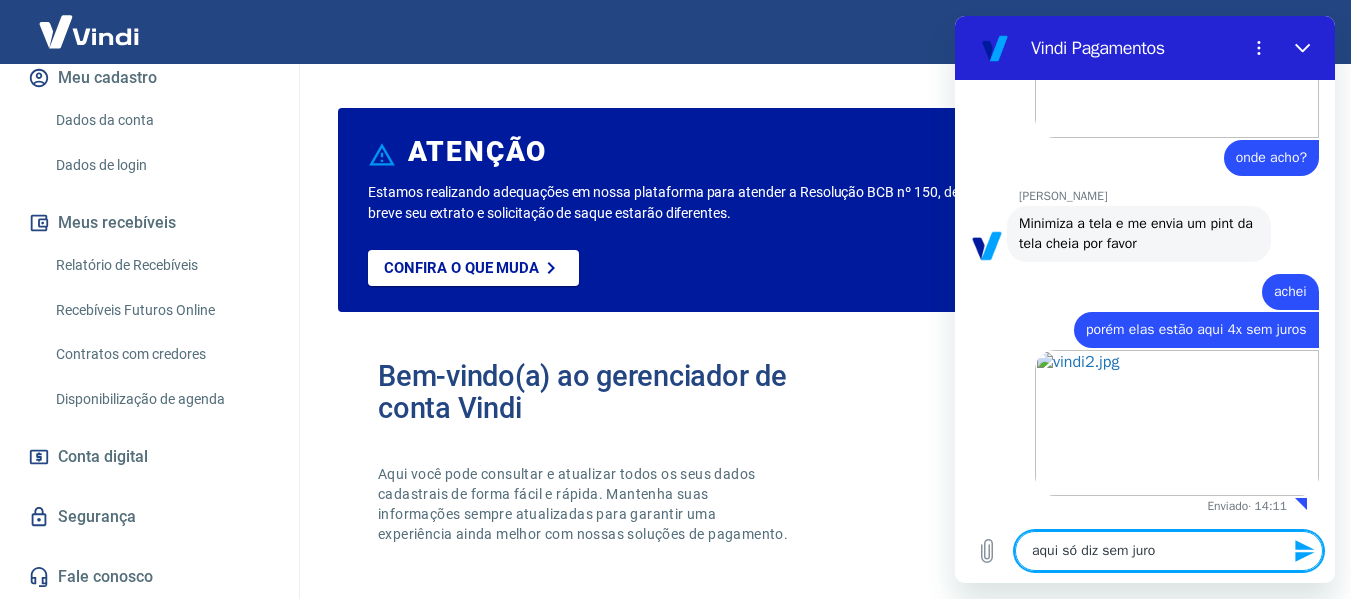type on "aqui só diz sem juros" 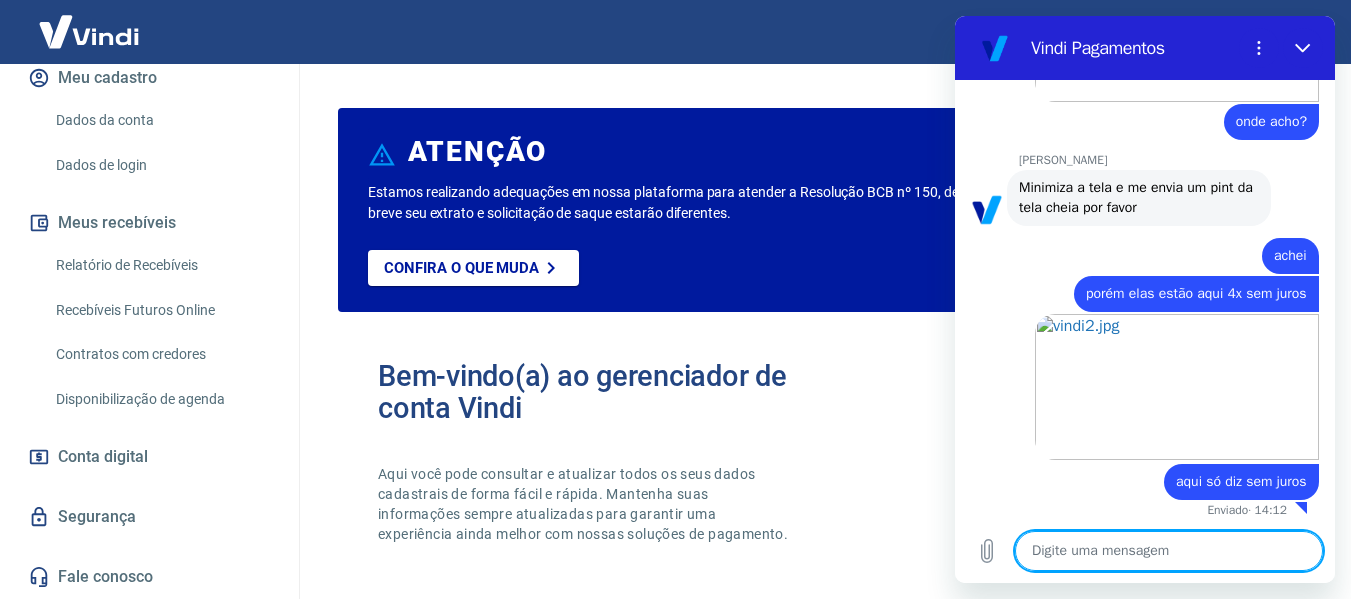 scroll, scrollTop: 3298, scrollLeft: 0, axis: vertical 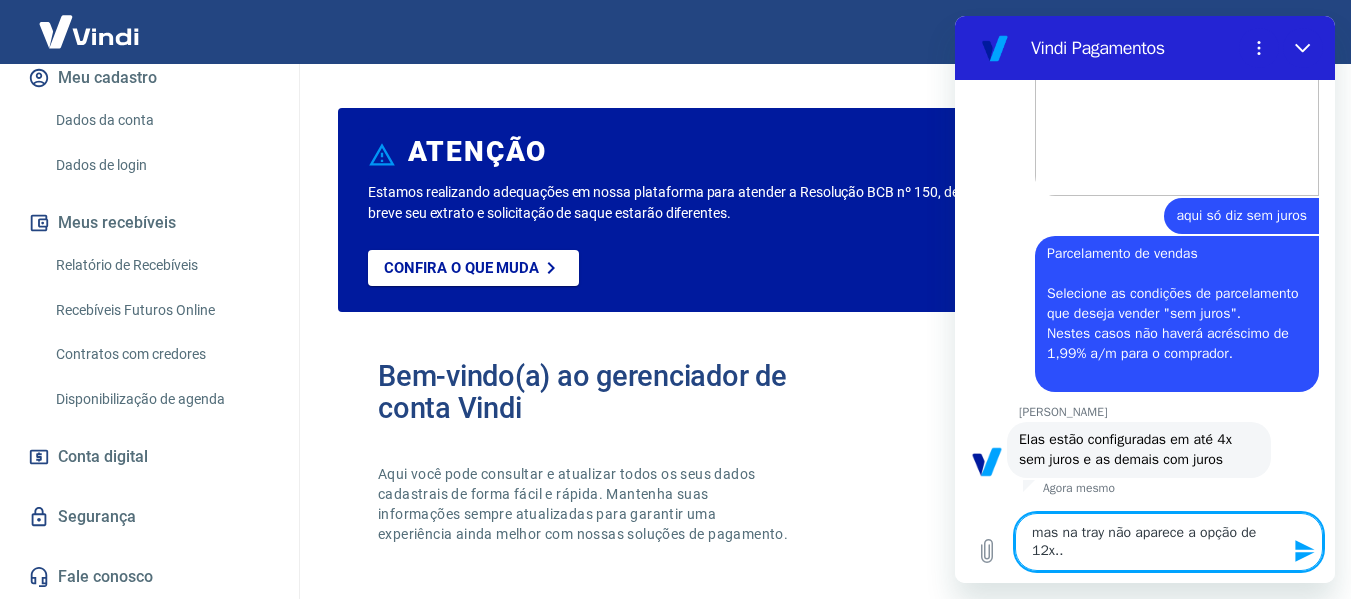 type on "mas na tray não aparece a opção de 12x..." 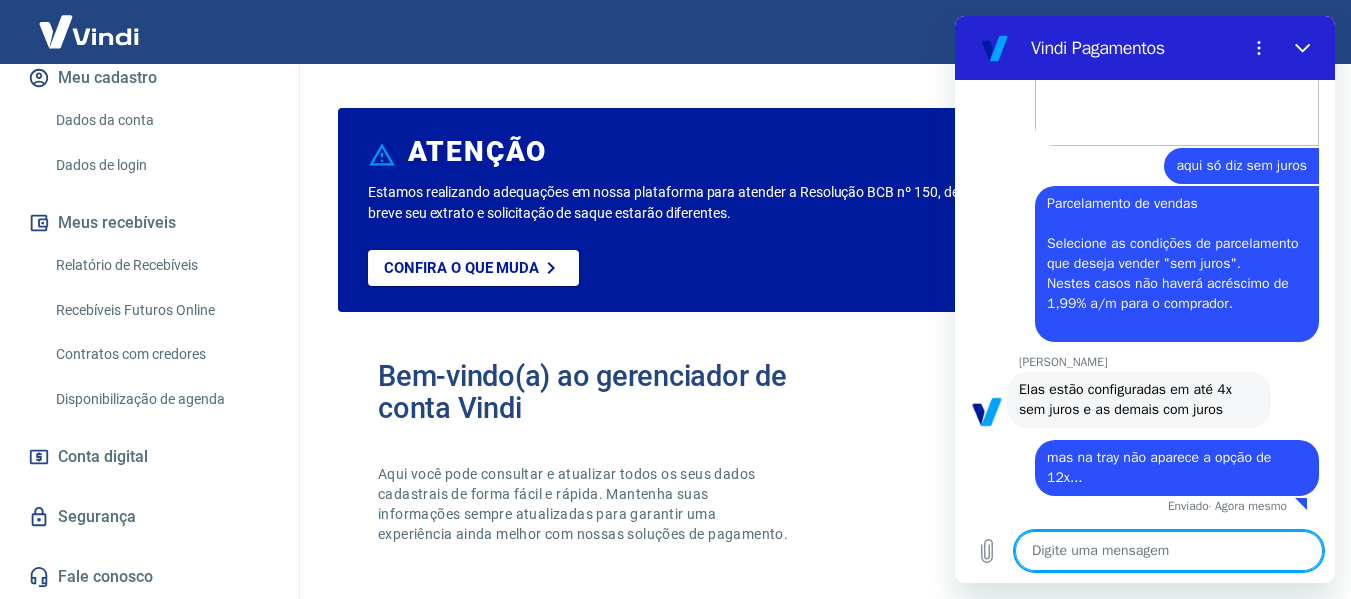 scroll, scrollTop: 3634, scrollLeft: 0, axis: vertical 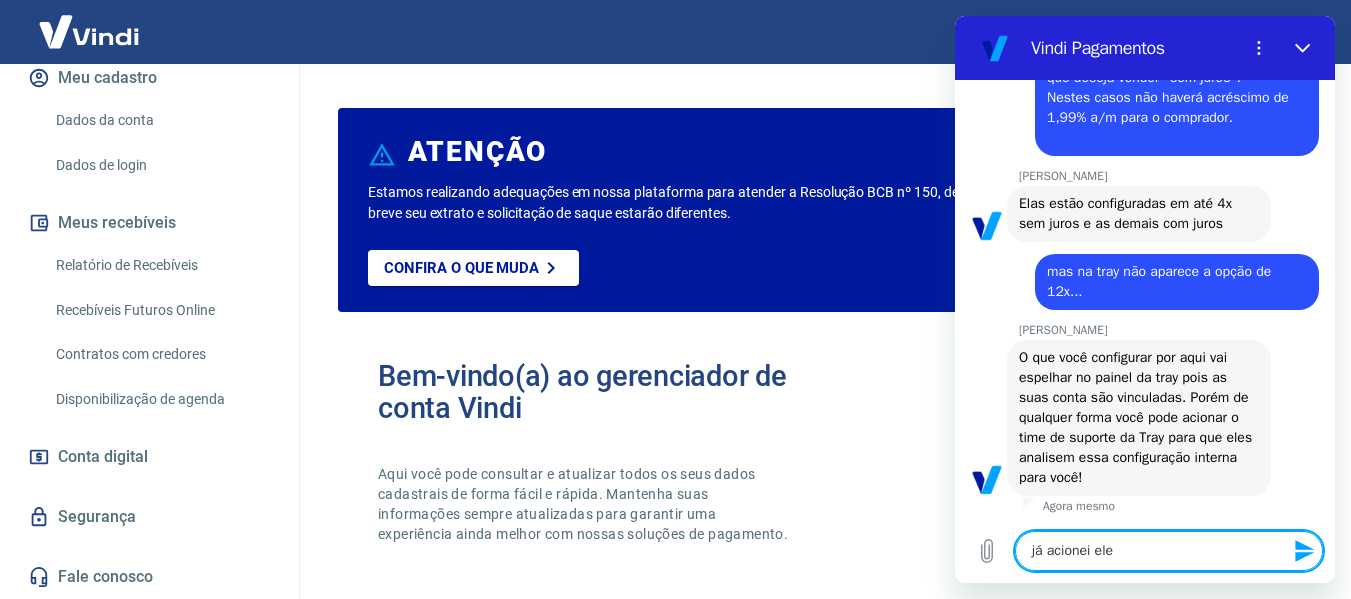 type on "já acionei eles" 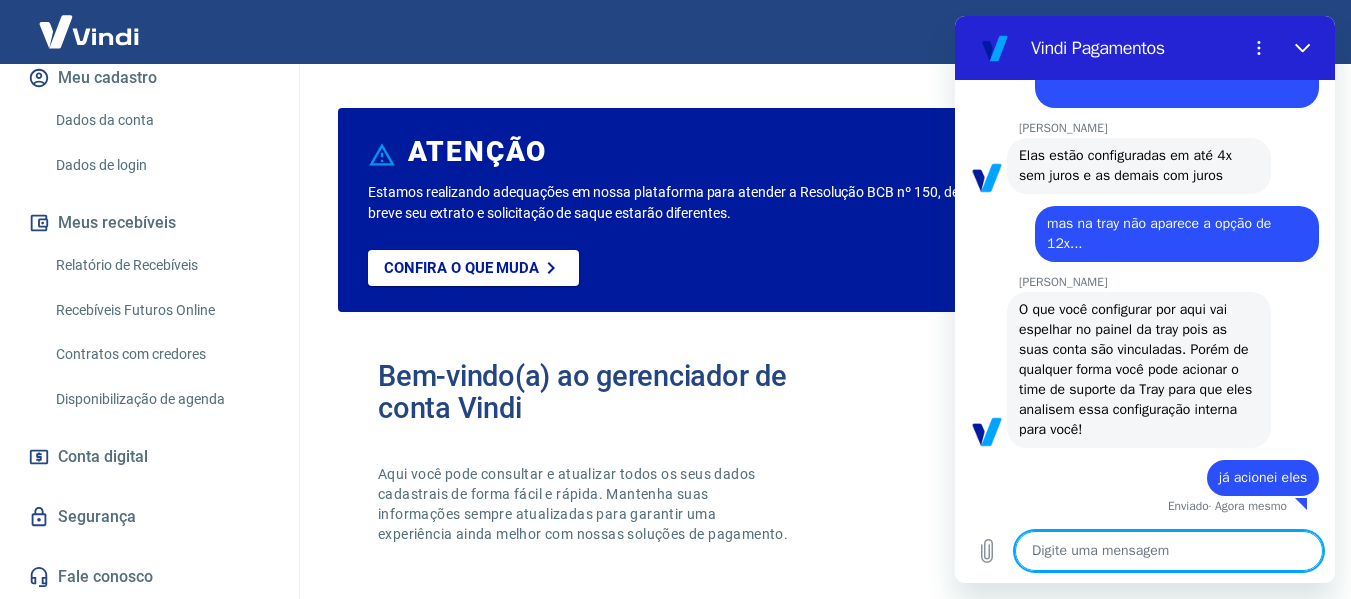 scroll, scrollTop: 3868, scrollLeft: 0, axis: vertical 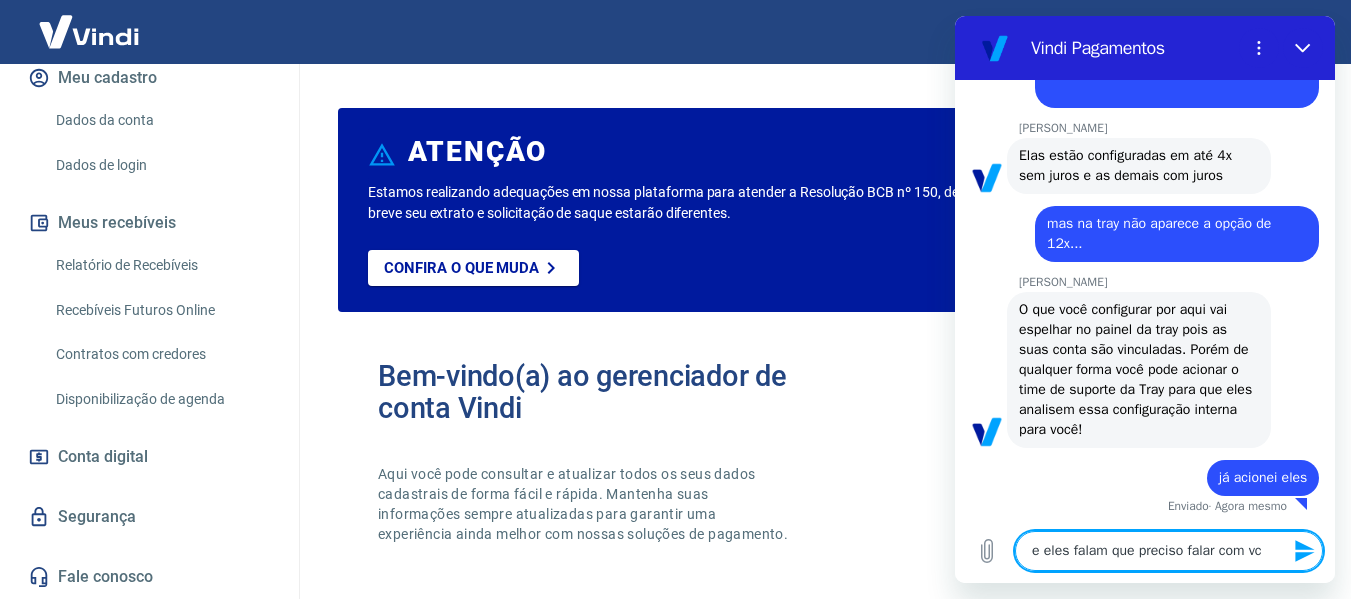 type on "e eles falam que preciso falar com vcs" 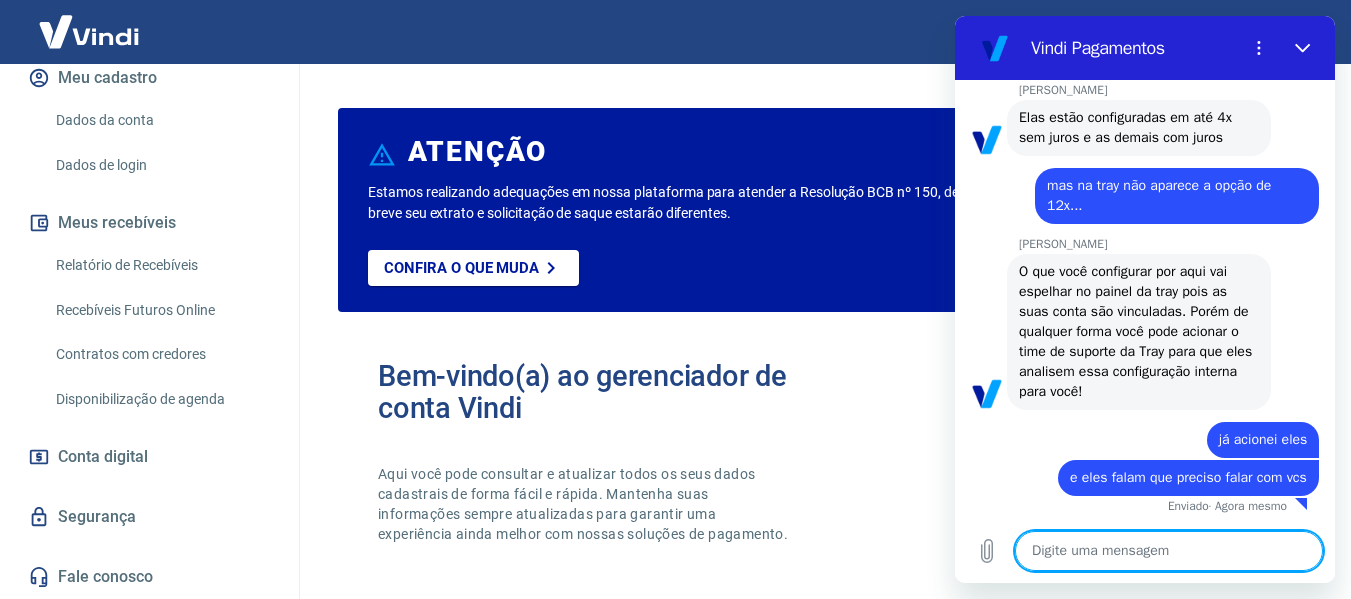 scroll, scrollTop: 3906, scrollLeft: 0, axis: vertical 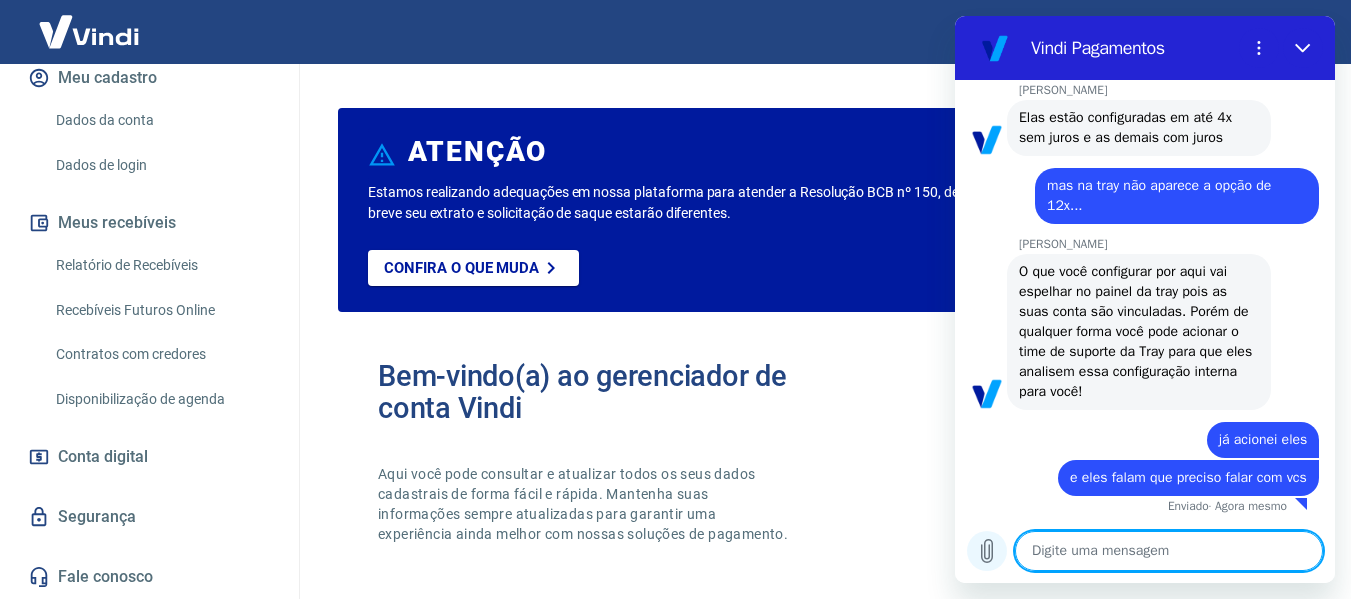 click 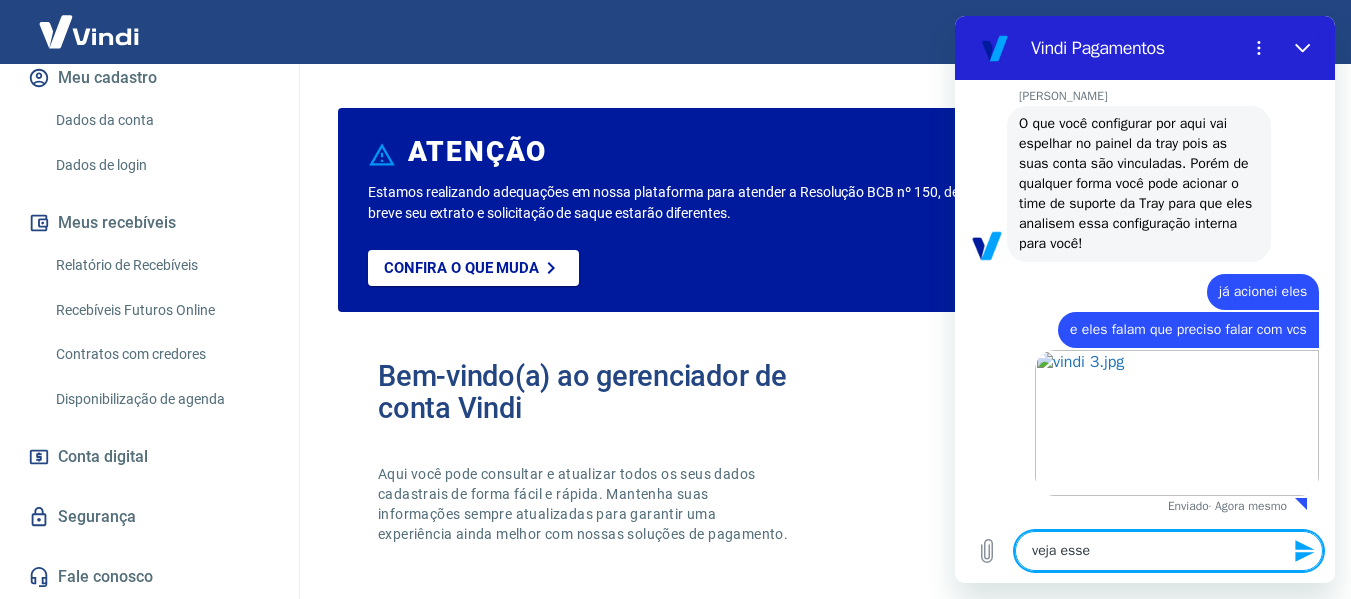 scroll, scrollTop: 4054, scrollLeft: 0, axis: vertical 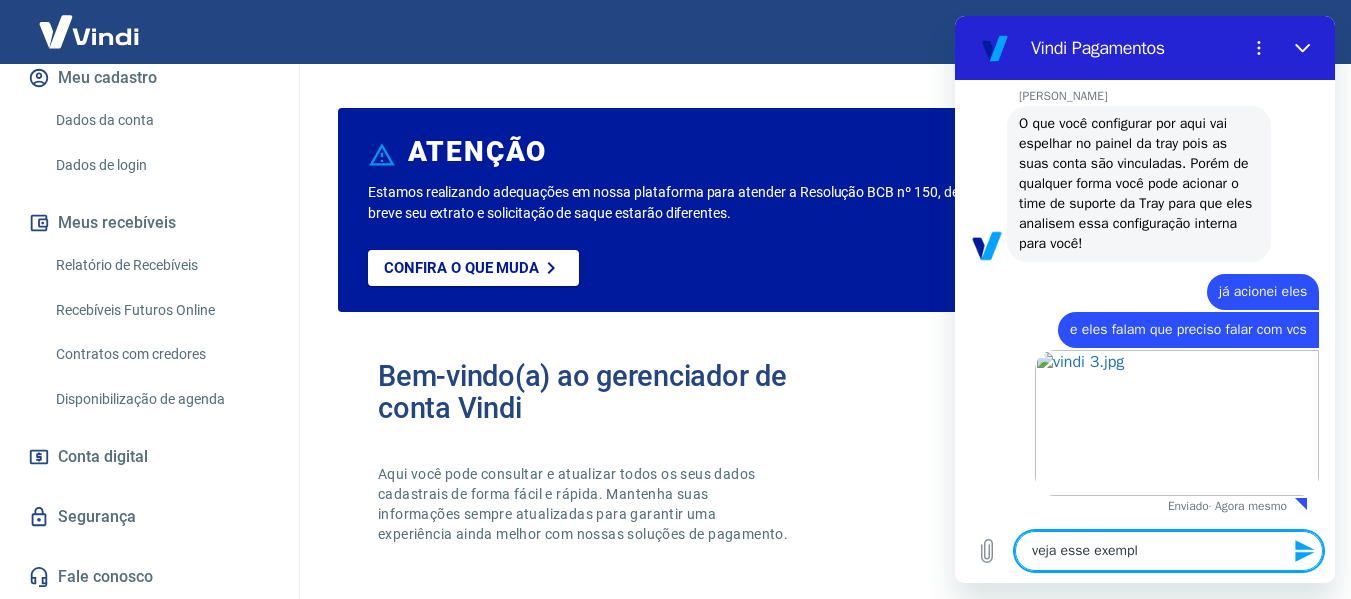 type on "veja esse exemplo" 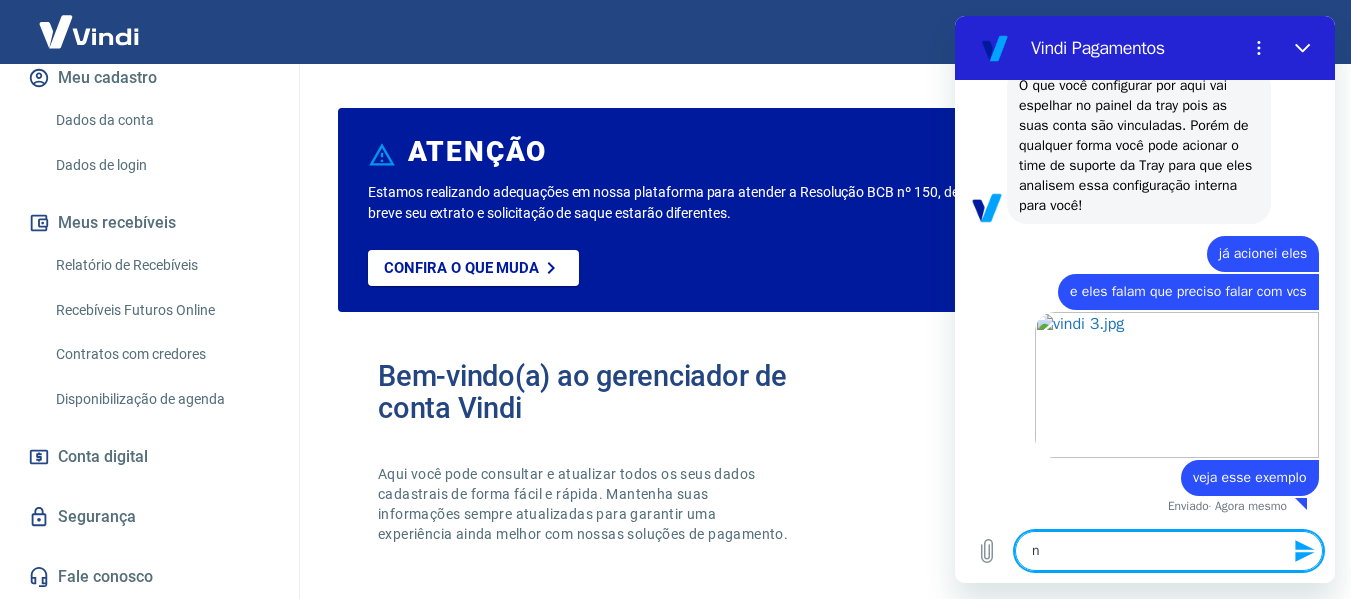 scroll, scrollTop: 4092, scrollLeft: 0, axis: vertical 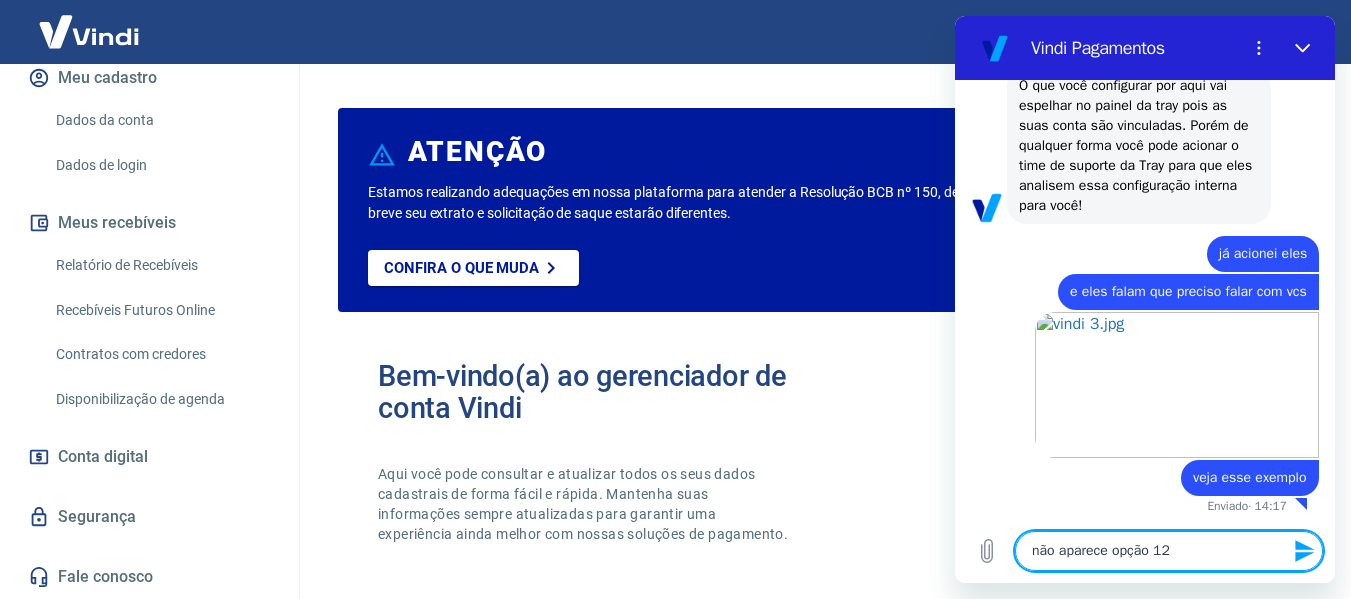 type on "não aparece opção 12x" 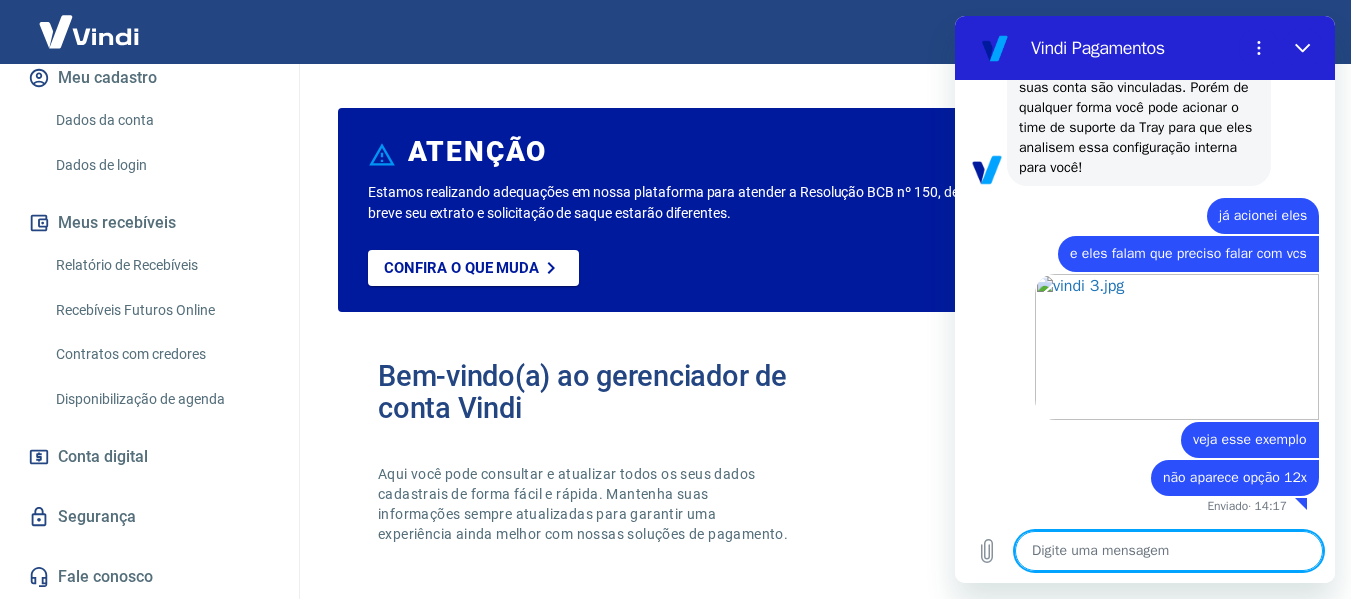 scroll, scrollTop: 4130, scrollLeft: 0, axis: vertical 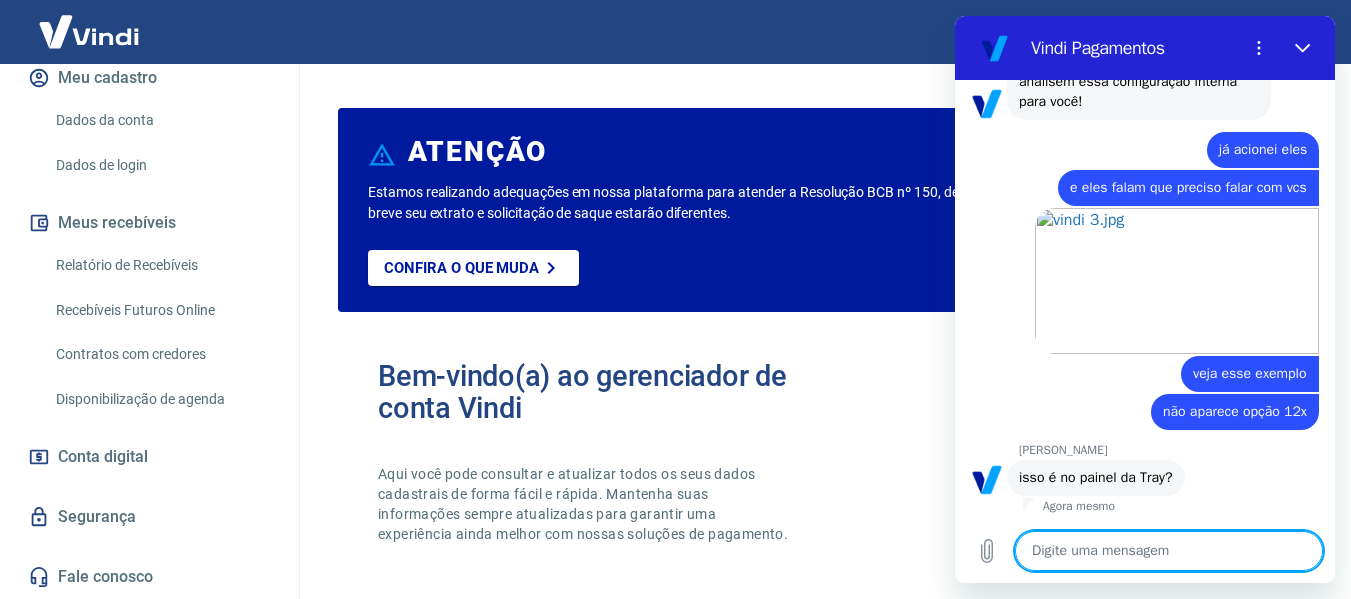click at bounding box center [1169, 551] 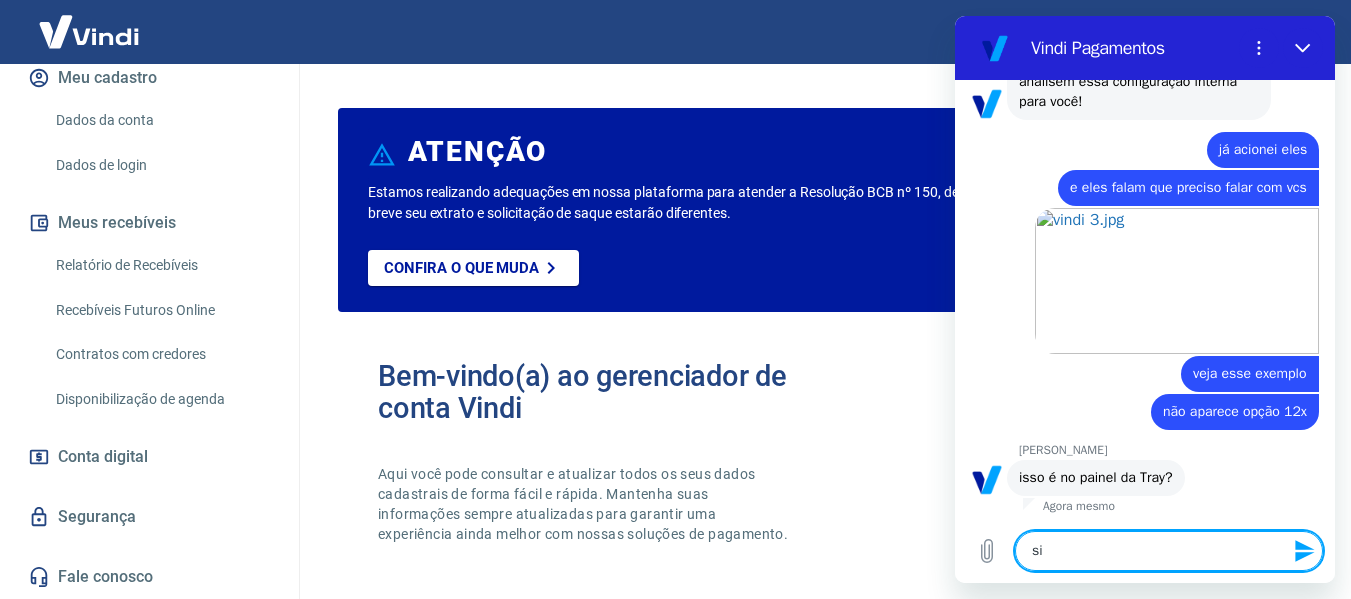 type on "sim" 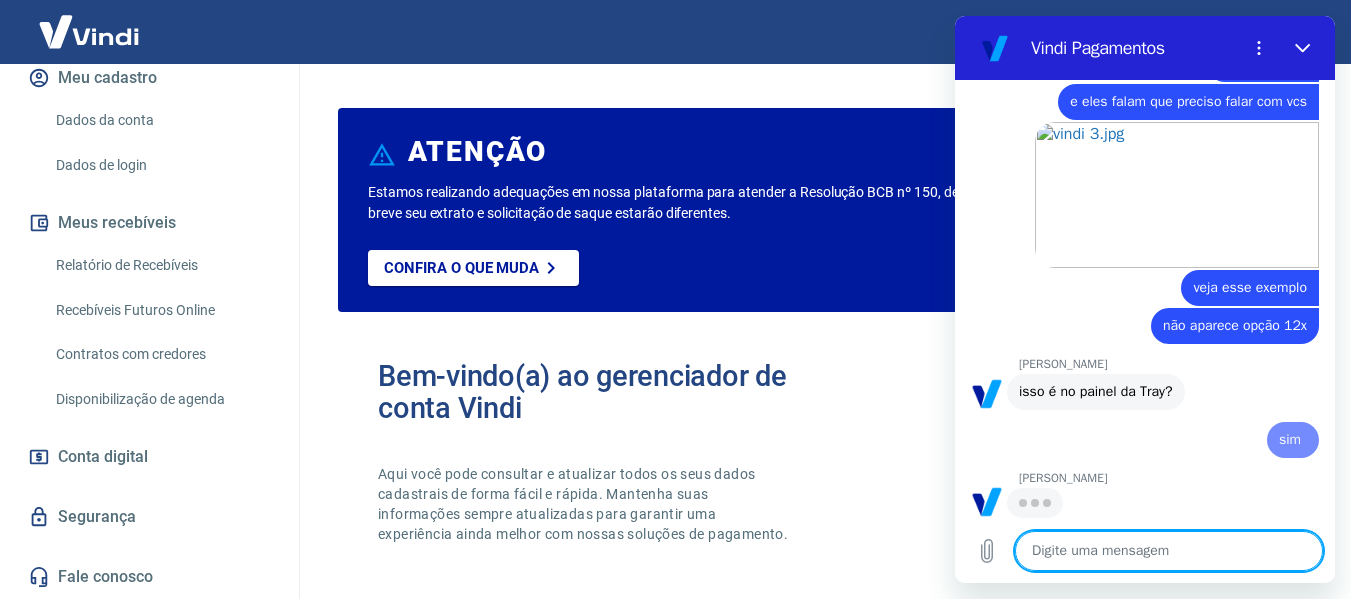 scroll, scrollTop: 4282, scrollLeft: 0, axis: vertical 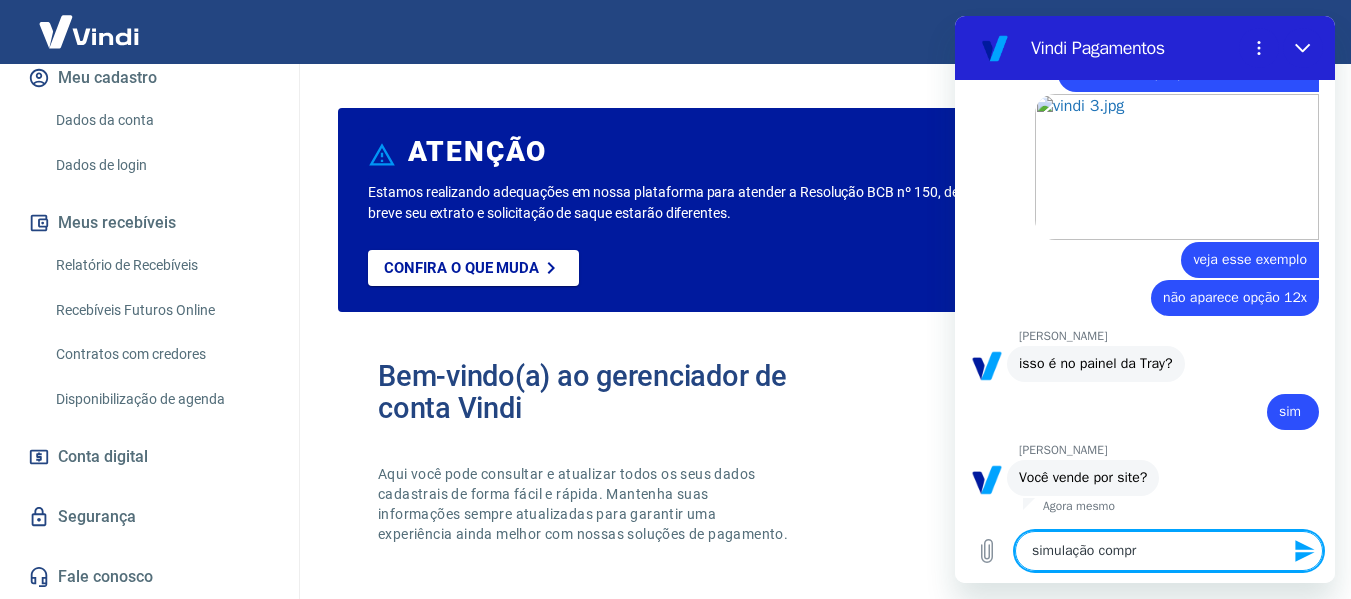 type on "simulação compra" 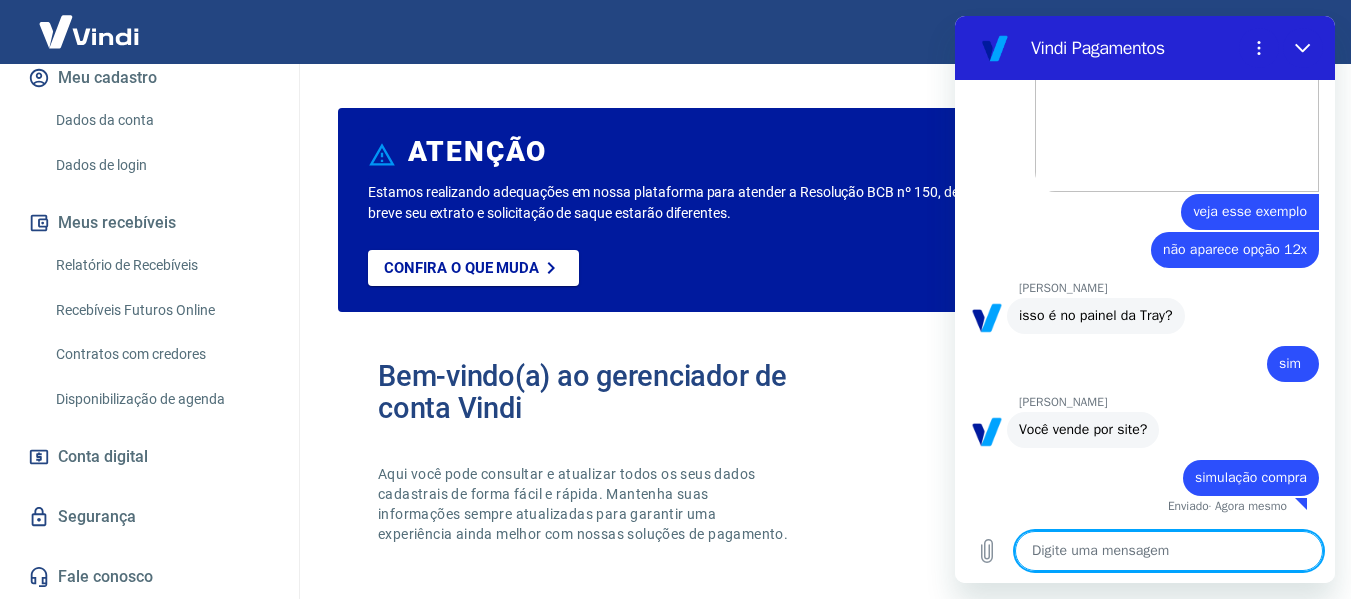 scroll, scrollTop: 4358, scrollLeft: 0, axis: vertical 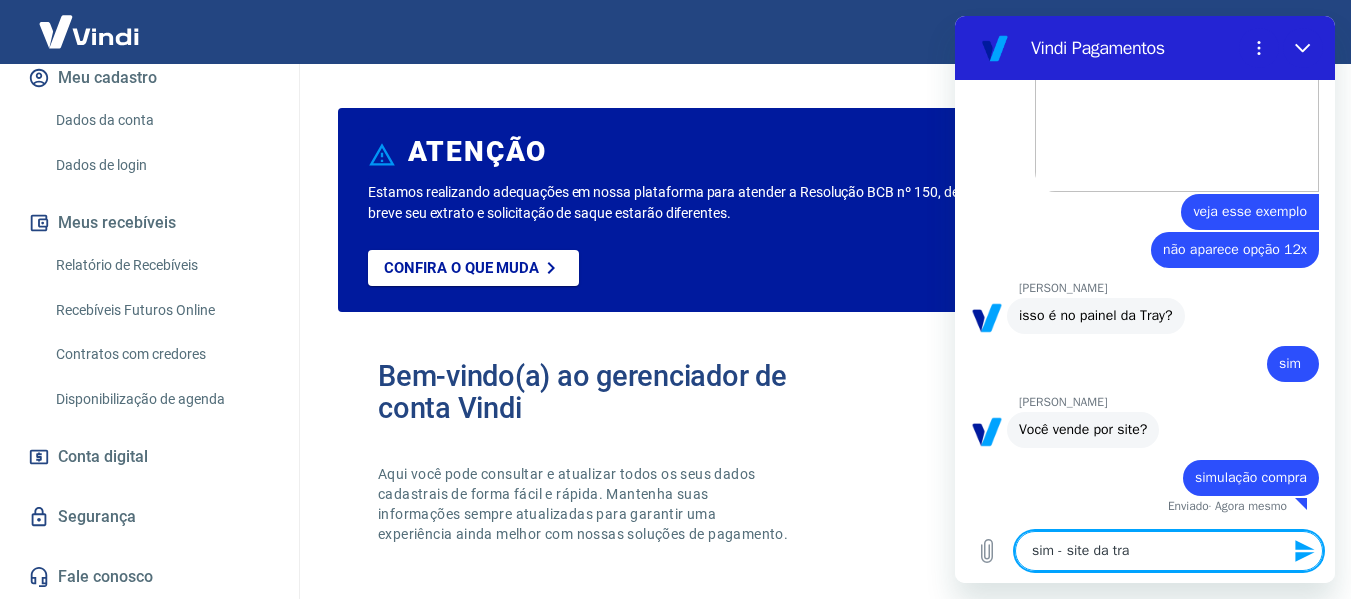 type on "sim - site da tray" 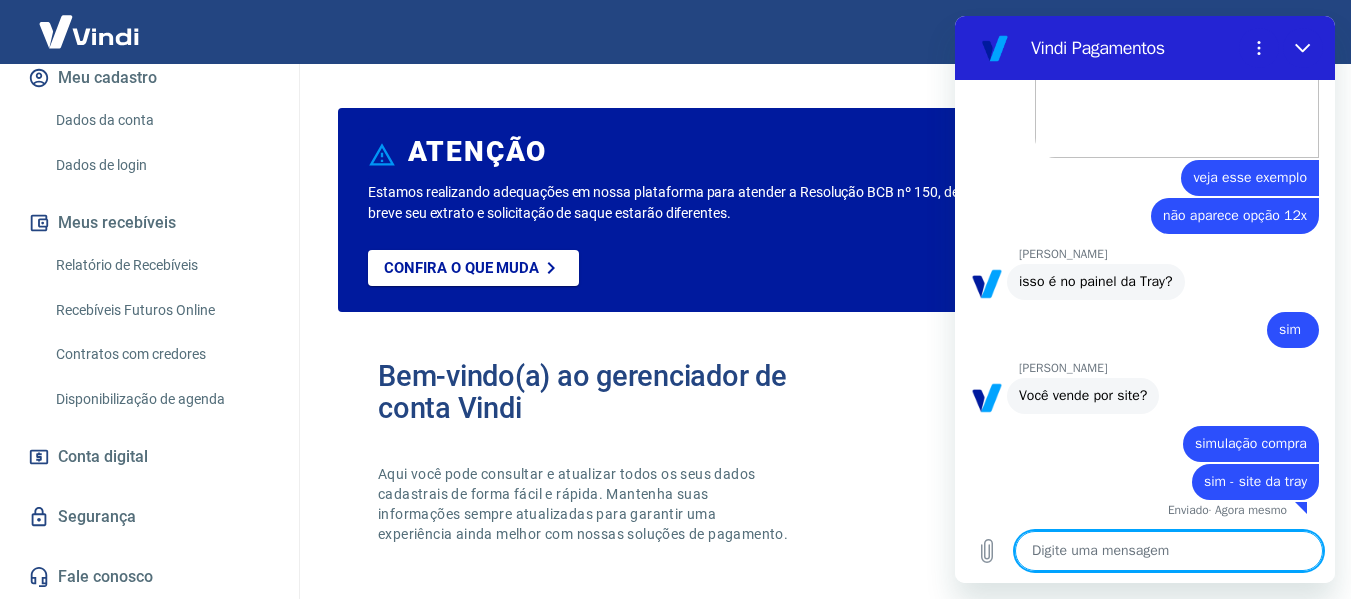 scroll, scrollTop: 4396, scrollLeft: 0, axis: vertical 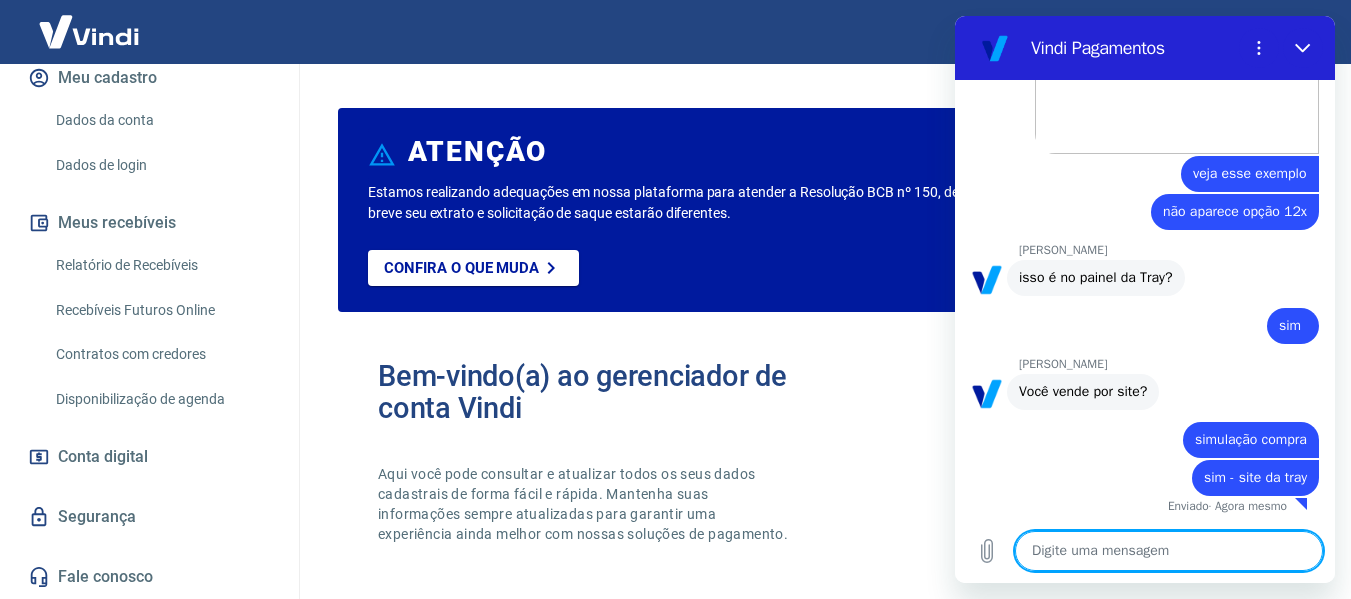 paste on "www.alphabusinessparts.com.br" 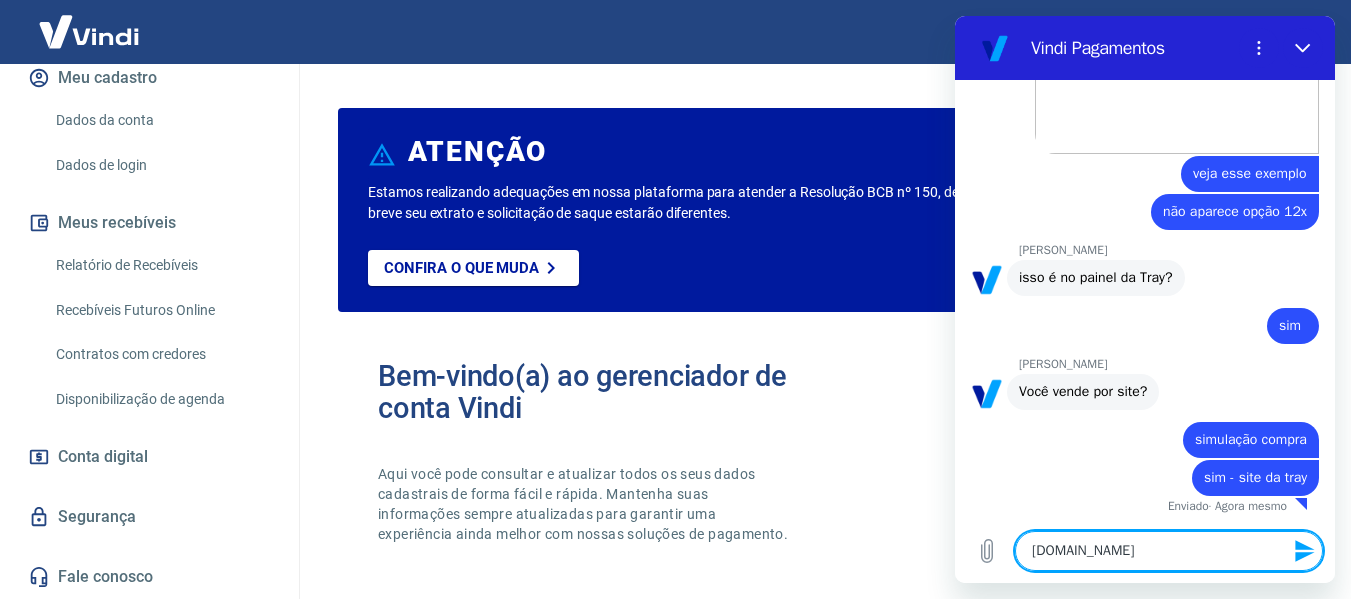 type on "www.alphabusinessparts.com.br" 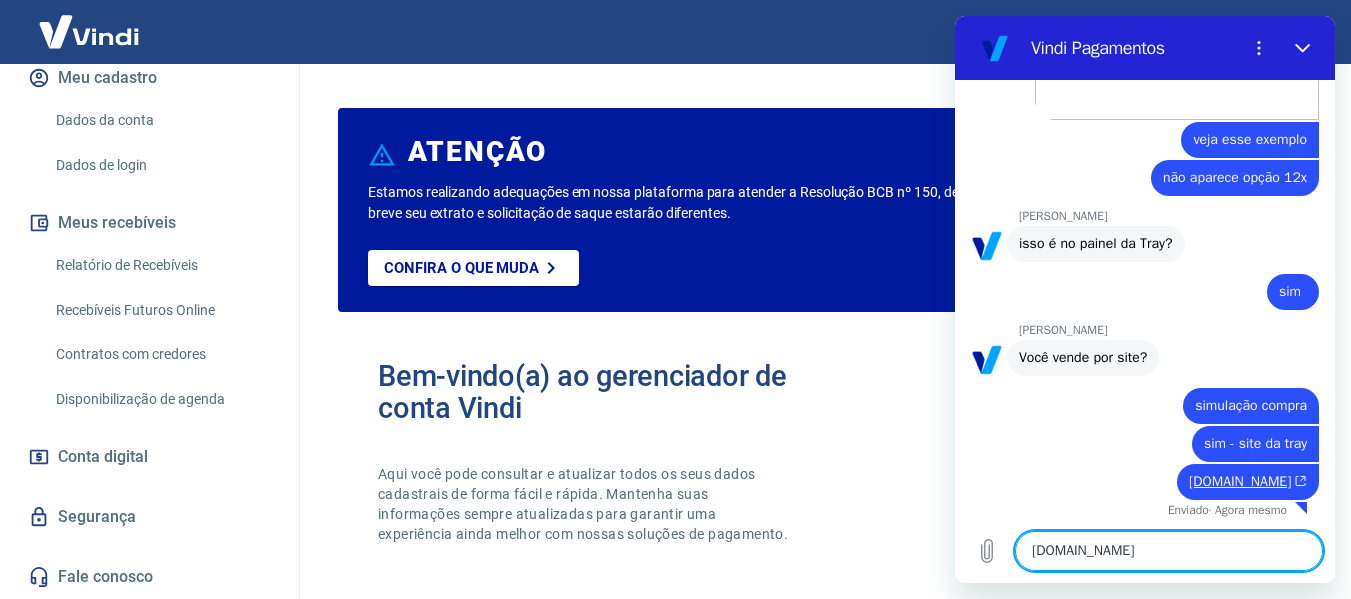 scroll, scrollTop: 4434, scrollLeft: 0, axis: vertical 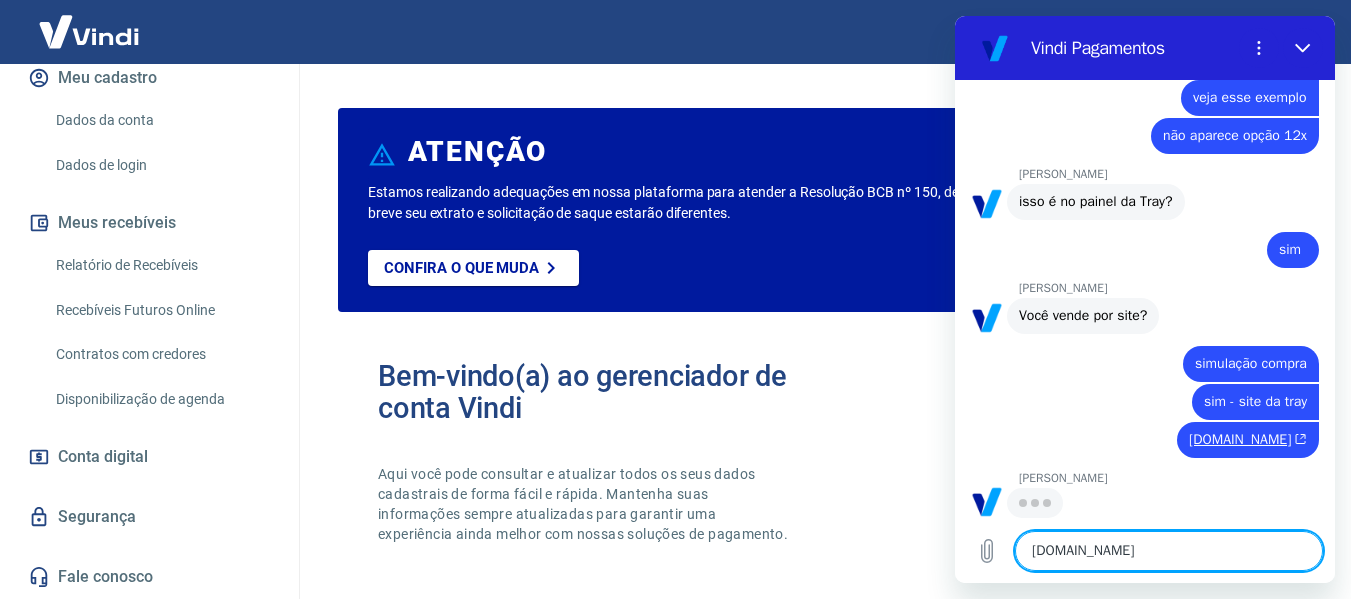 click on "www.alphabusinessparts.com.br" at bounding box center (1169, 551) 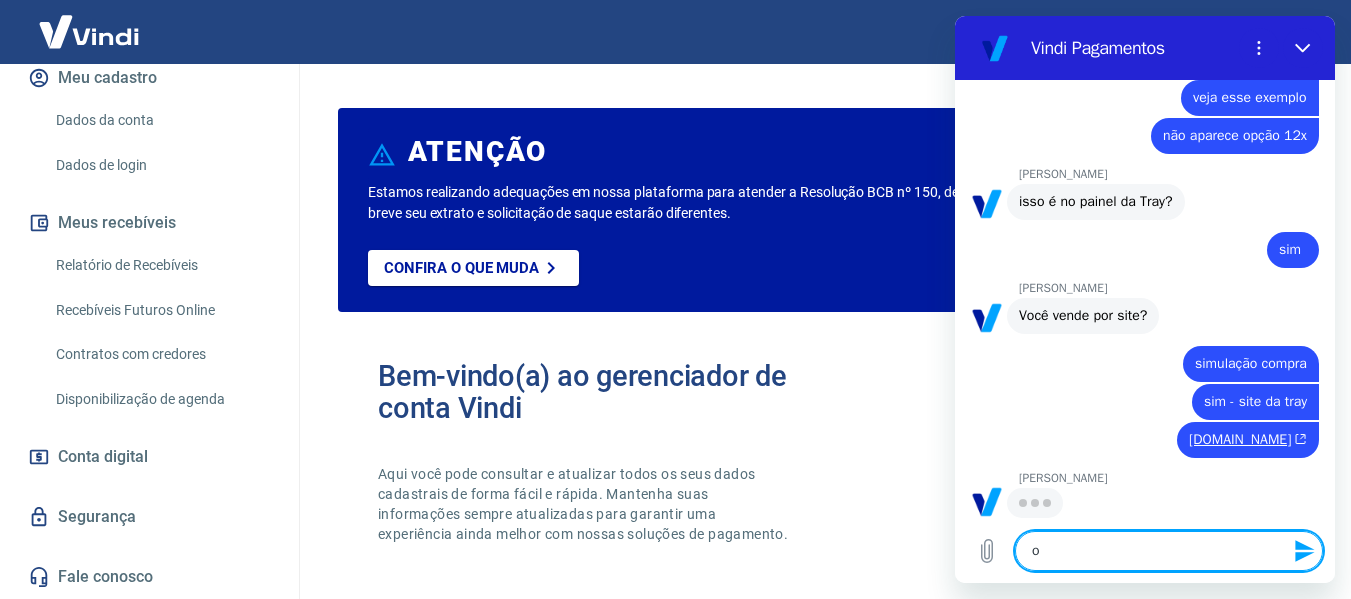 type on "oi" 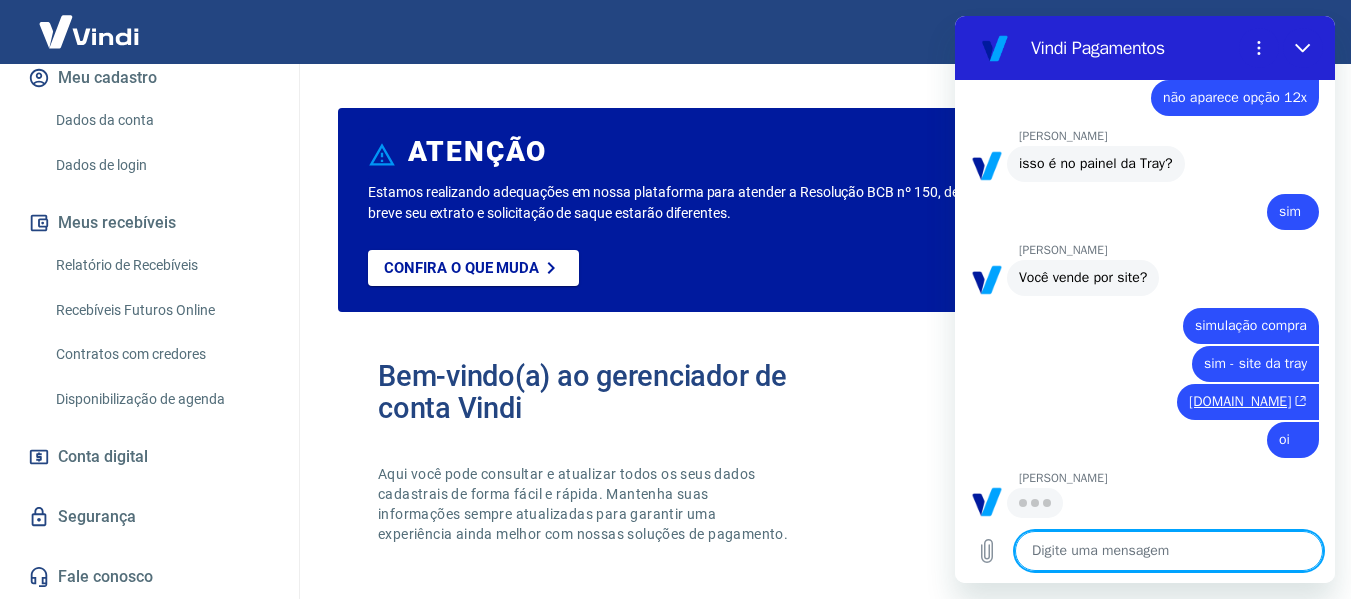scroll, scrollTop: 4510, scrollLeft: 0, axis: vertical 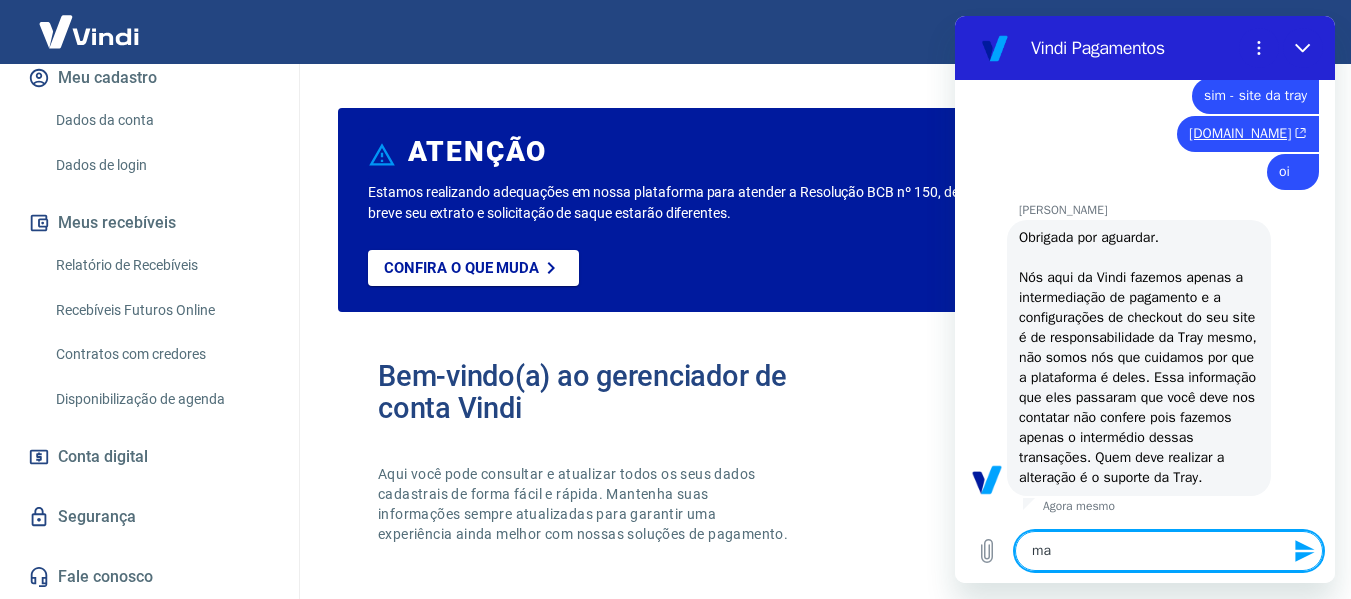 type on "m" 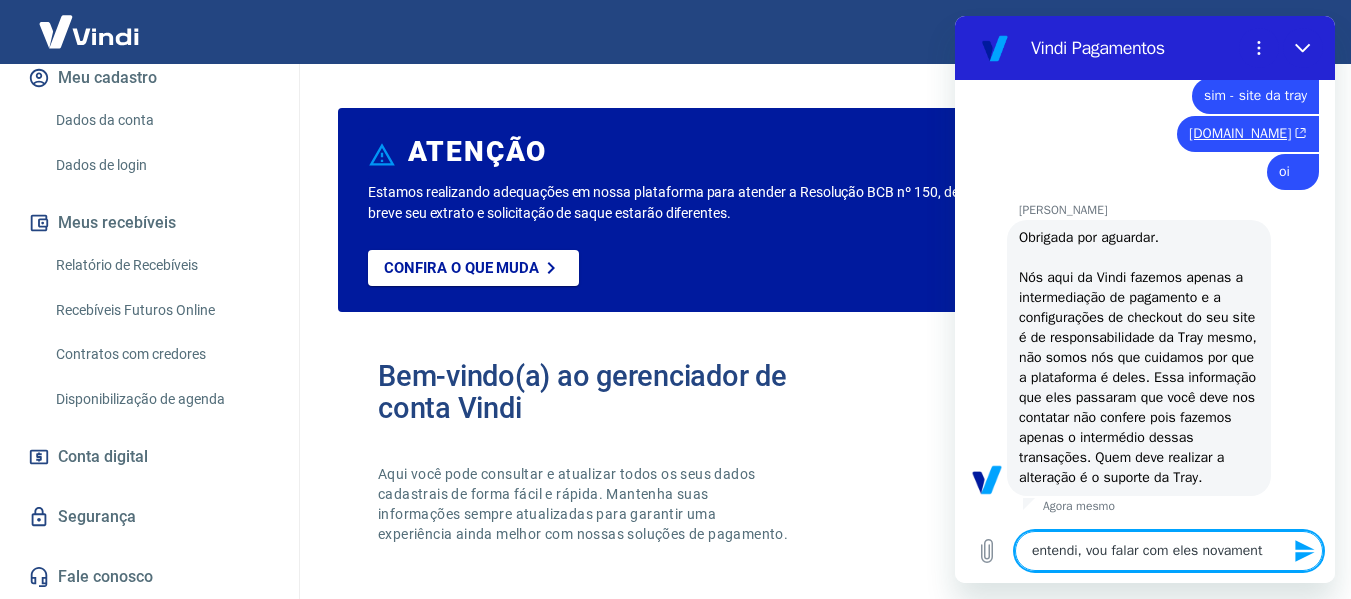 type on "entendi, vou falar com eles novamente" 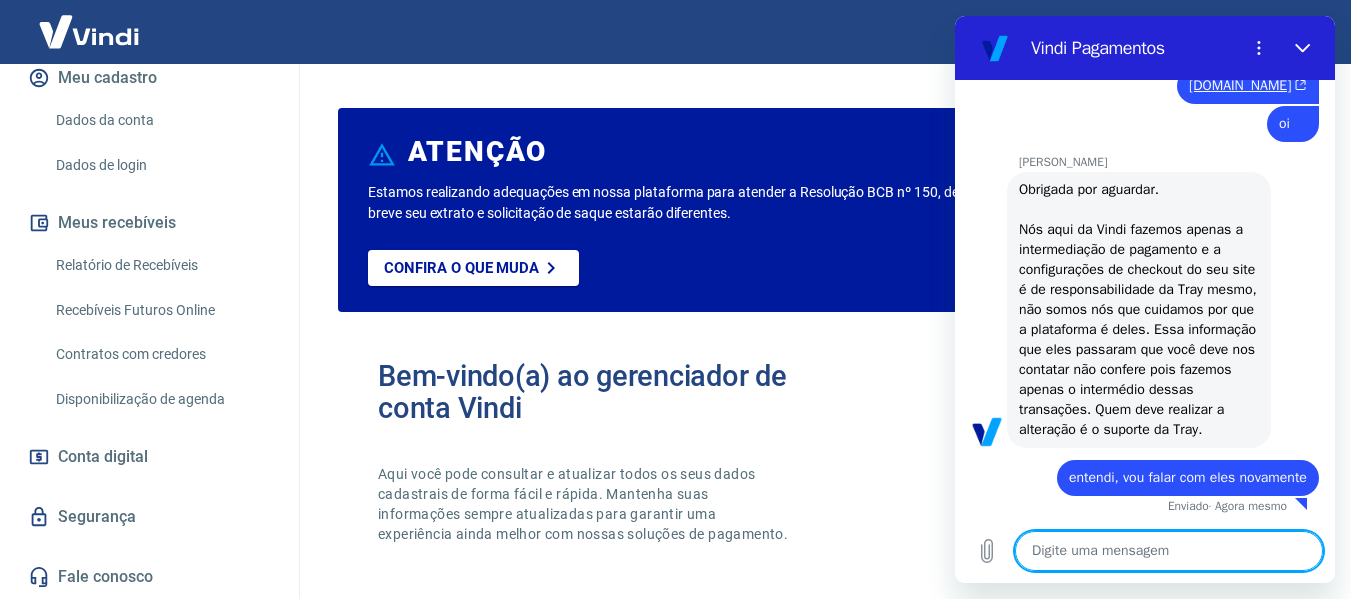 scroll, scrollTop: 4846, scrollLeft: 0, axis: vertical 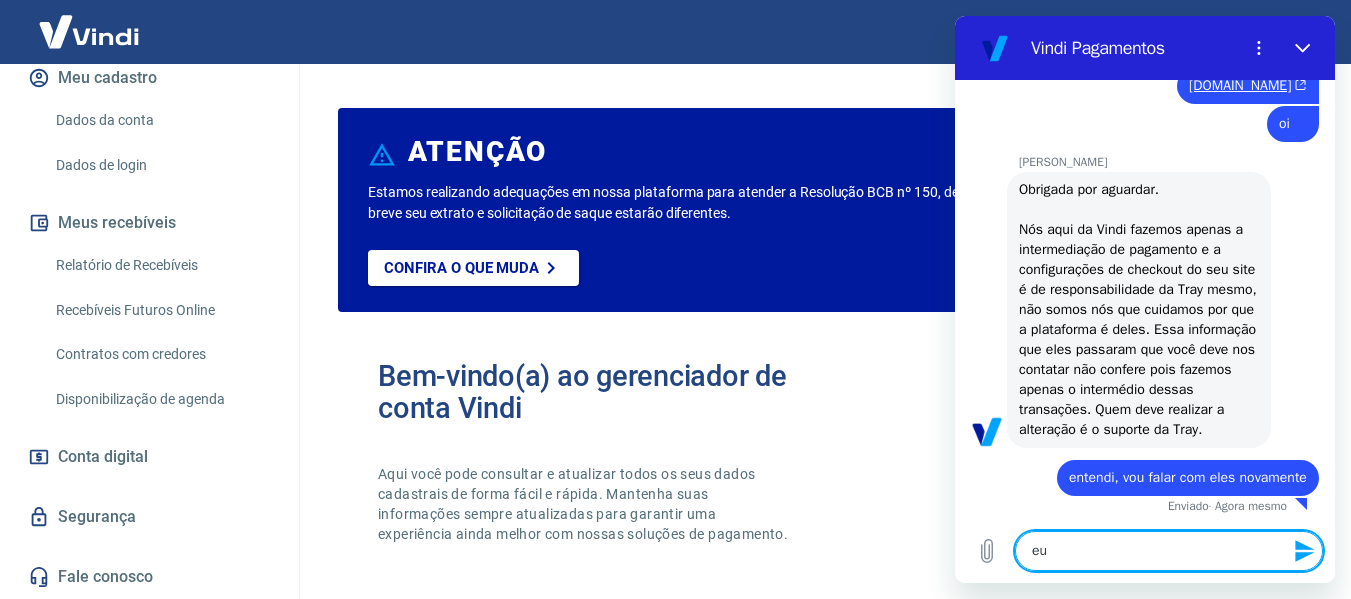 type on "e" 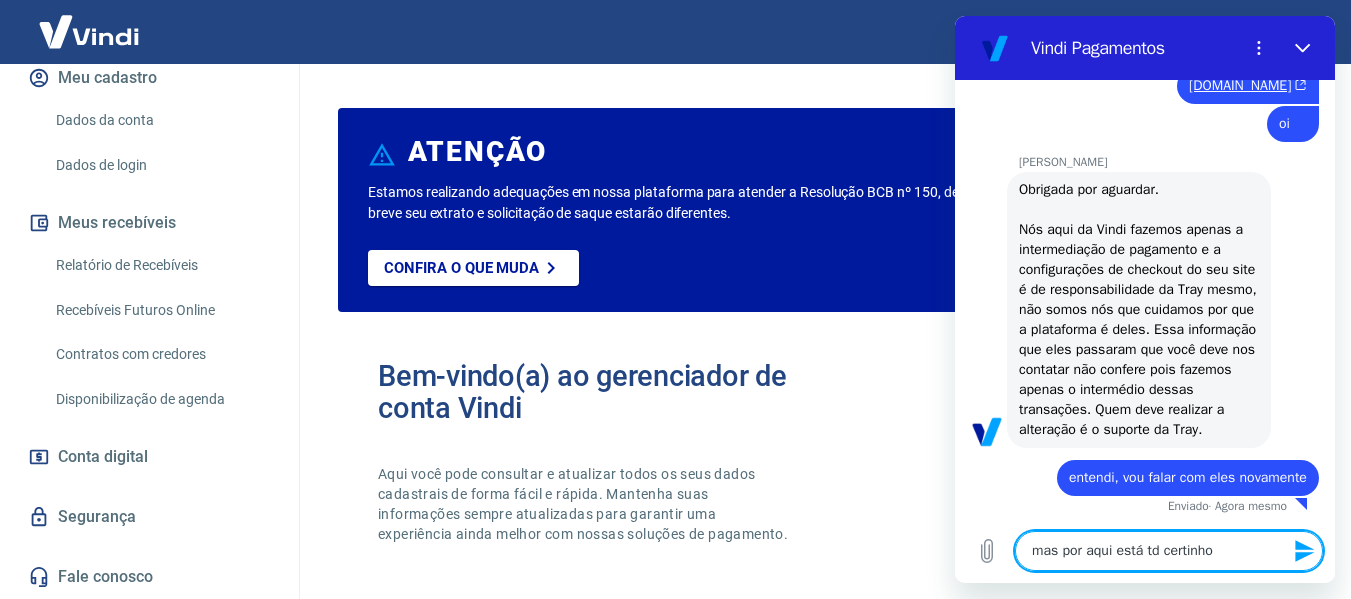 type on "mas por aqui está td certinho?" 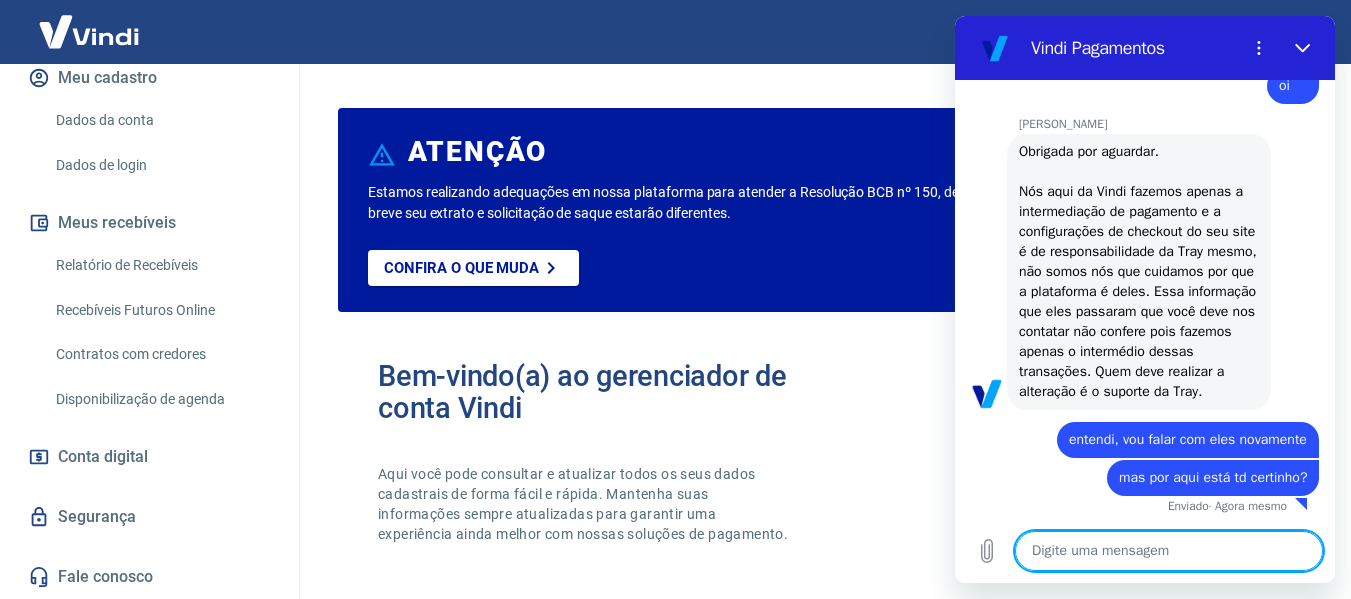 scroll, scrollTop: 4884, scrollLeft: 0, axis: vertical 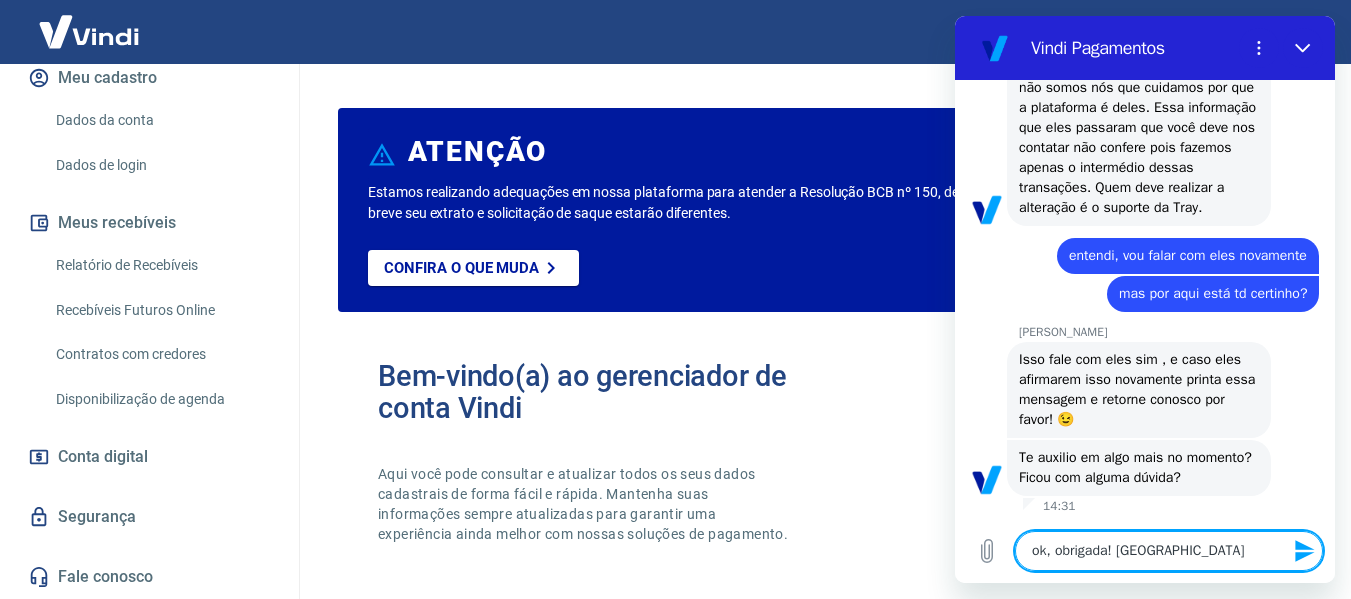 type on "ok, obrigada! Bom dia" 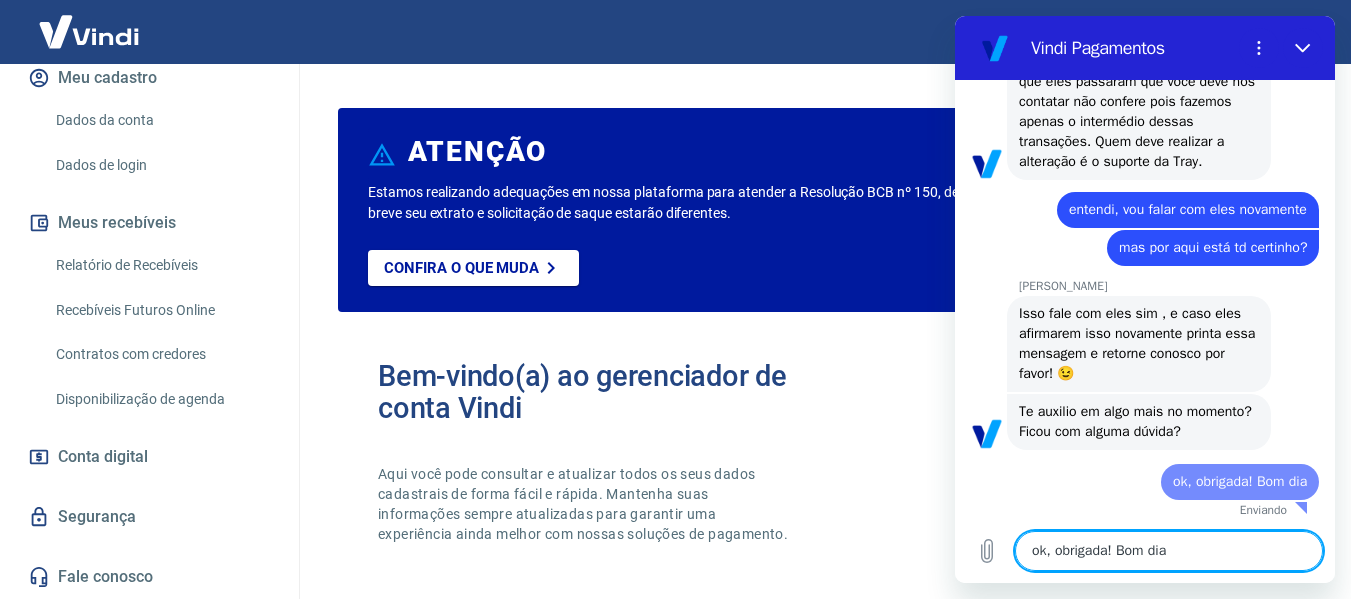 type 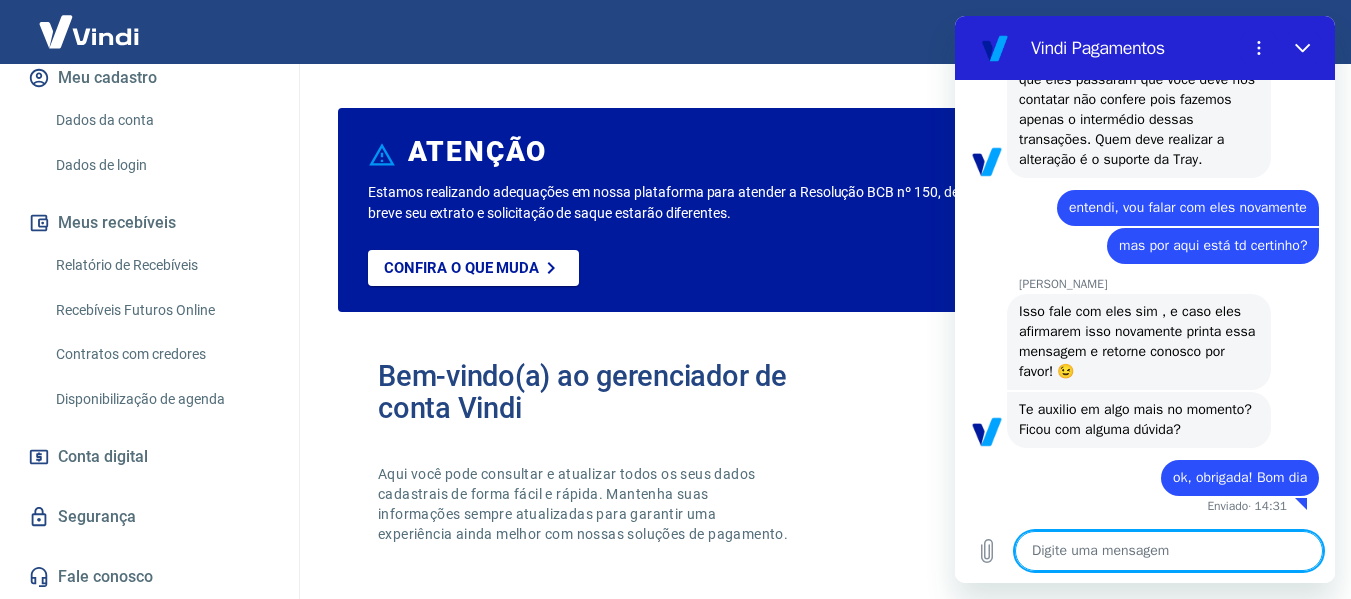 scroll, scrollTop: 5136, scrollLeft: 0, axis: vertical 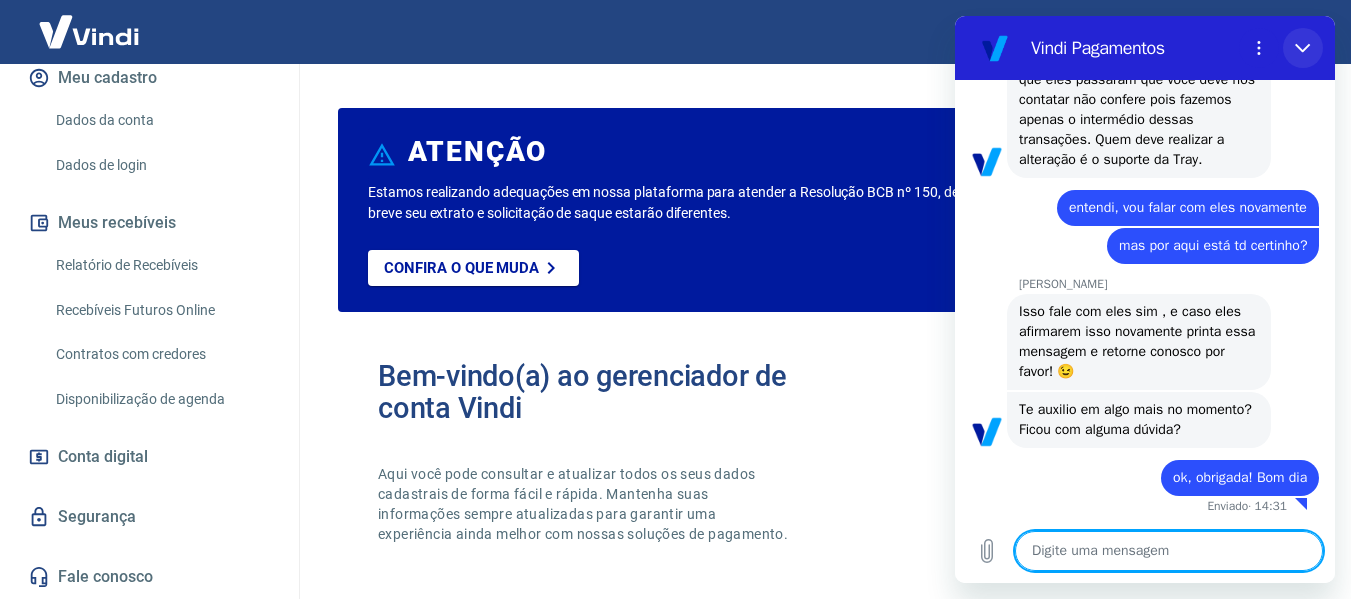 click 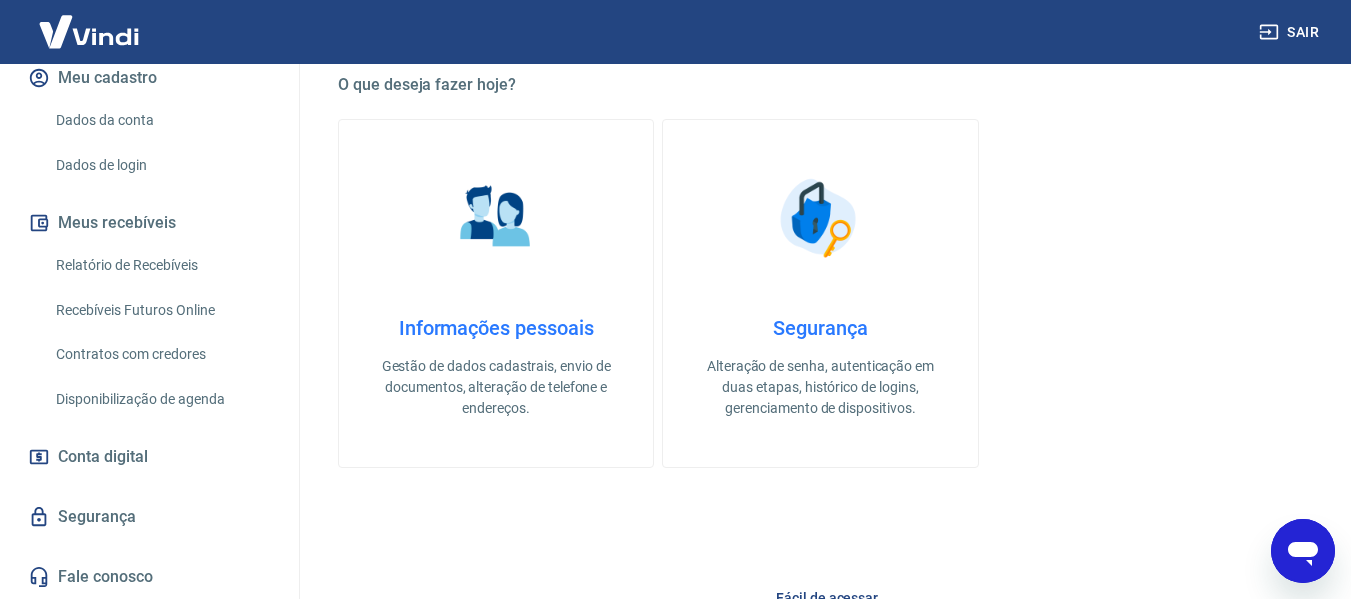 scroll, scrollTop: 600, scrollLeft: 0, axis: vertical 